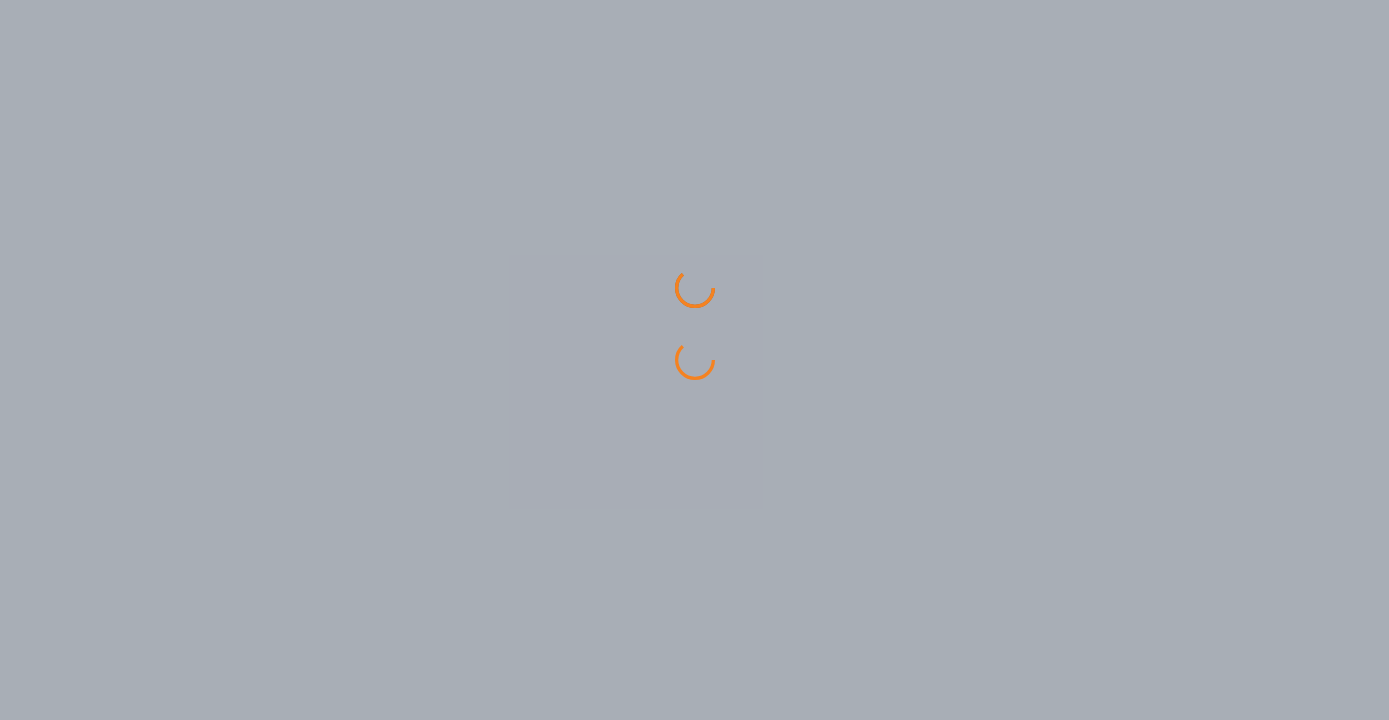 scroll, scrollTop: 0, scrollLeft: 0, axis: both 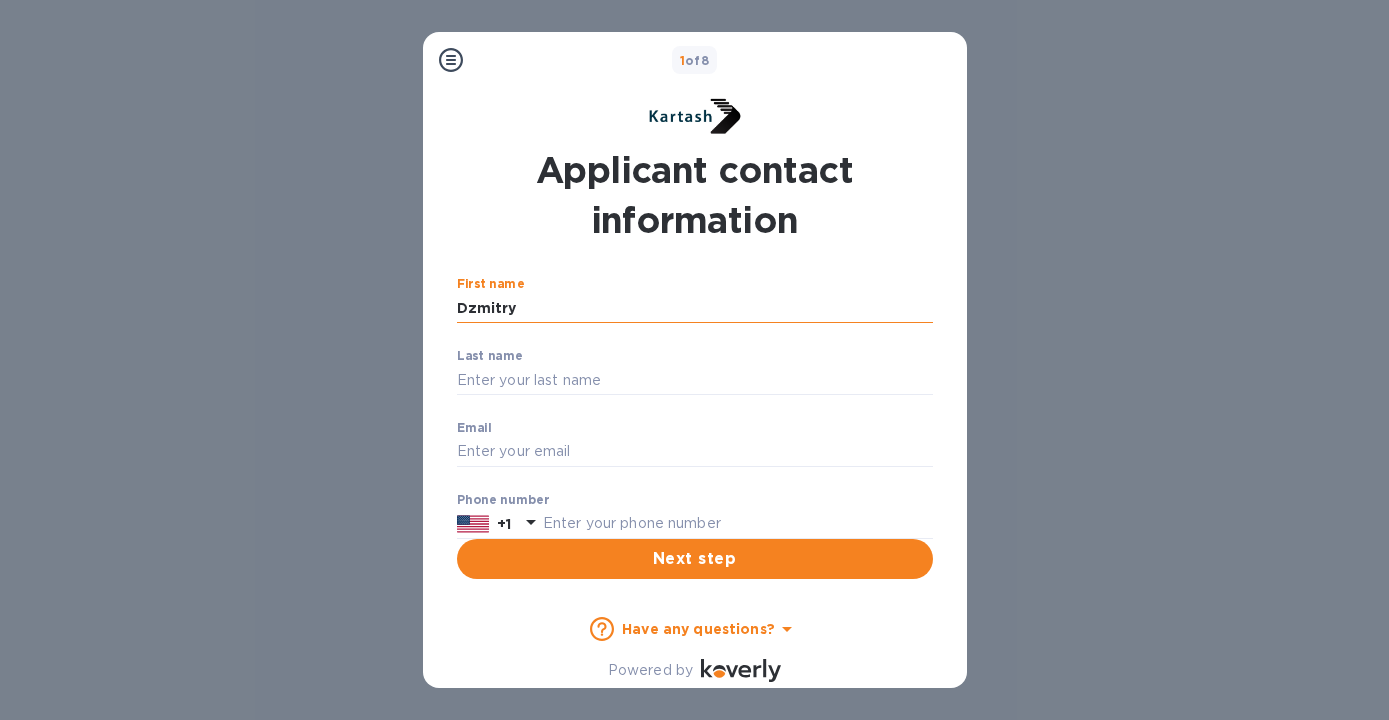 type on "Dzmitry" 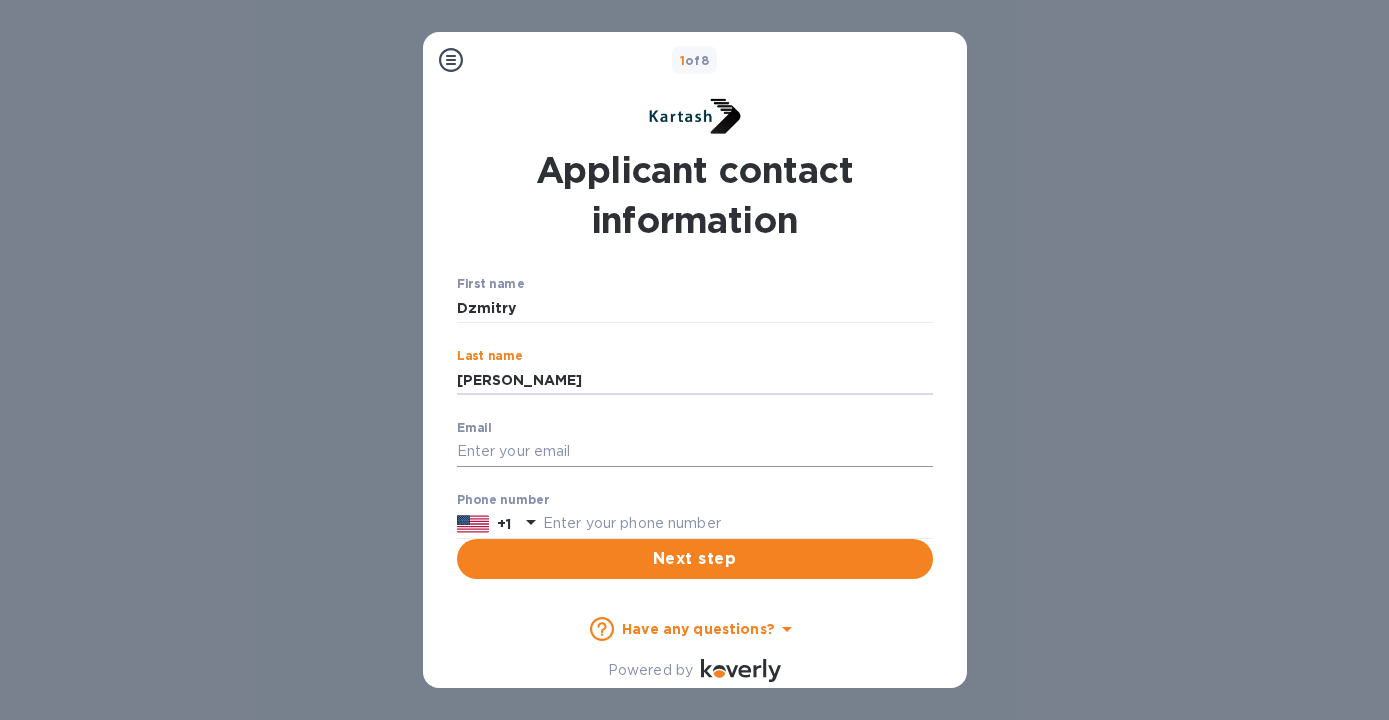 type on "[PERSON_NAME]" 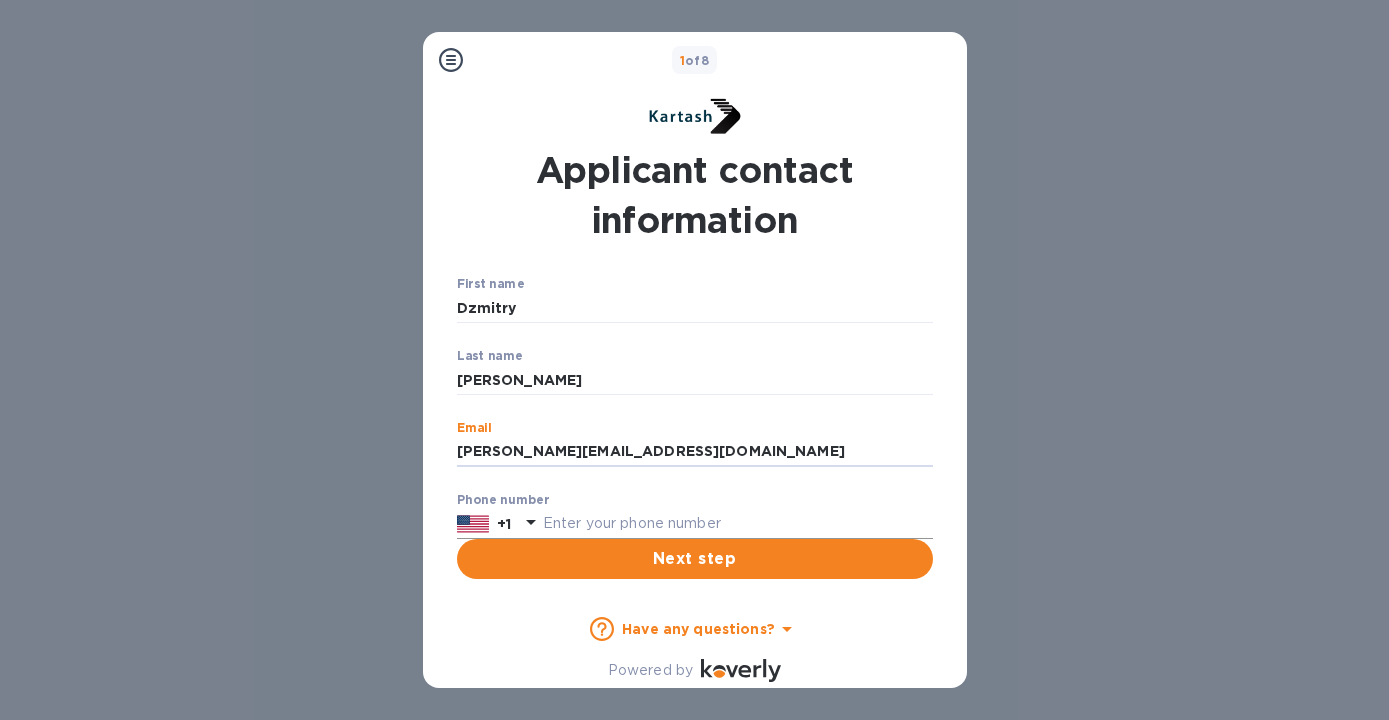 type on "[PERSON_NAME][EMAIL_ADDRESS][DOMAIN_NAME]" 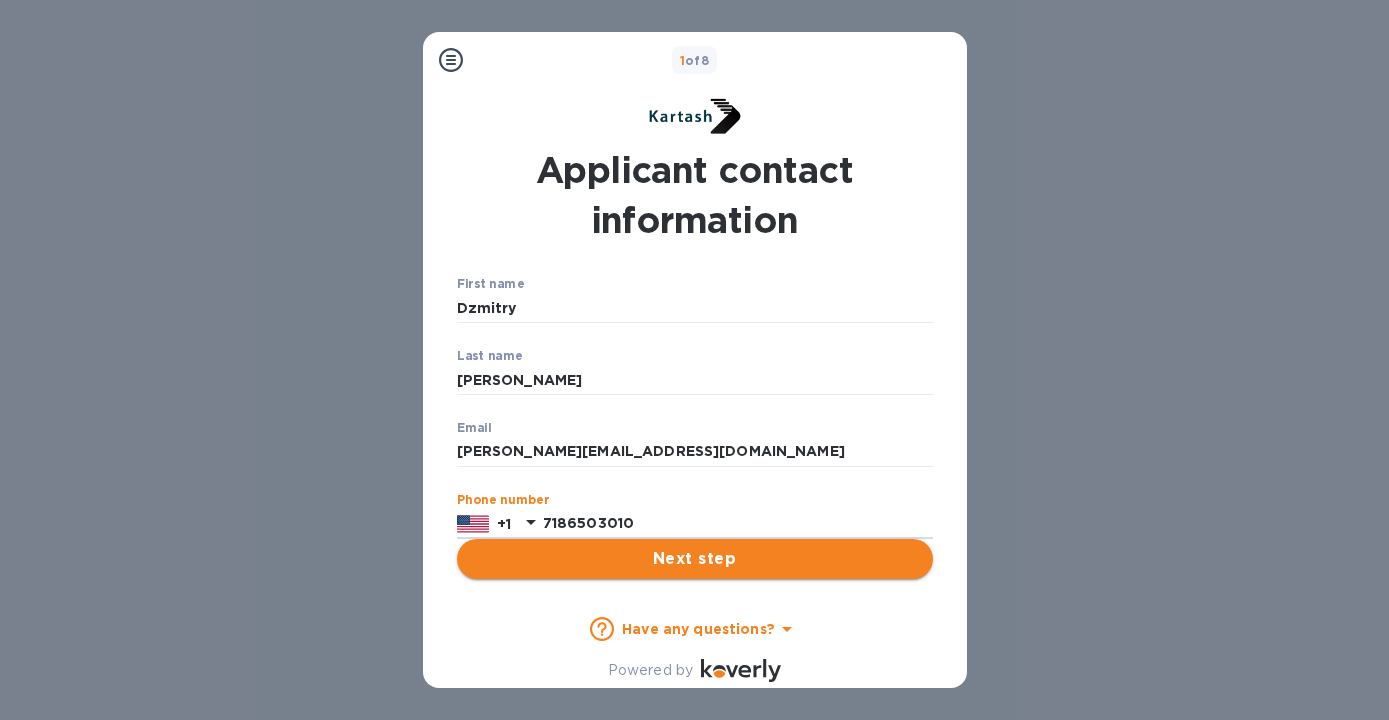 type on "7186503010" 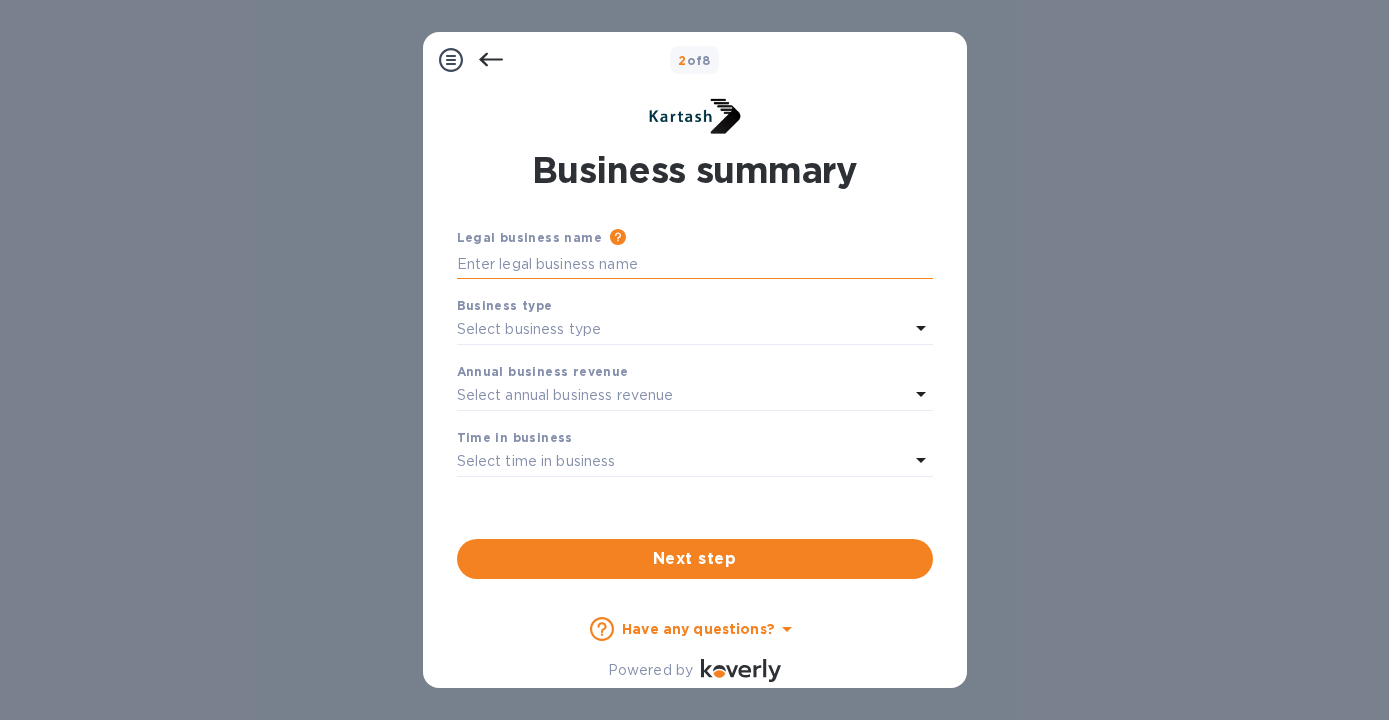 click at bounding box center [695, 264] 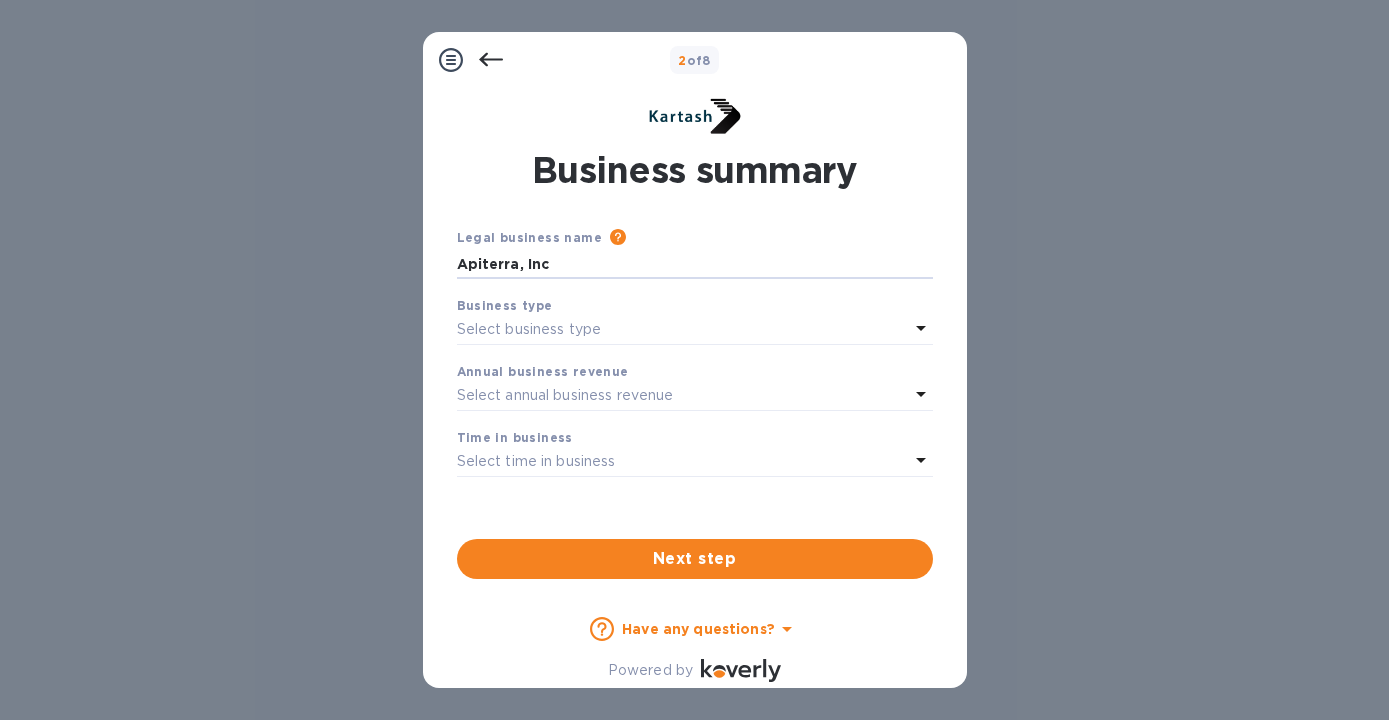 type on "Apiterra, Inc" 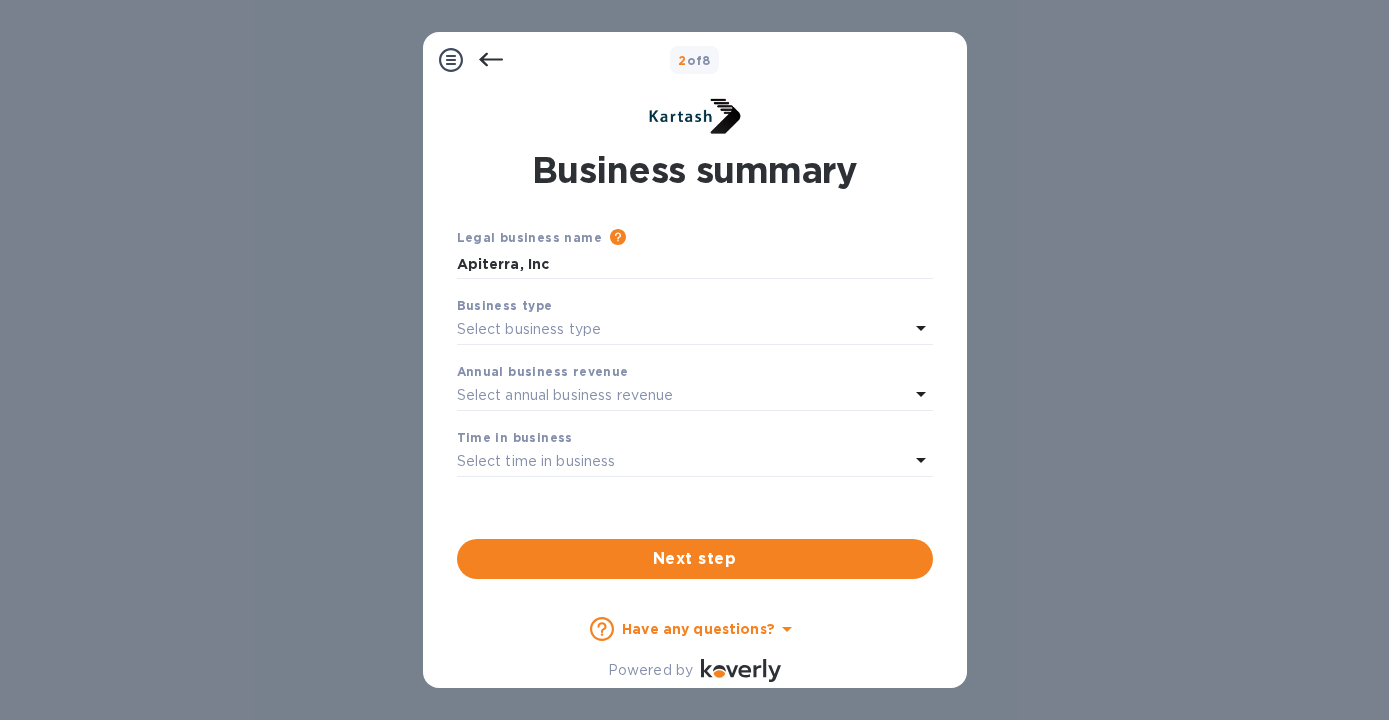 click on "Select business type" at bounding box center (529, 329) 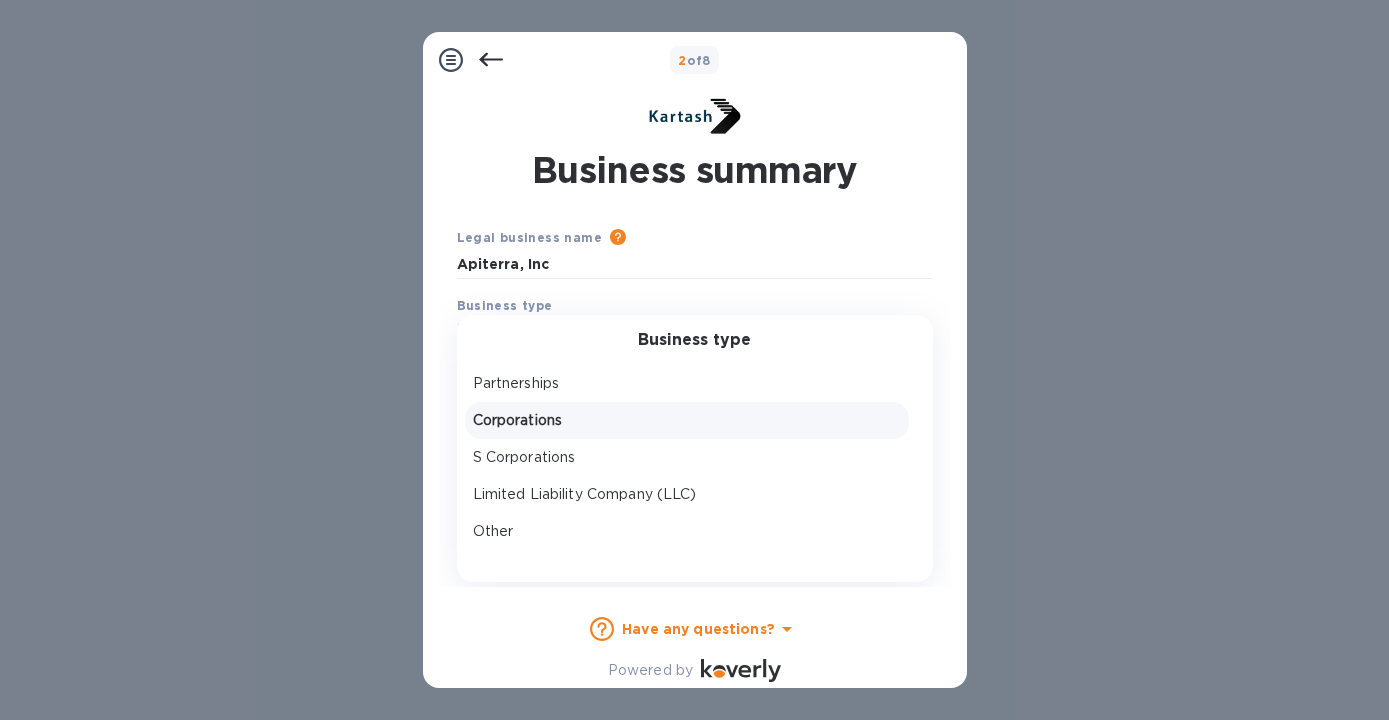 scroll, scrollTop: 30, scrollLeft: 0, axis: vertical 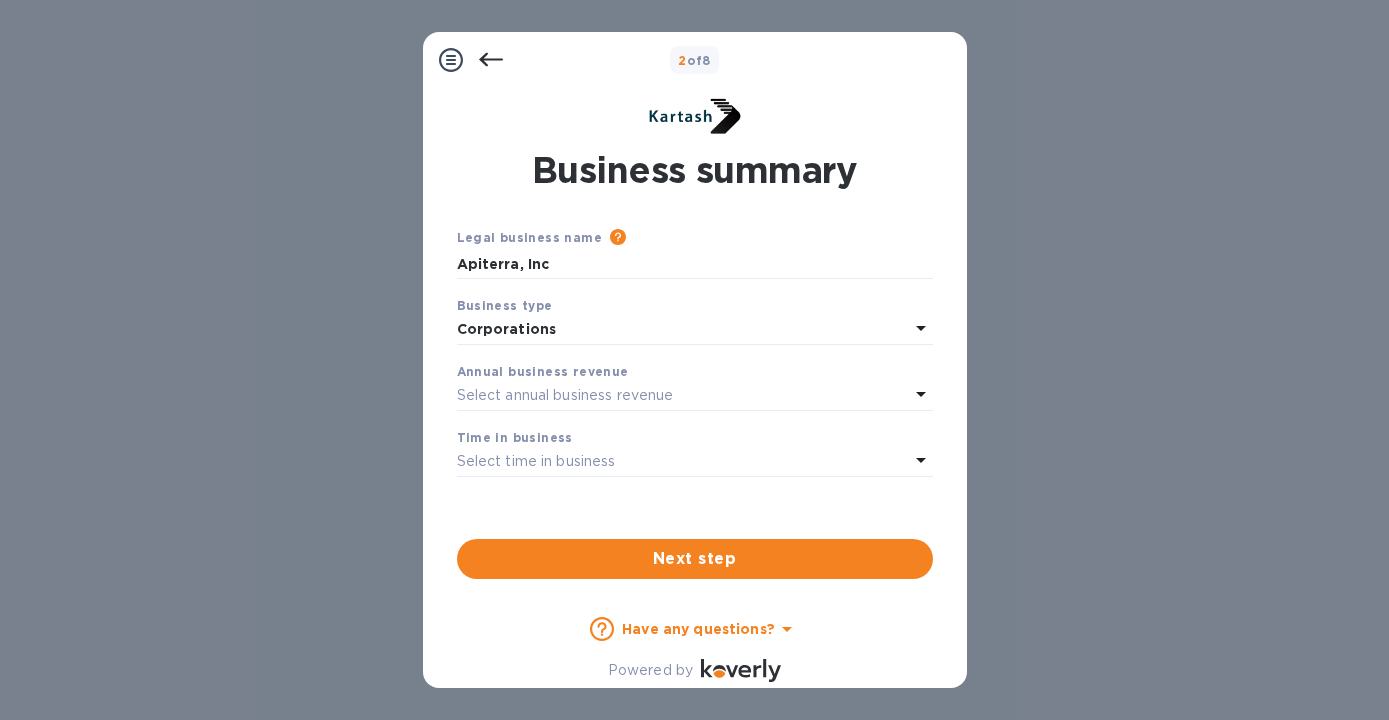 click on "Select annual business revenue" at bounding box center (565, 395) 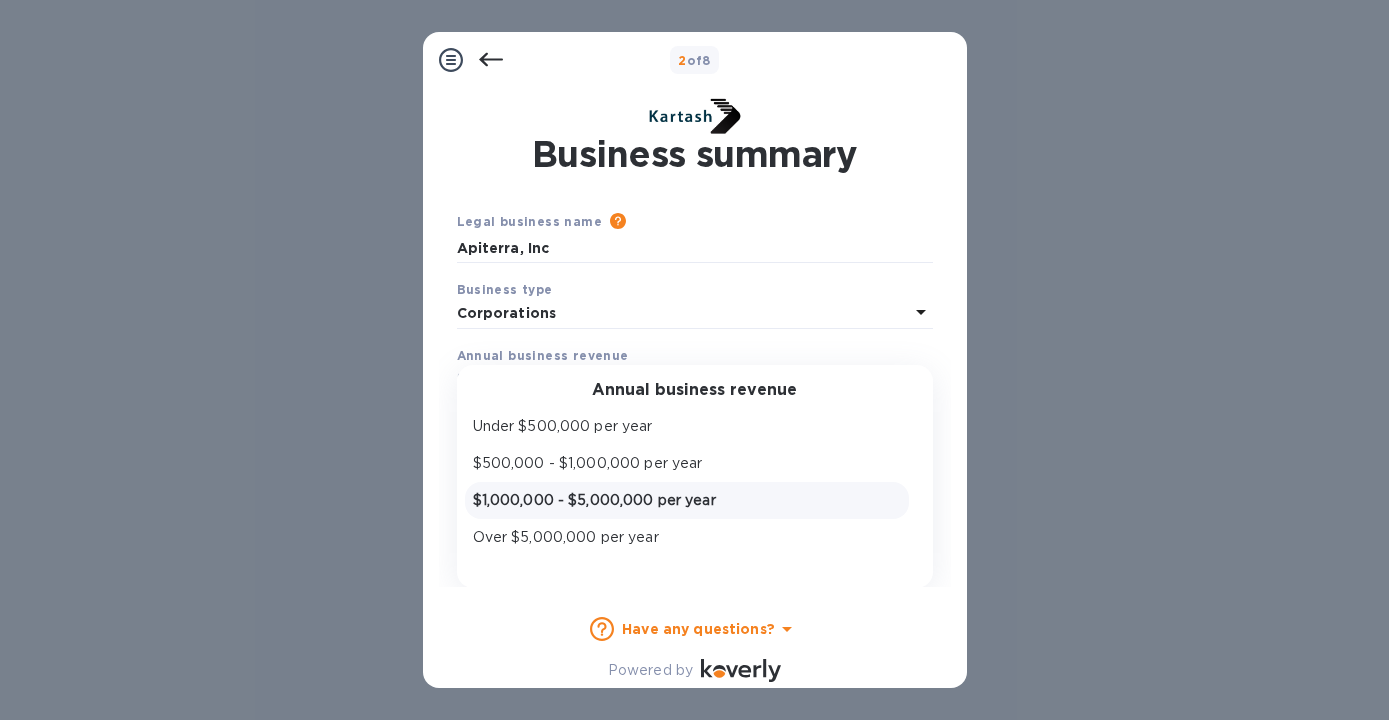 scroll, scrollTop: 15, scrollLeft: 0, axis: vertical 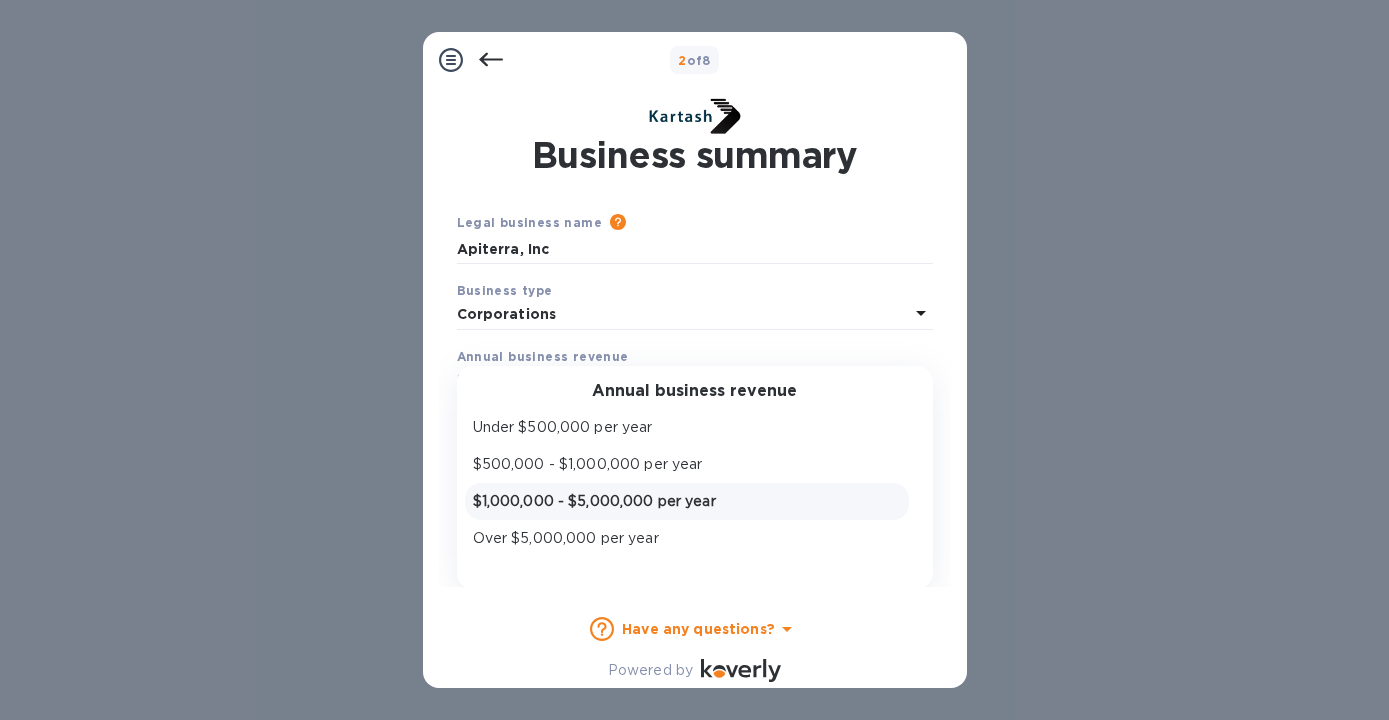 click on "$1,000,000 - $5,000,000 per year" at bounding box center [687, 501] 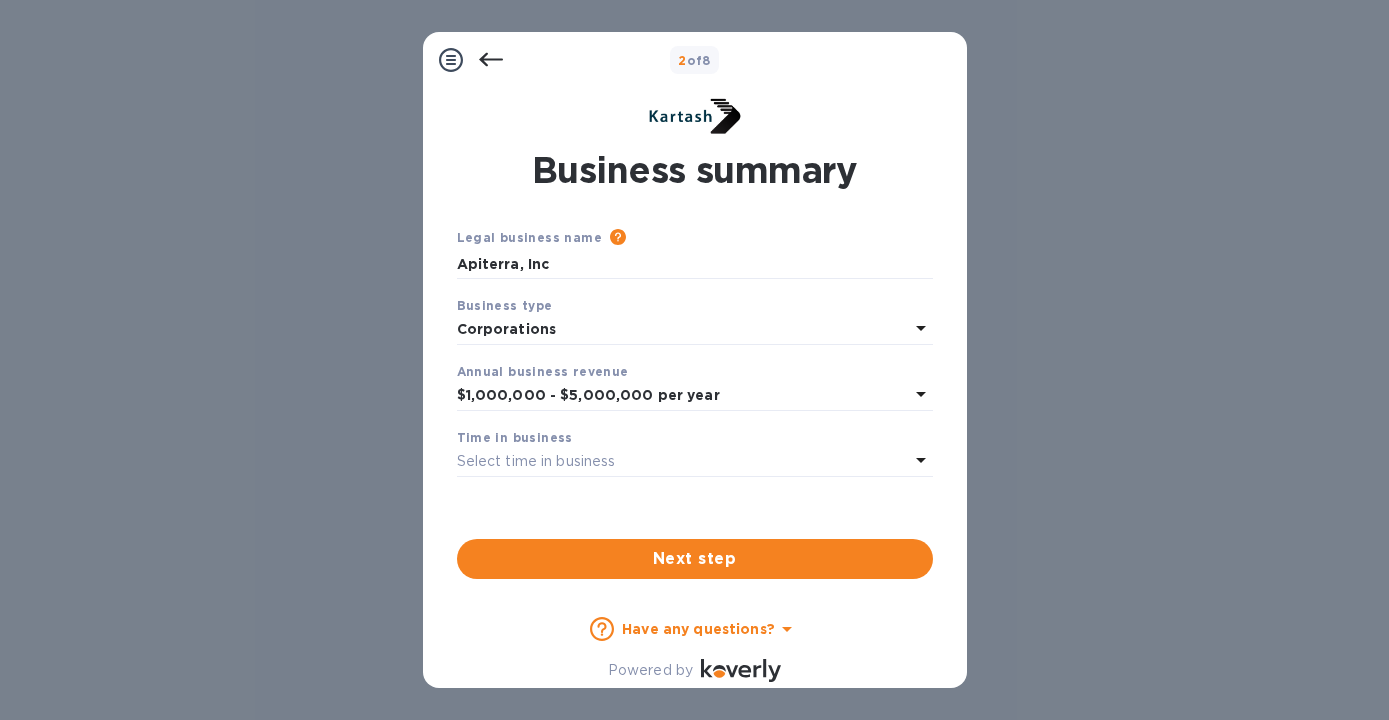 click on "Select time in business" at bounding box center (536, 461) 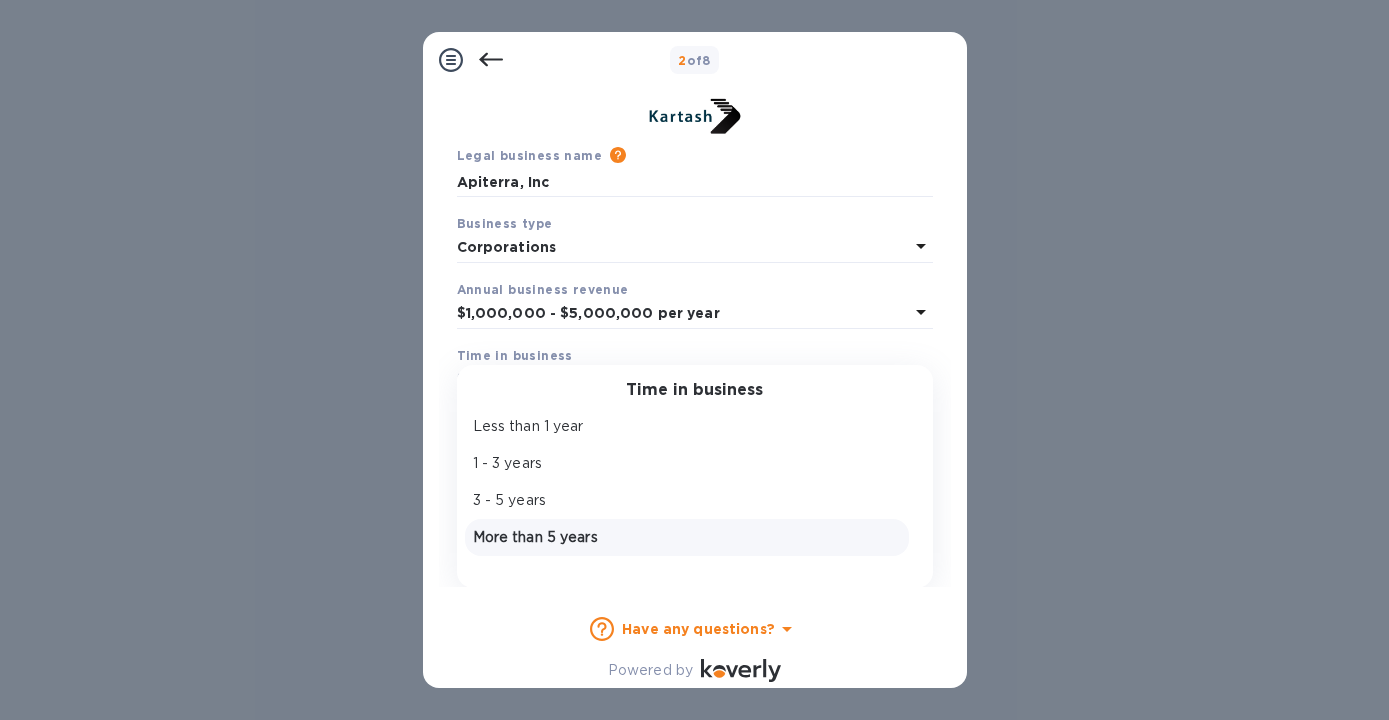 scroll, scrollTop: 80, scrollLeft: 0, axis: vertical 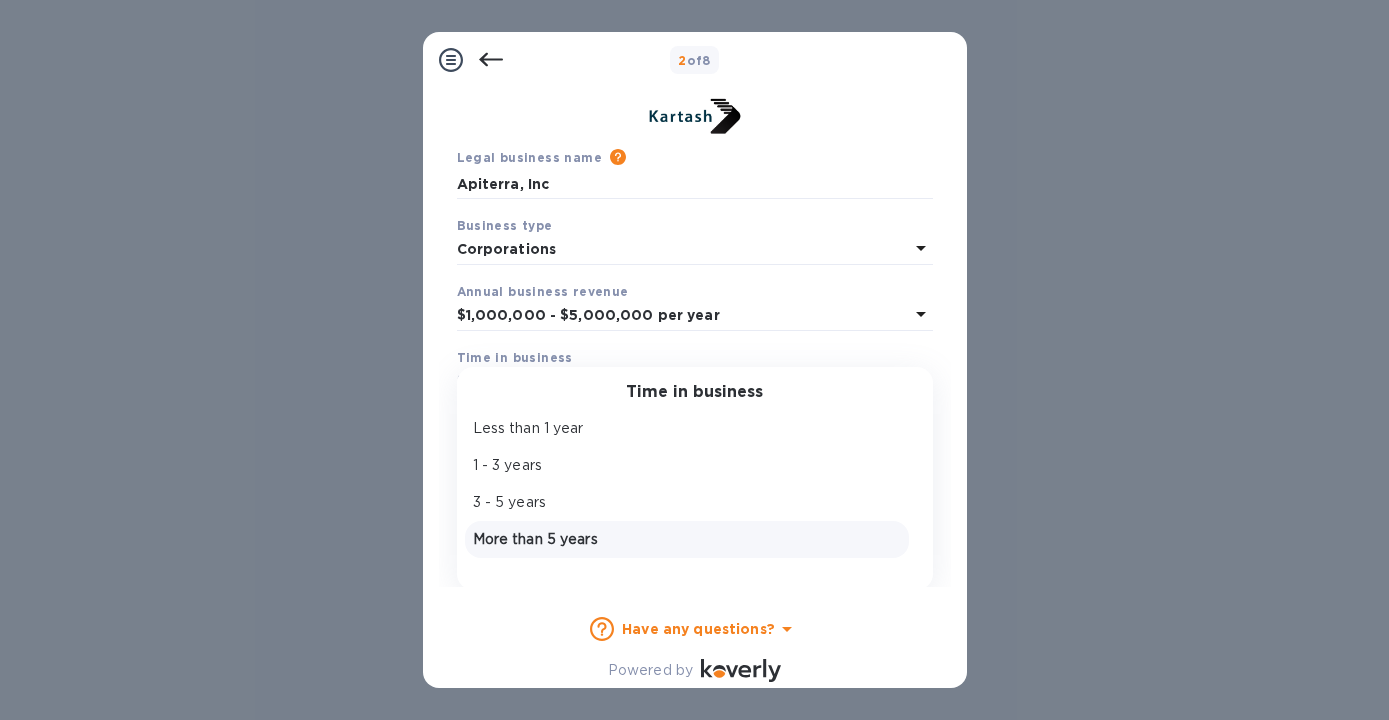 click on "More than 5 years" at bounding box center (687, 539) 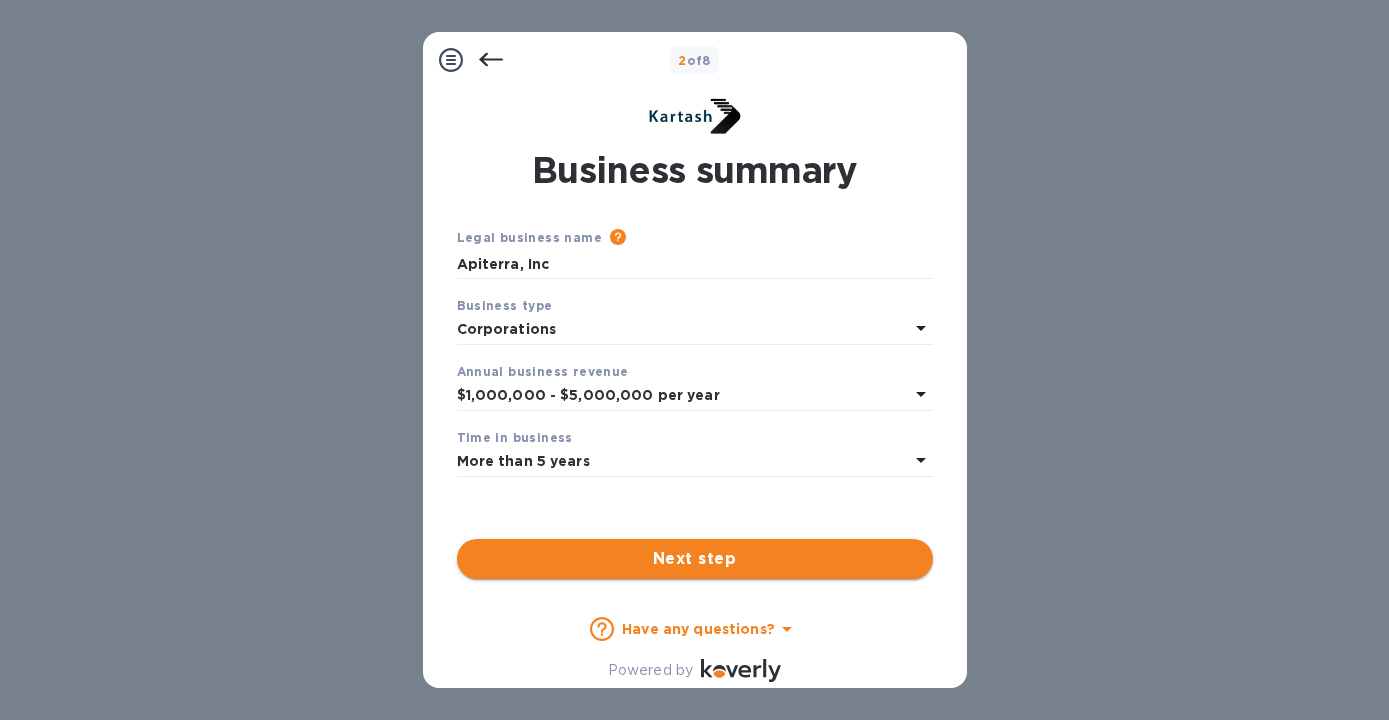 click on "Next step" at bounding box center (695, 559) 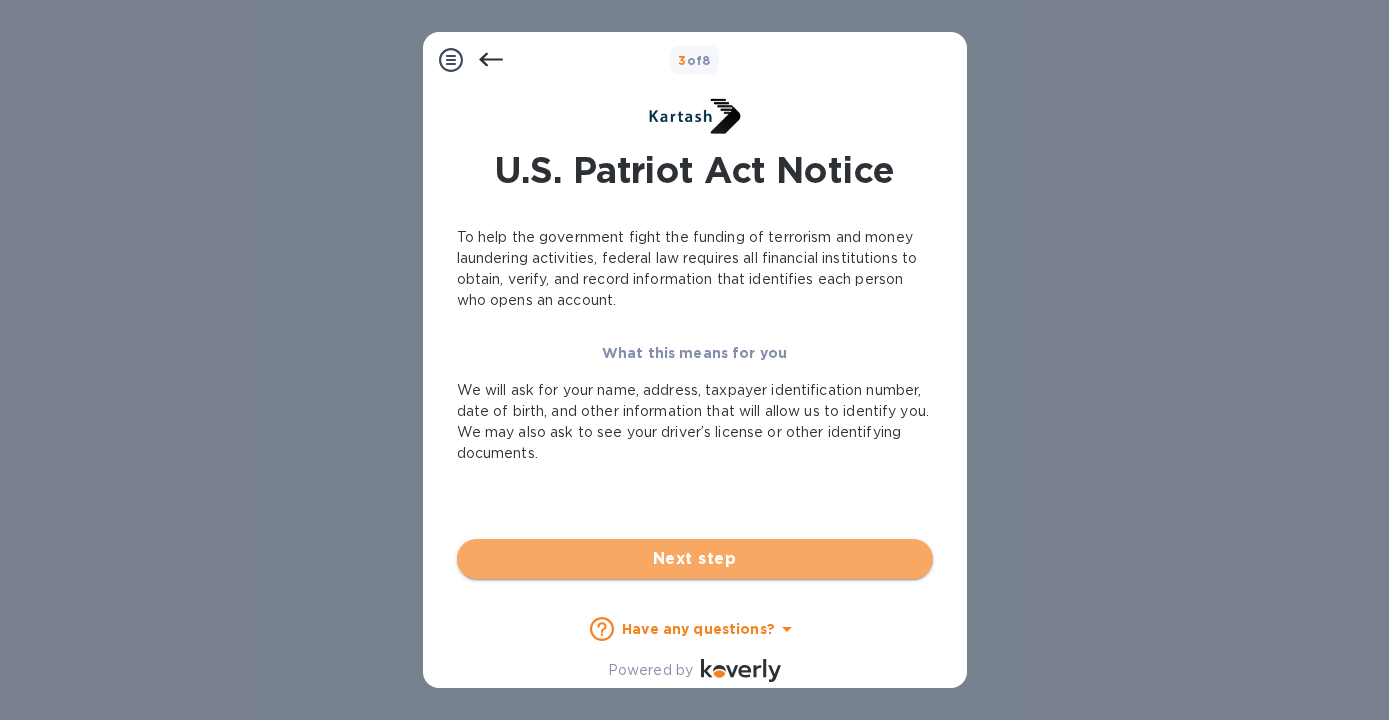 click on "Next step" at bounding box center (695, 559) 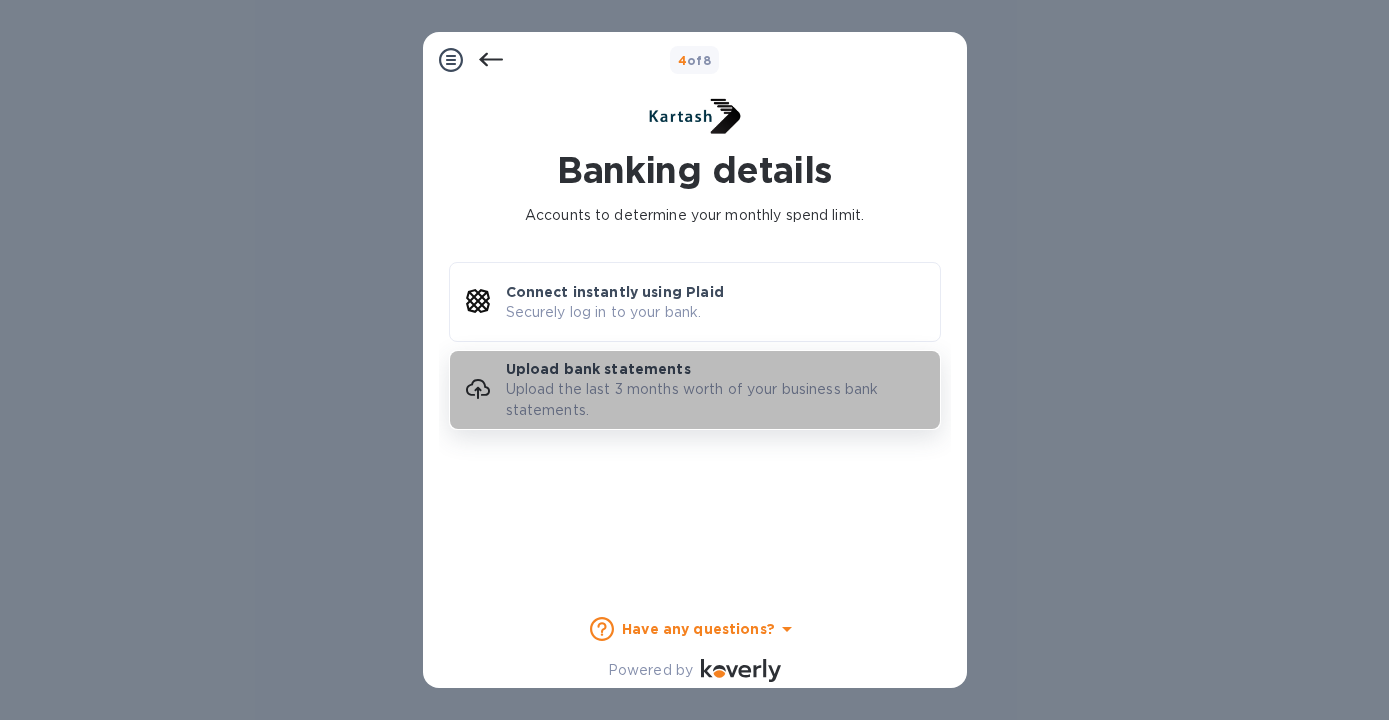 click on "Upload the last 3 months worth of your business bank statements." at bounding box center [723, 400] 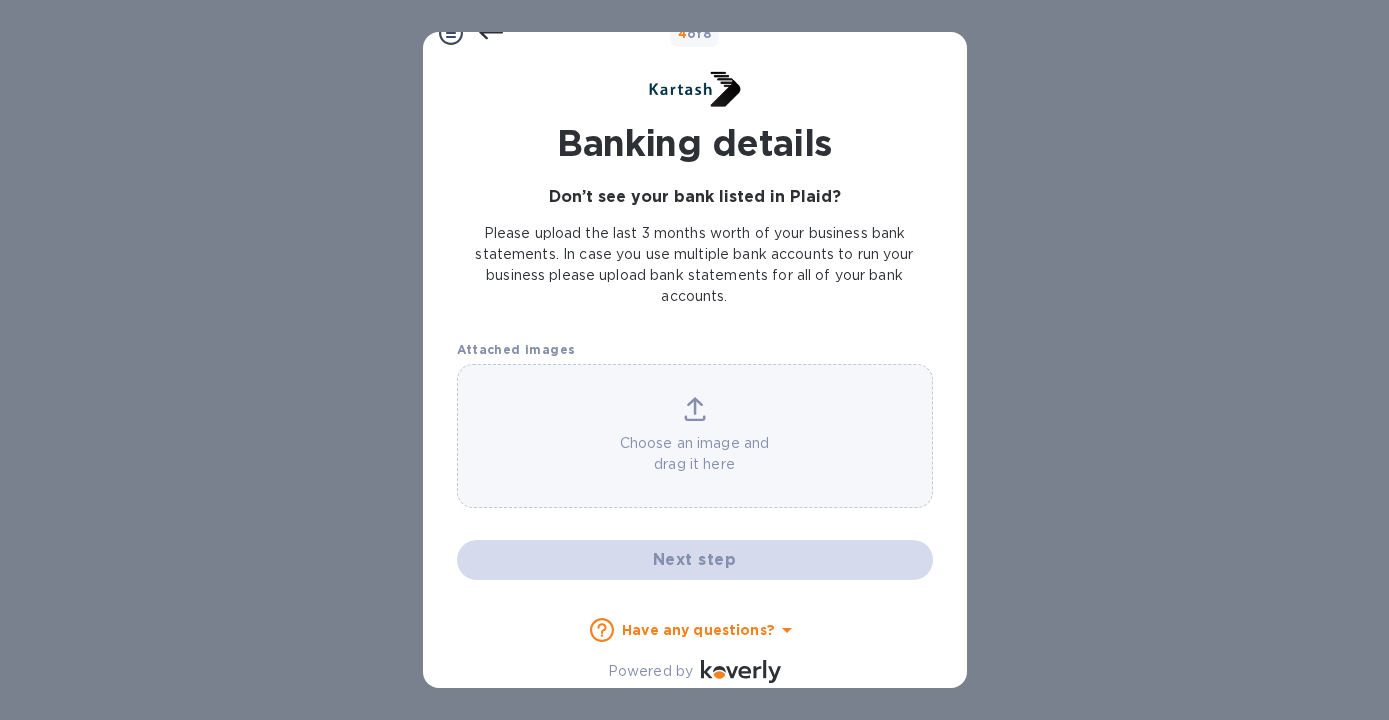 scroll, scrollTop: 26, scrollLeft: 0, axis: vertical 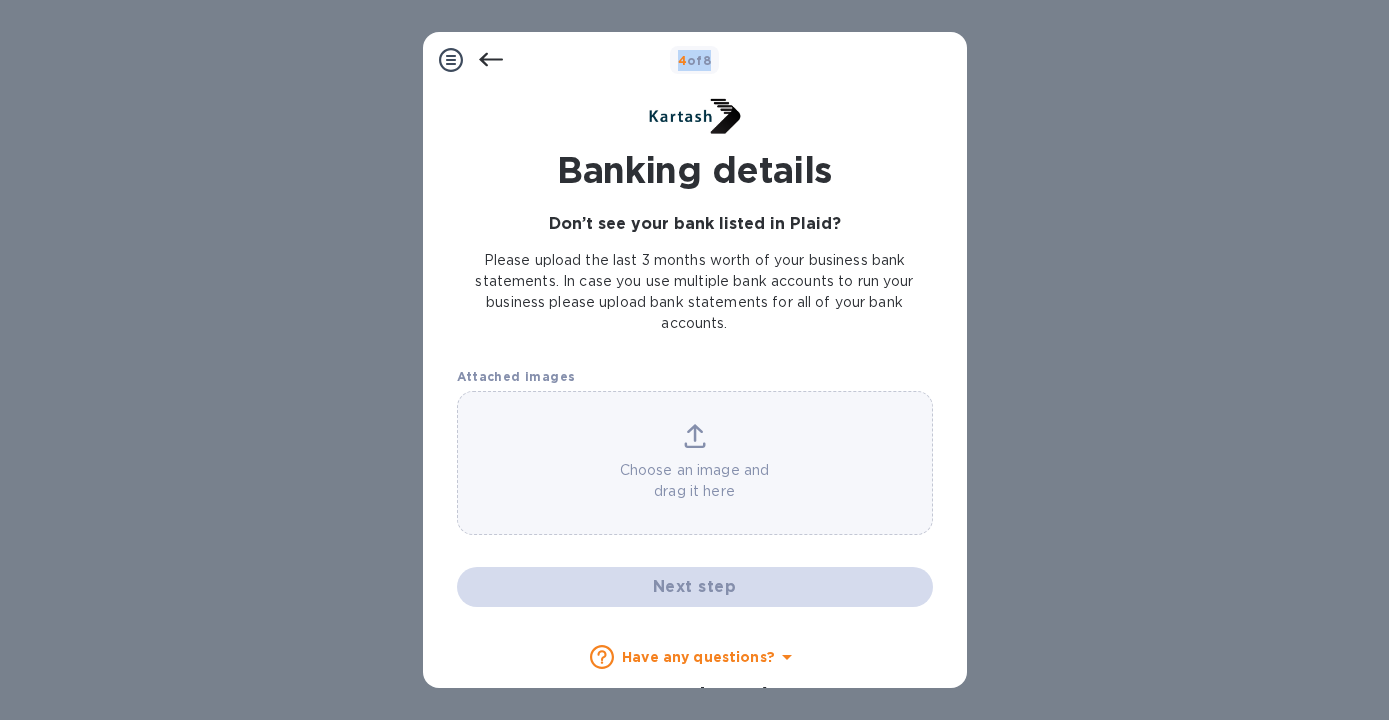 drag, startPoint x: 674, startPoint y: 56, endPoint x: 713, endPoint y: 56, distance: 39 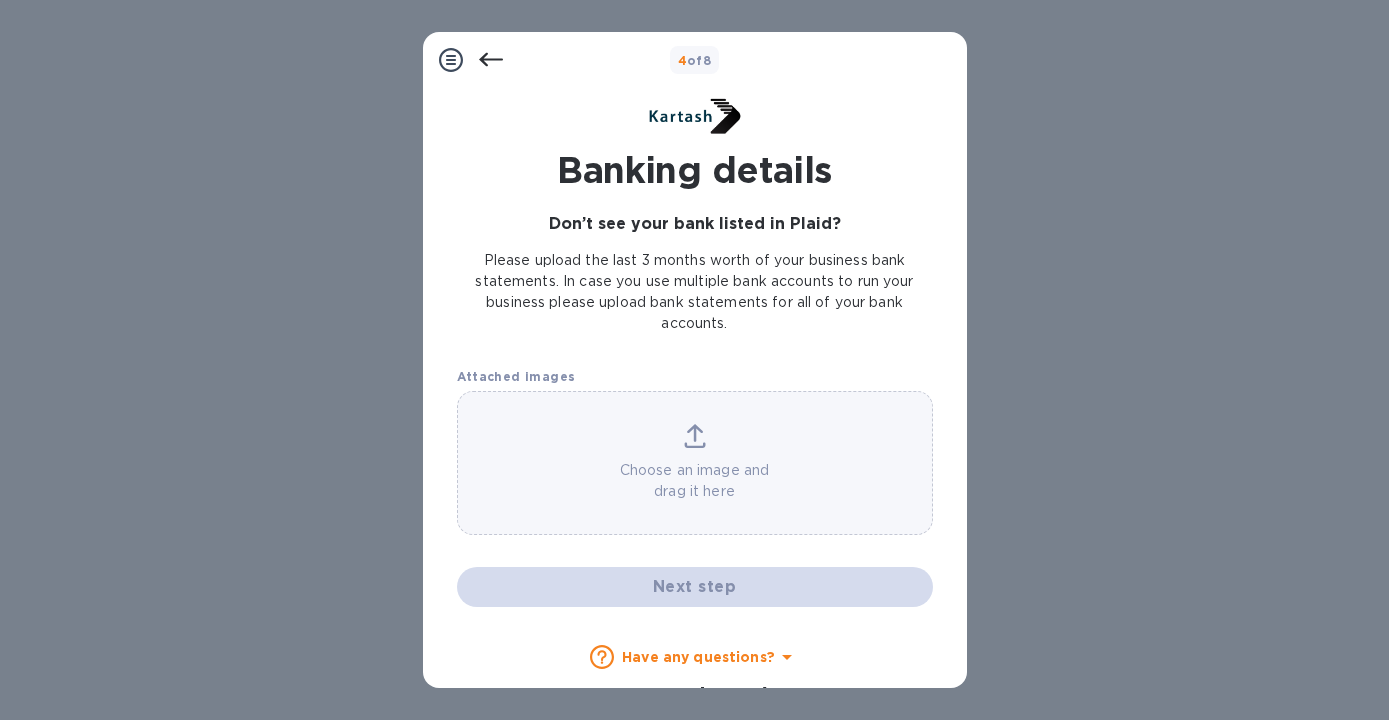 click at bounding box center (695, 110) 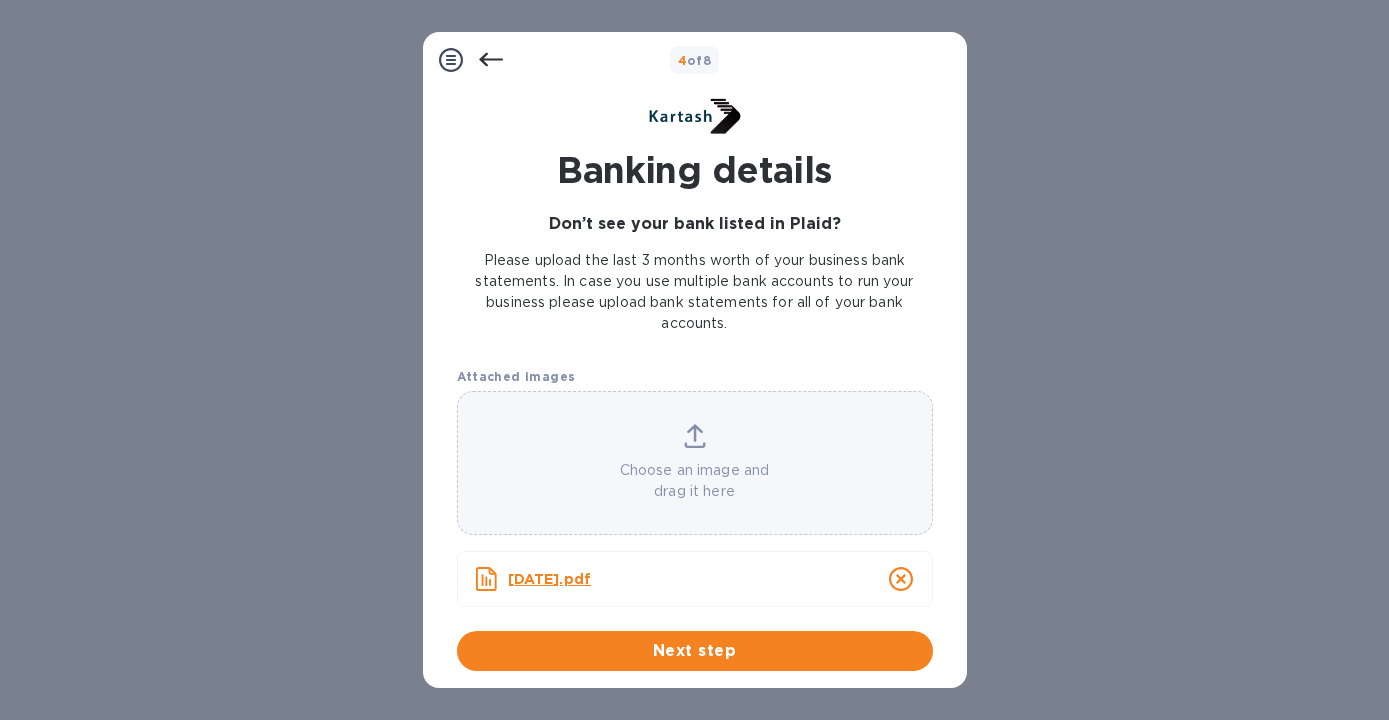click 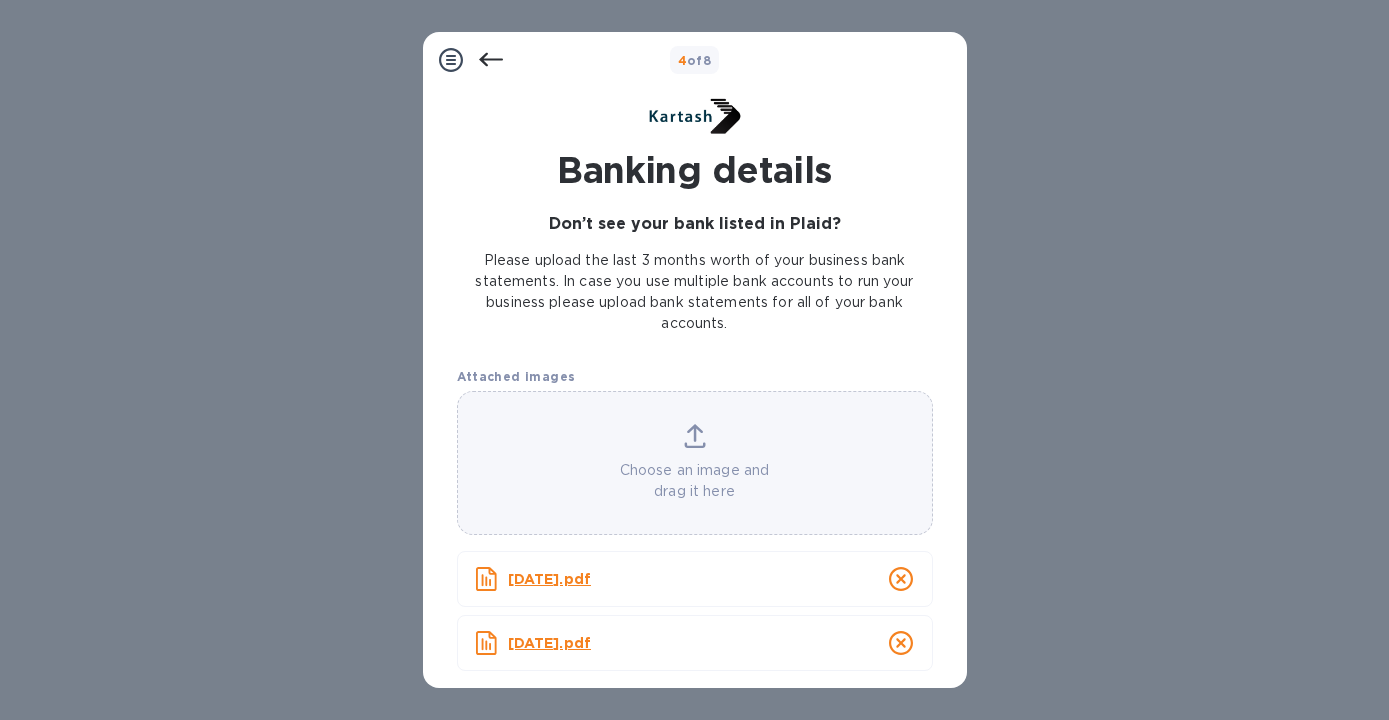 click on "Choose an image and  drag it here" at bounding box center (695, 481) 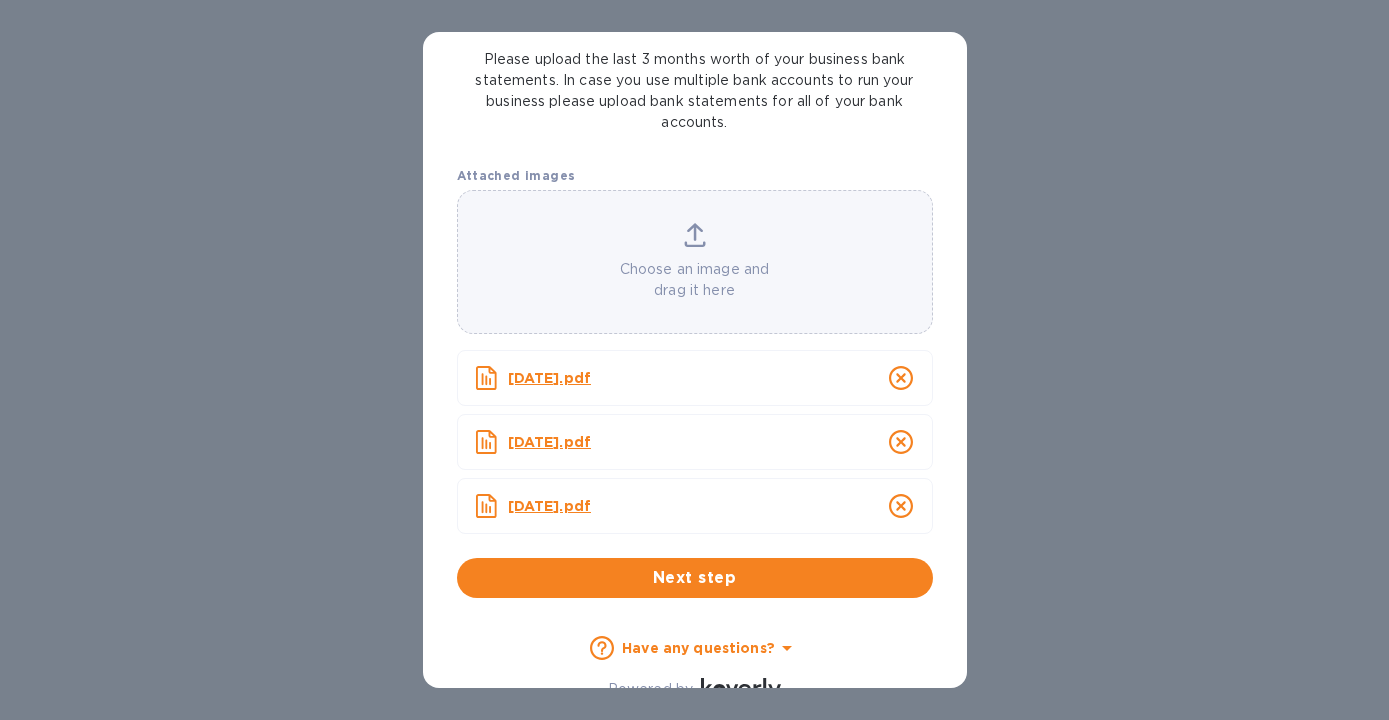 scroll, scrollTop: 202, scrollLeft: 0, axis: vertical 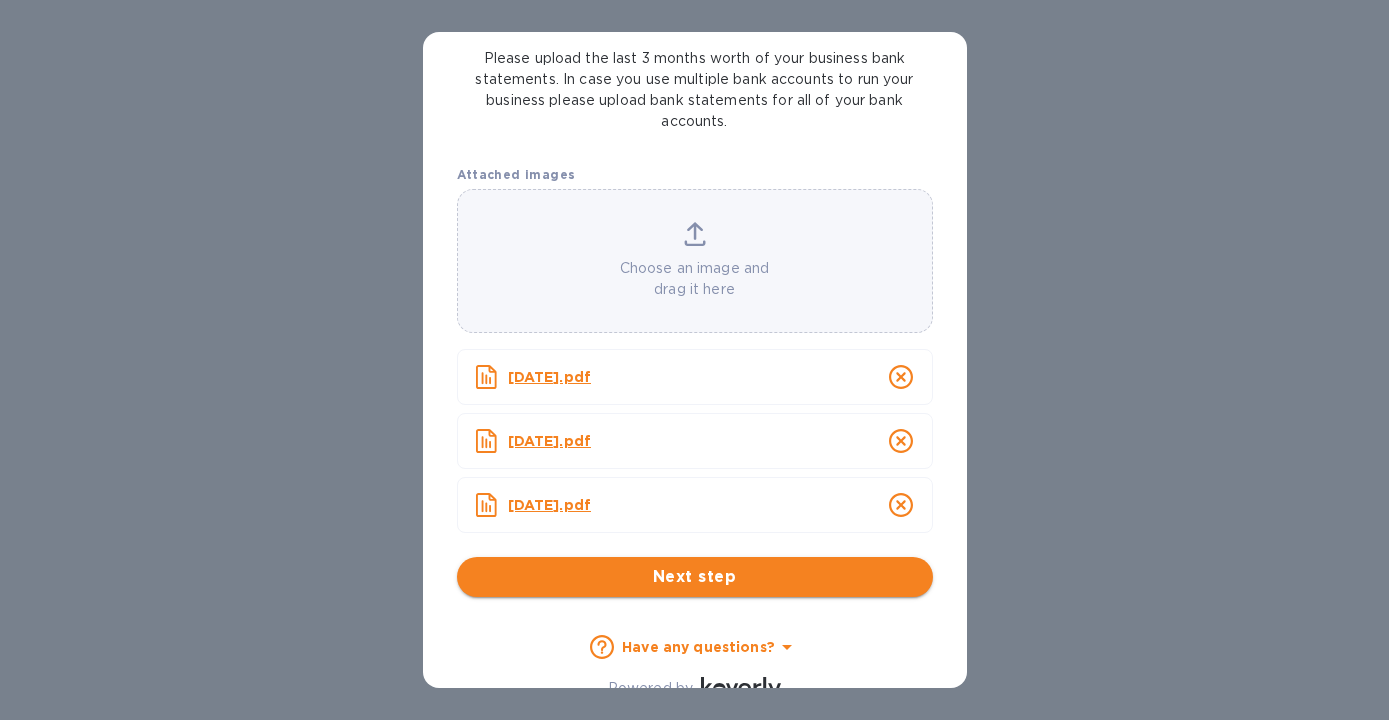 click on "Next step" at bounding box center (695, 577) 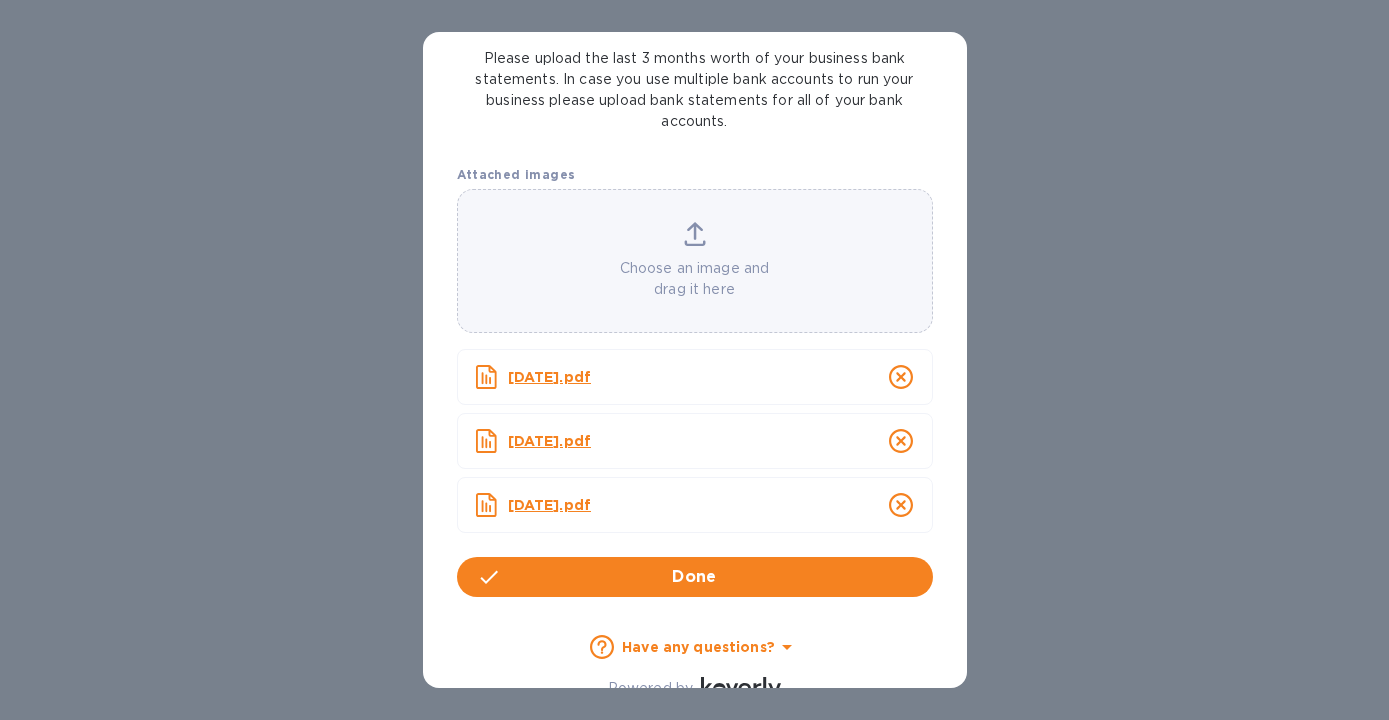 scroll, scrollTop: 71, scrollLeft: 0, axis: vertical 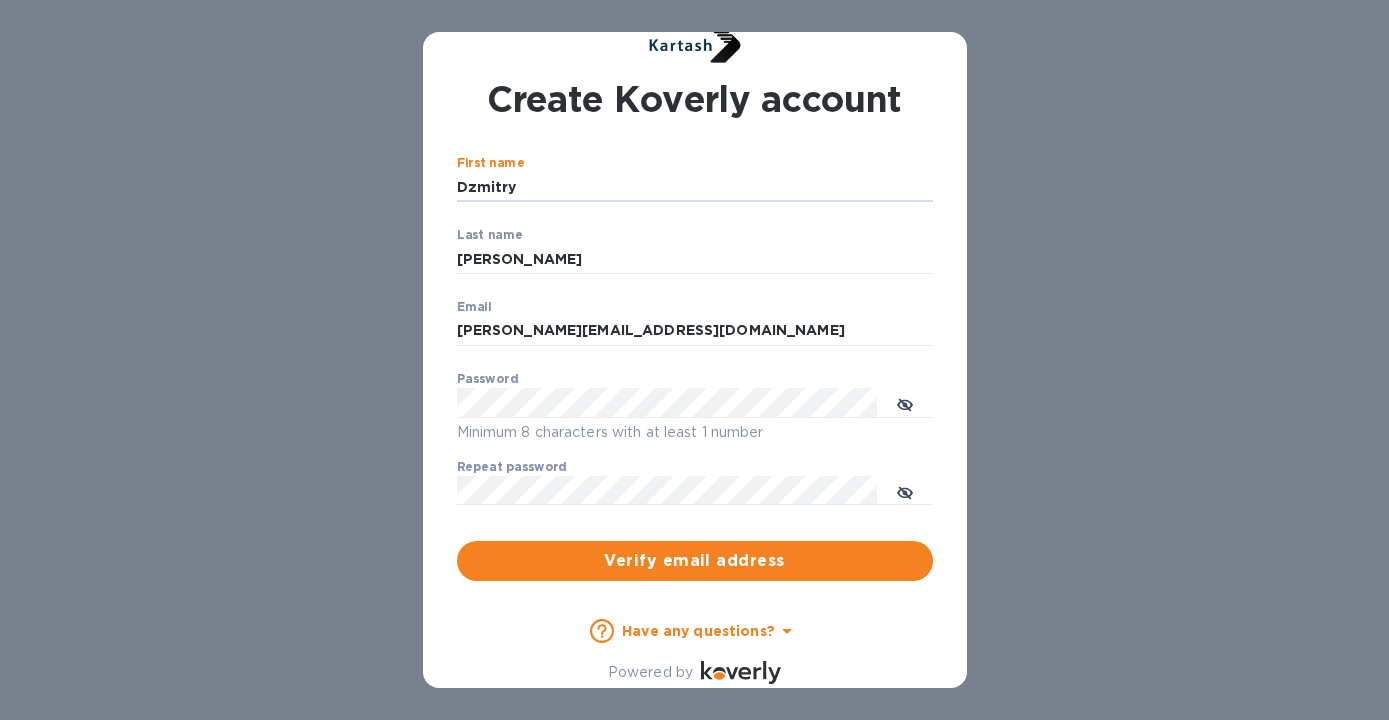 drag, startPoint x: 549, startPoint y: 188, endPoint x: 442, endPoint y: 188, distance: 107 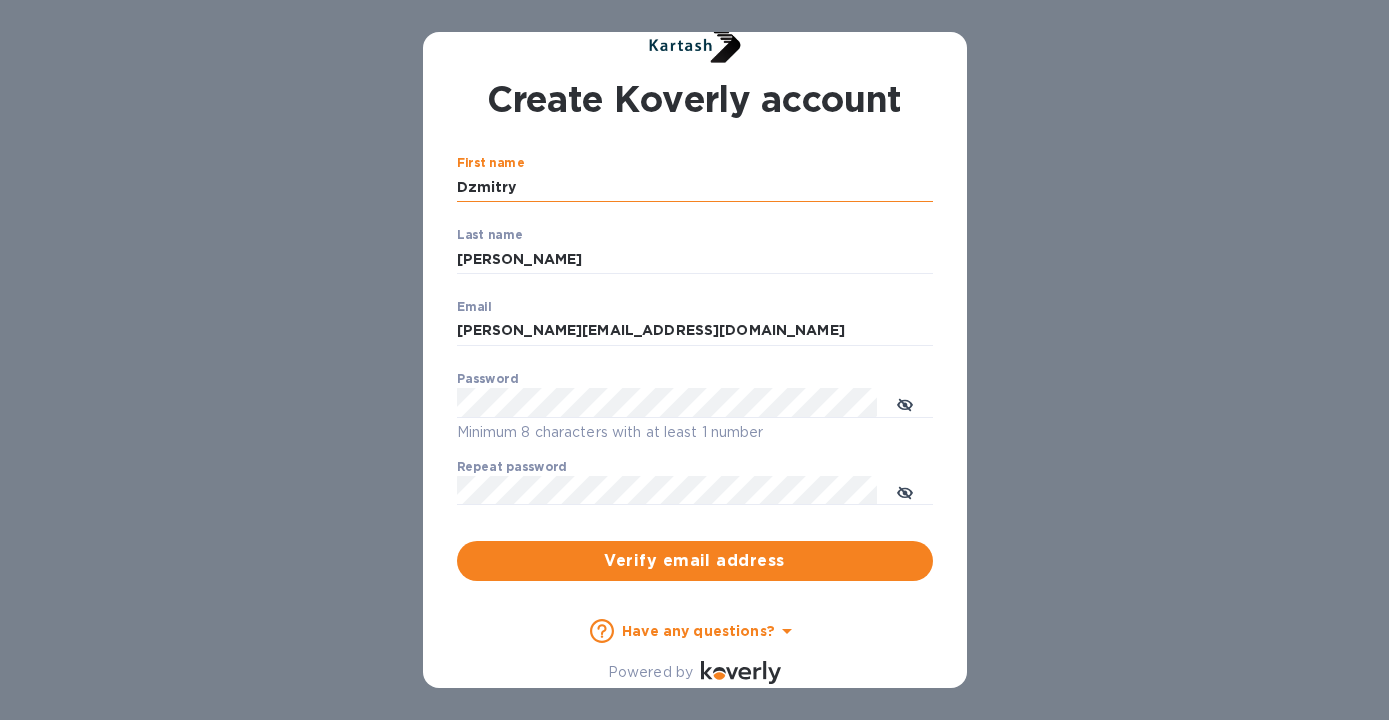 click on "Dzmitry" at bounding box center (695, 187) 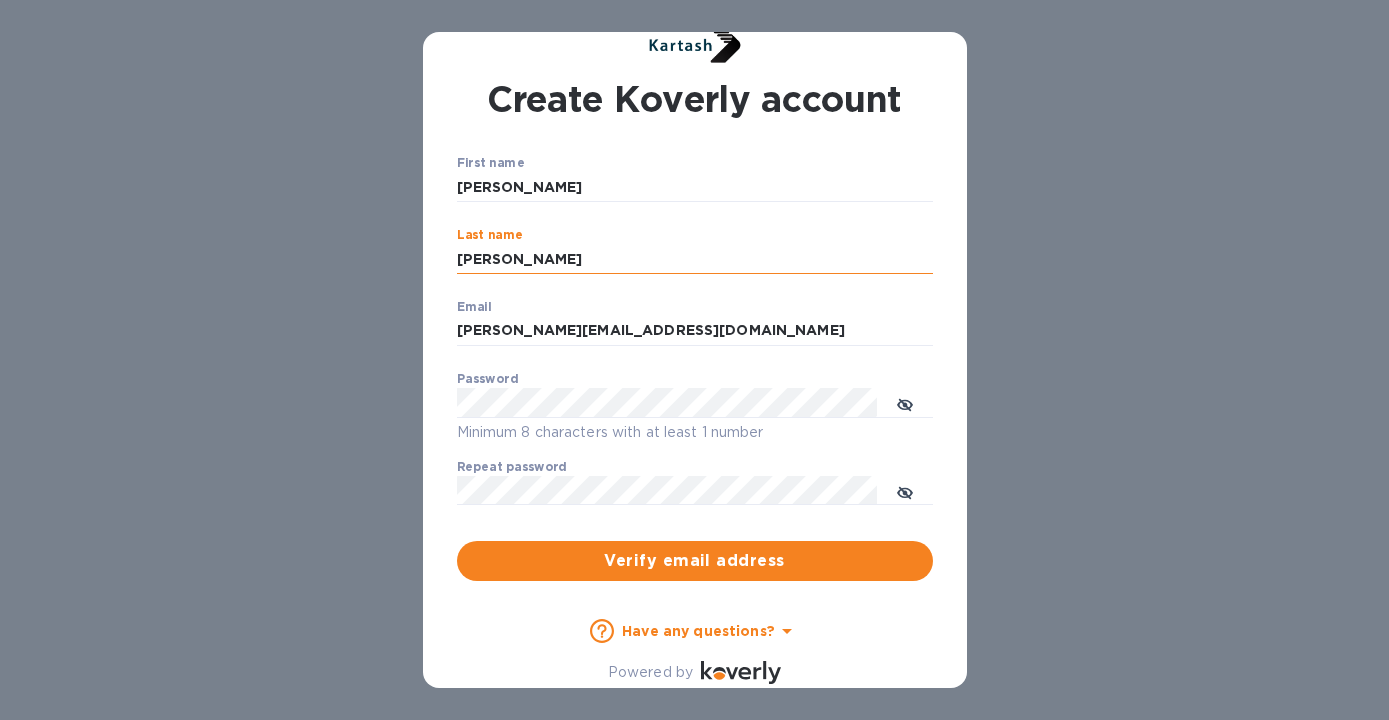 drag, startPoint x: 572, startPoint y: 257, endPoint x: 460, endPoint y: 258, distance: 112.00446 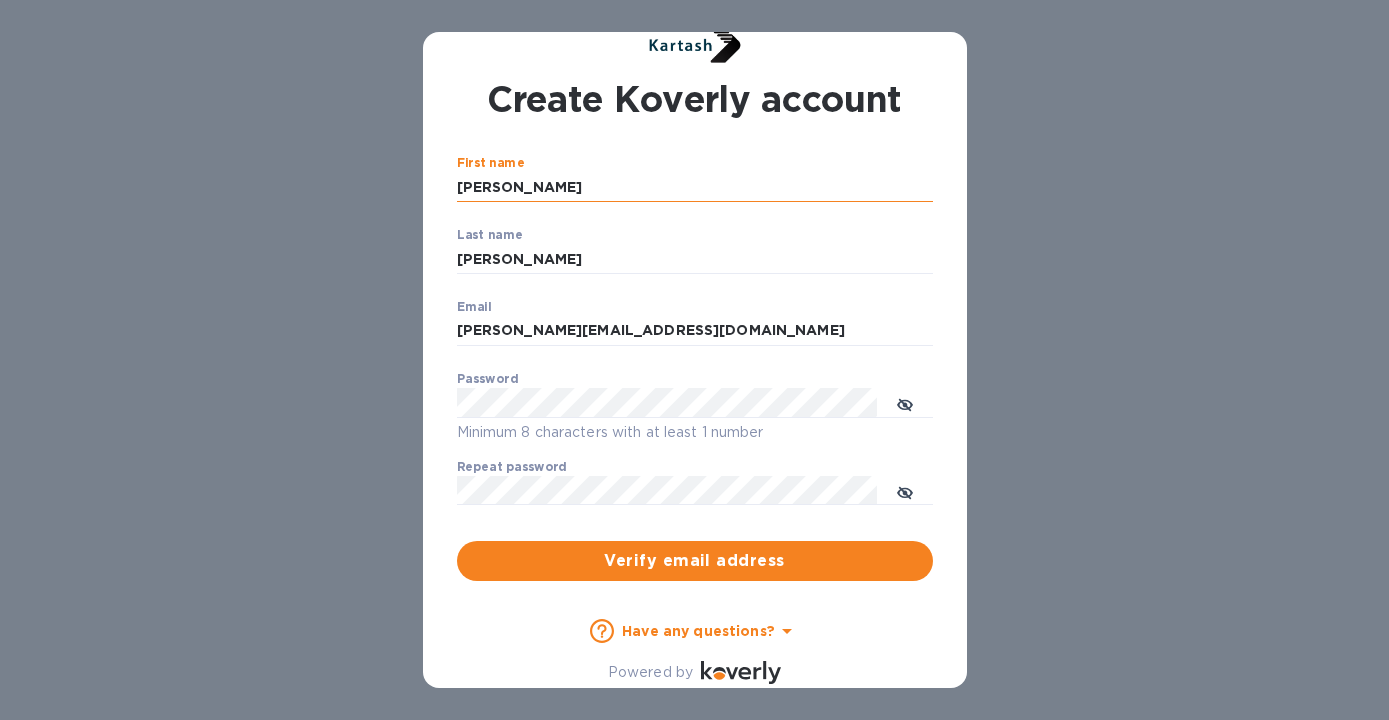 click on "Dimitri" at bounding box center (695, 187) 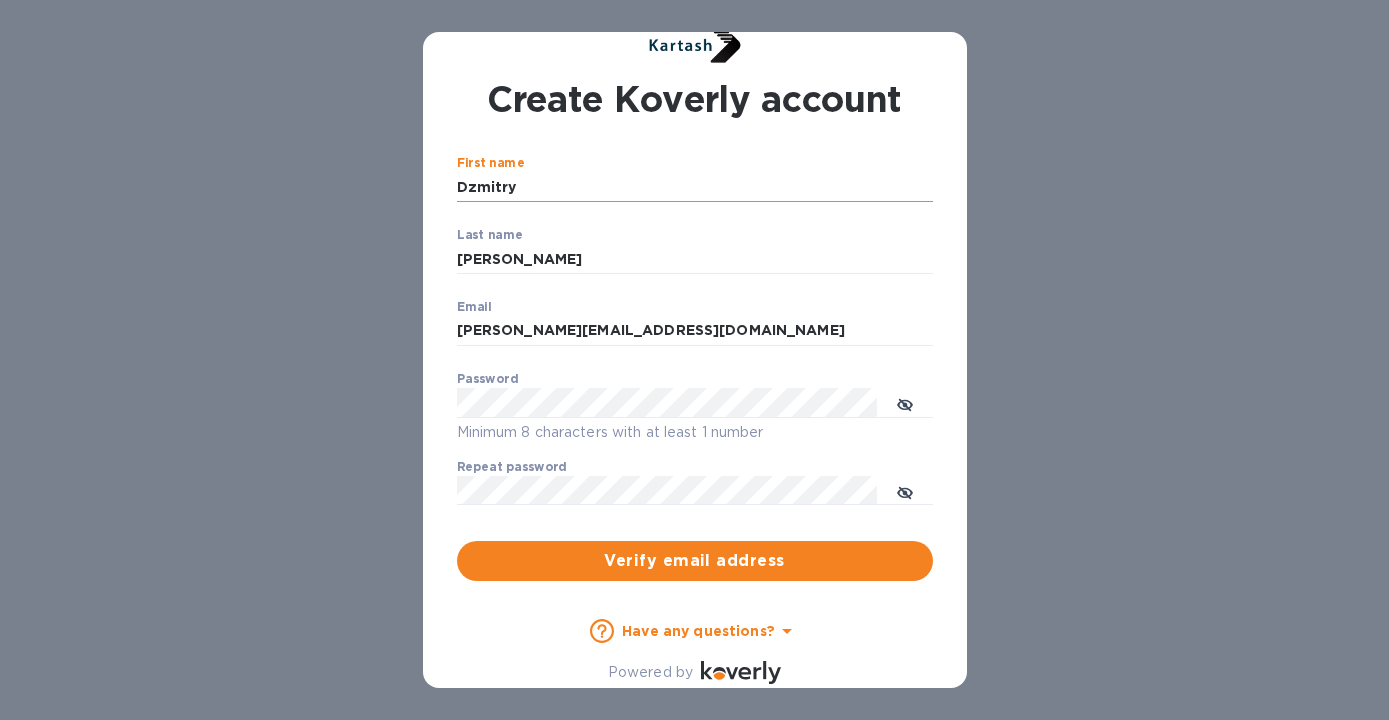 type on "Dzmitry" 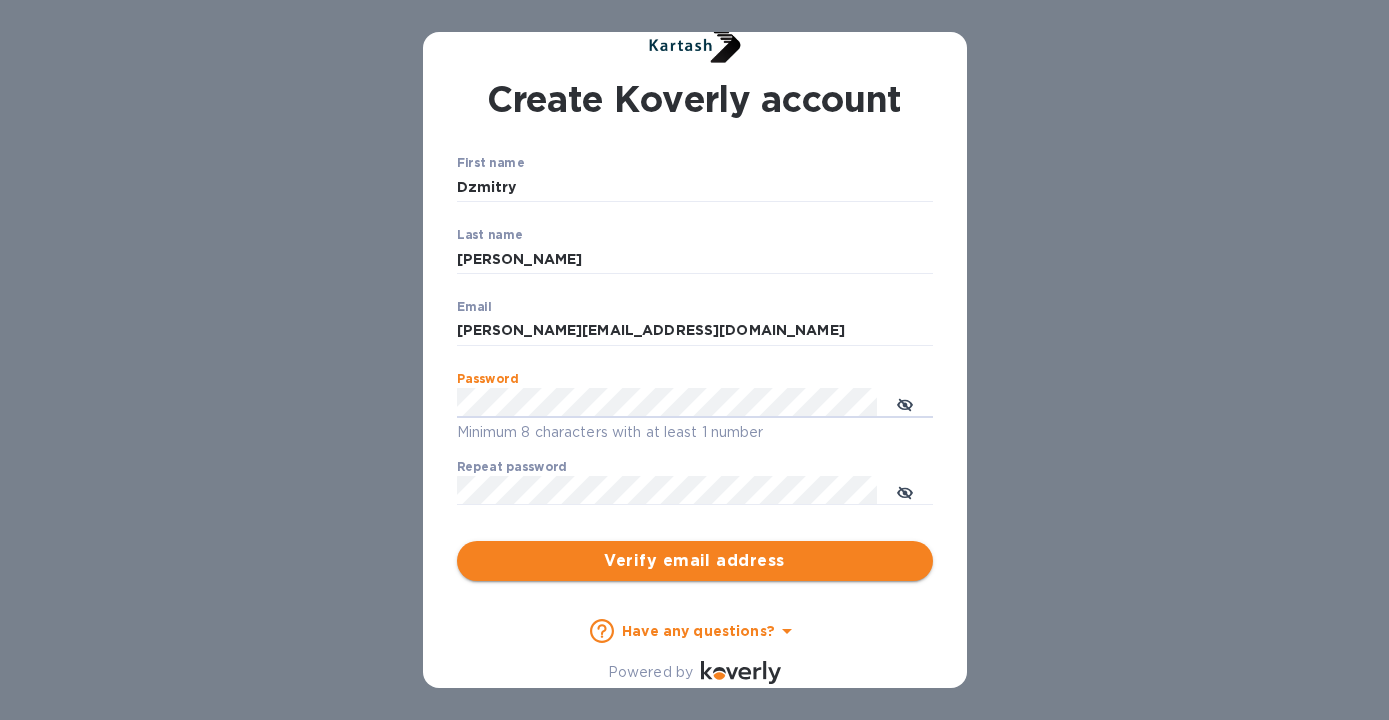 click on "Verify email address" at bounding box center (695, 561) 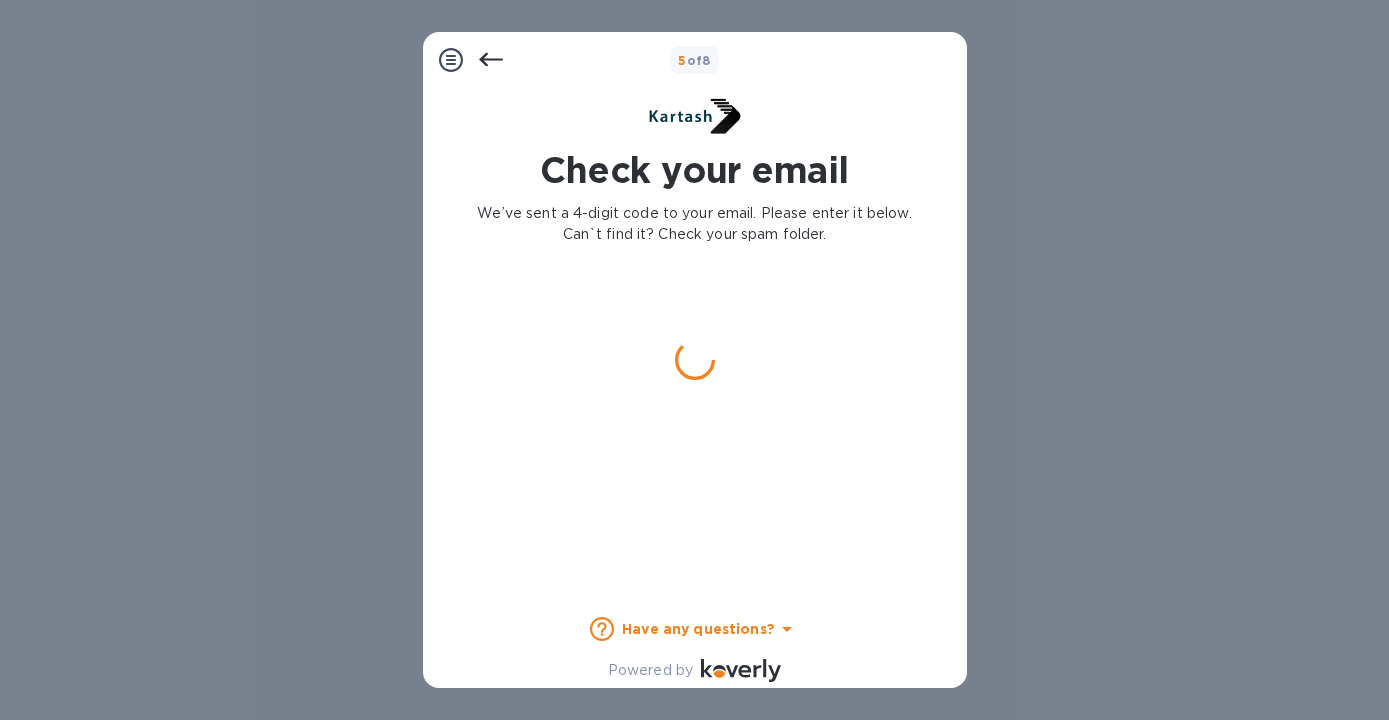 scroll, scrollTop: 0, scrollLeft: 0, axis: both 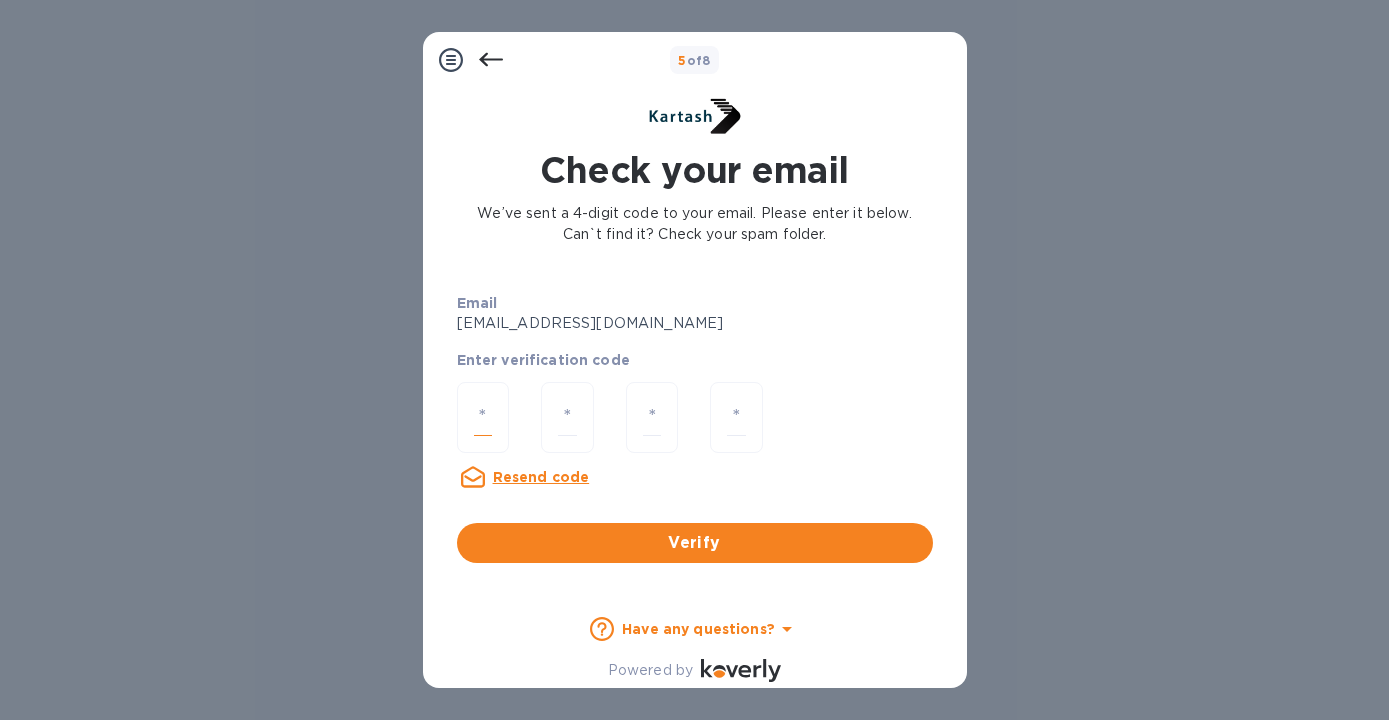 click at bounding box center [483, 417] 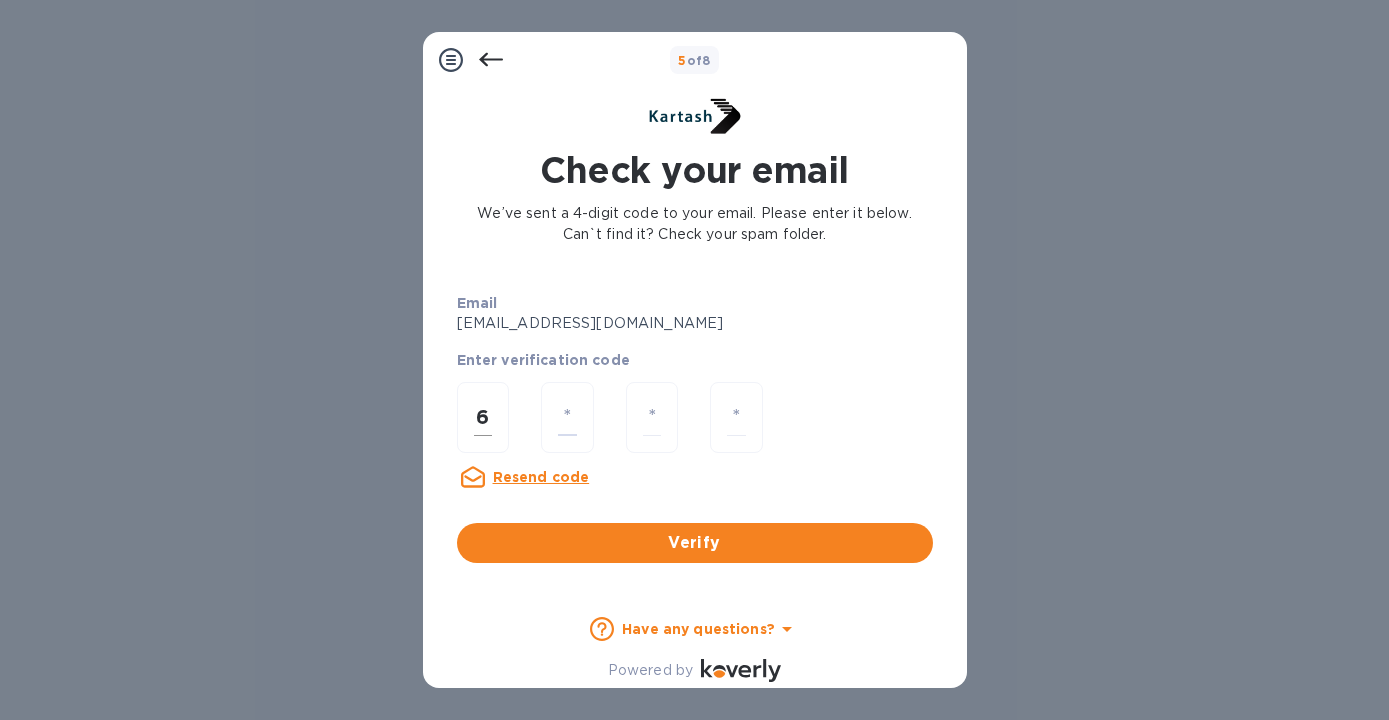 type on "2" 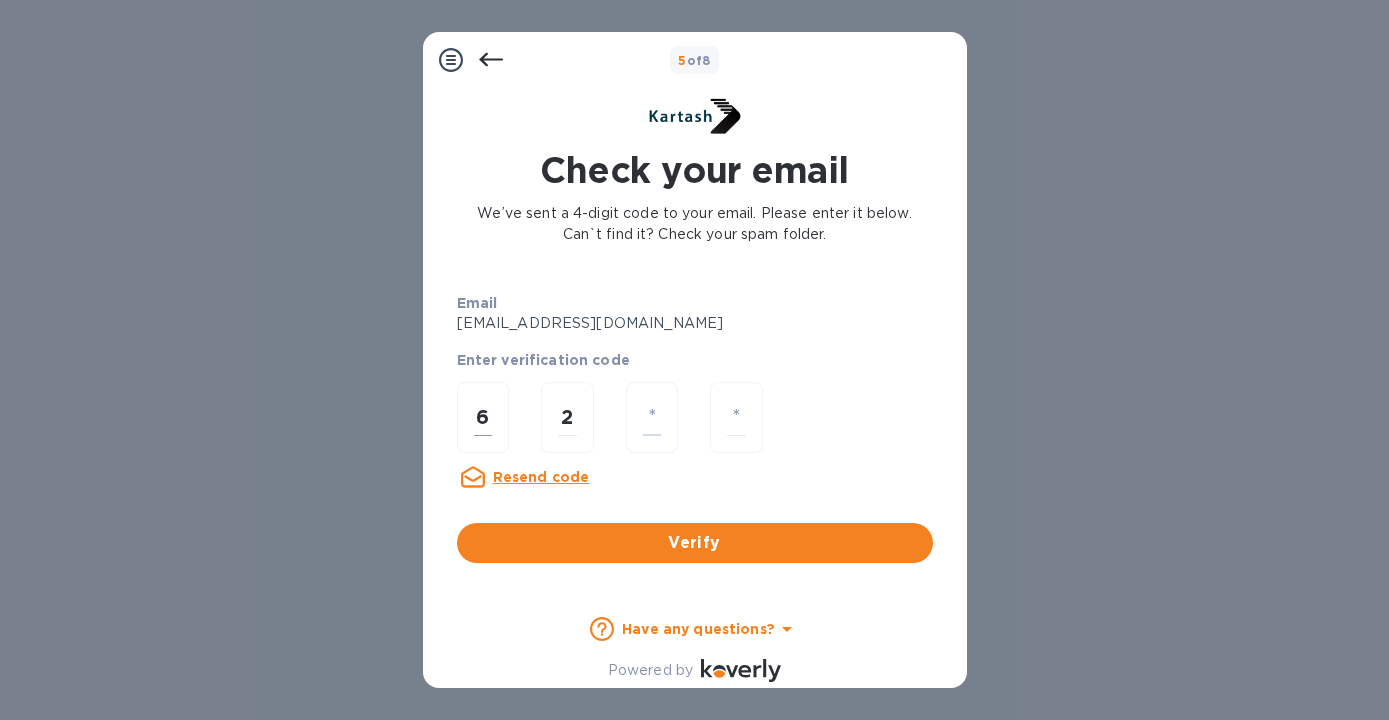 type on "3" 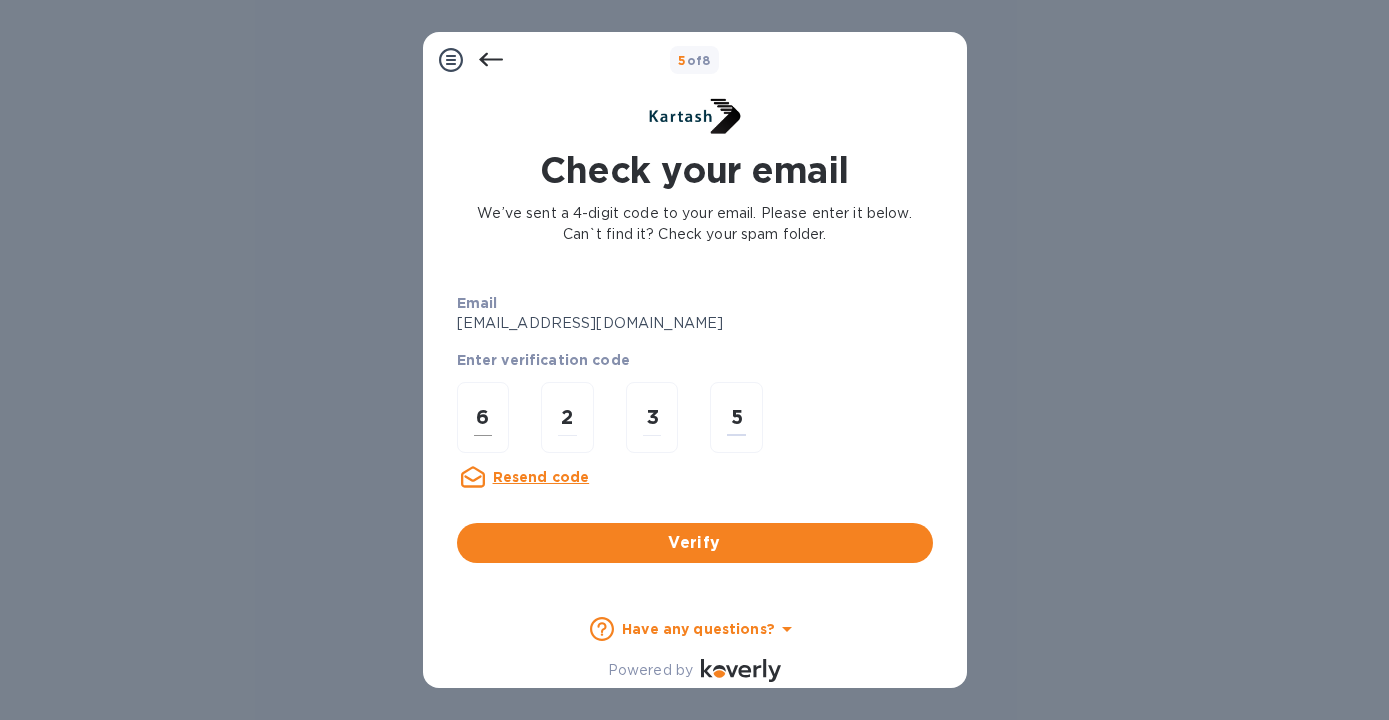 type on "5" 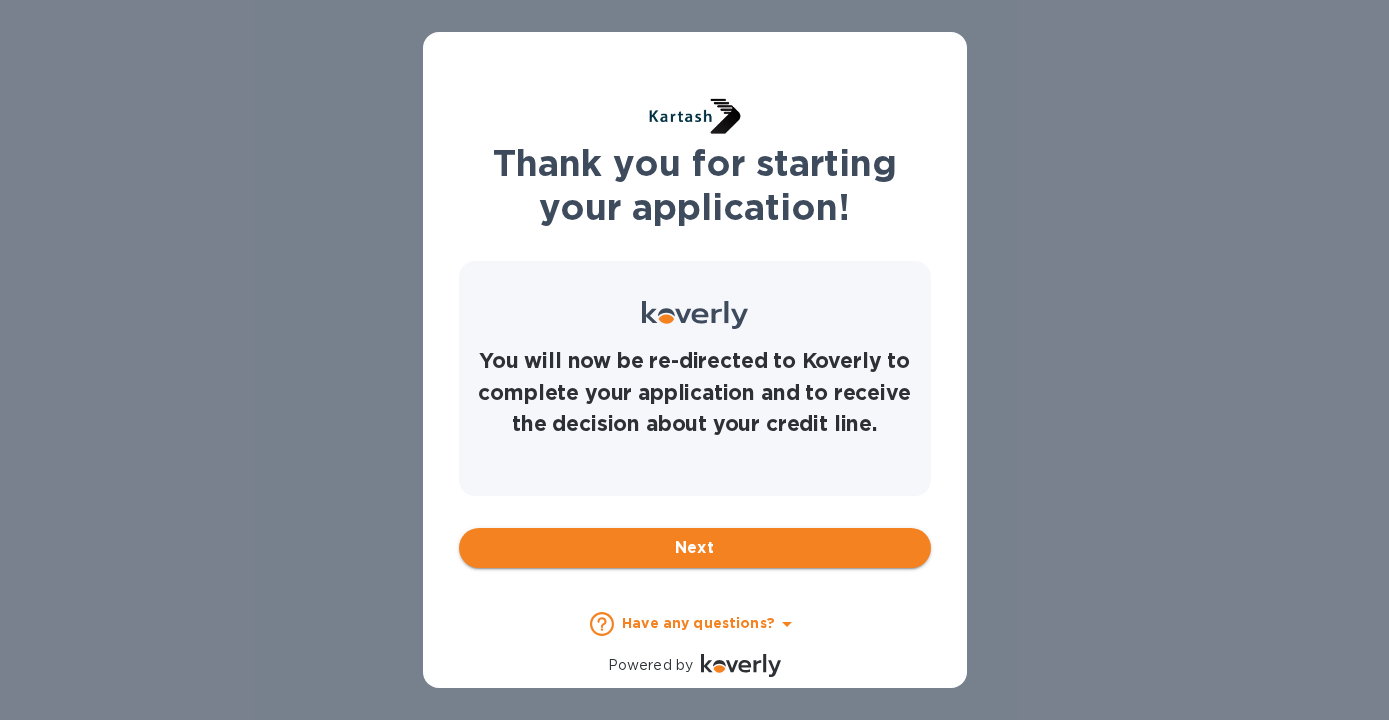 click on "Next" at bounding box center [695, 548] 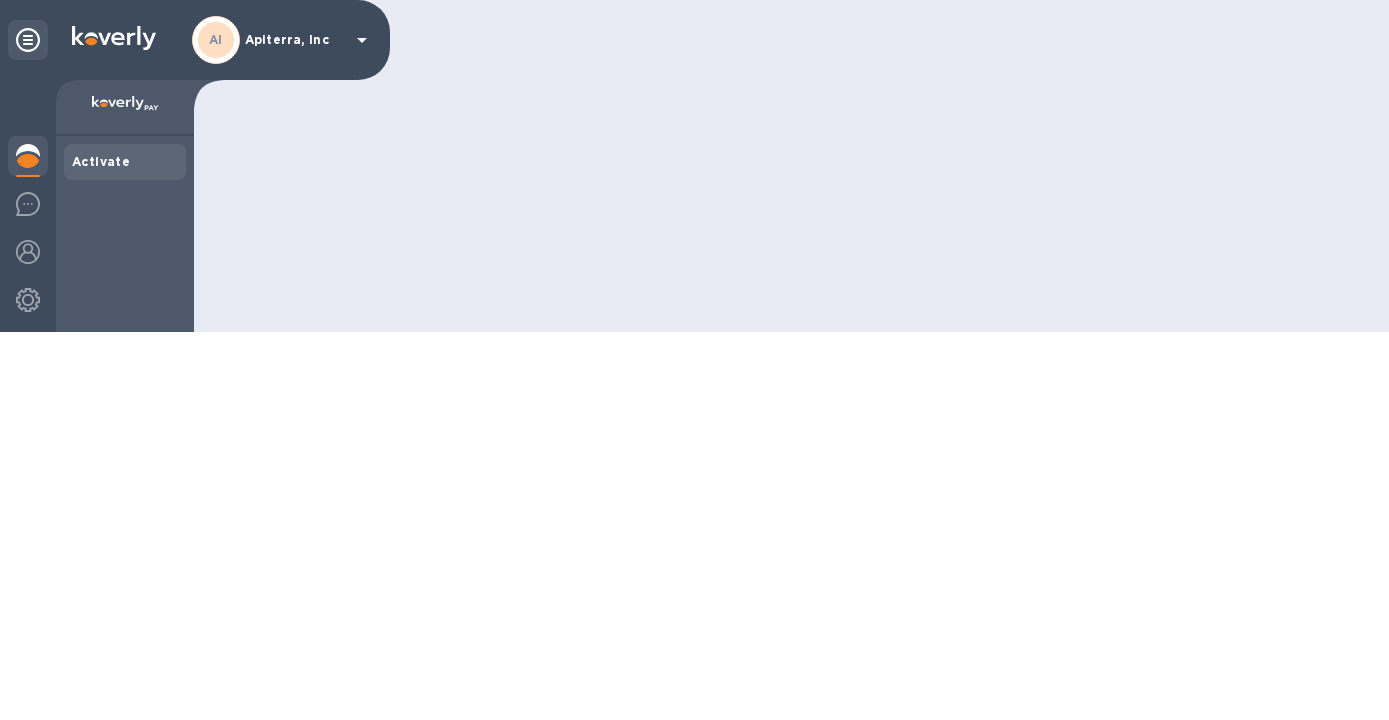 scroll, scrollTop: 0, scrollLeft: 0, axis: both 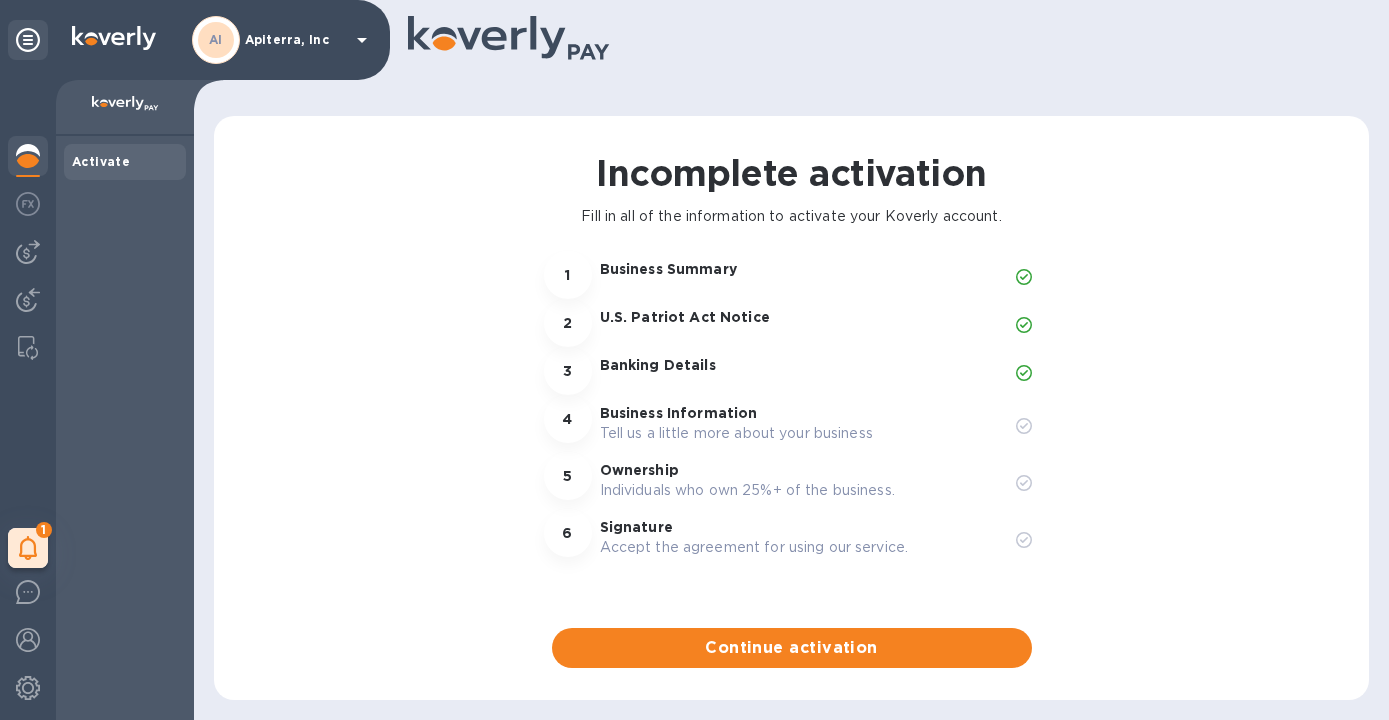 click on "Business Information" at bounding box center (800, 413) 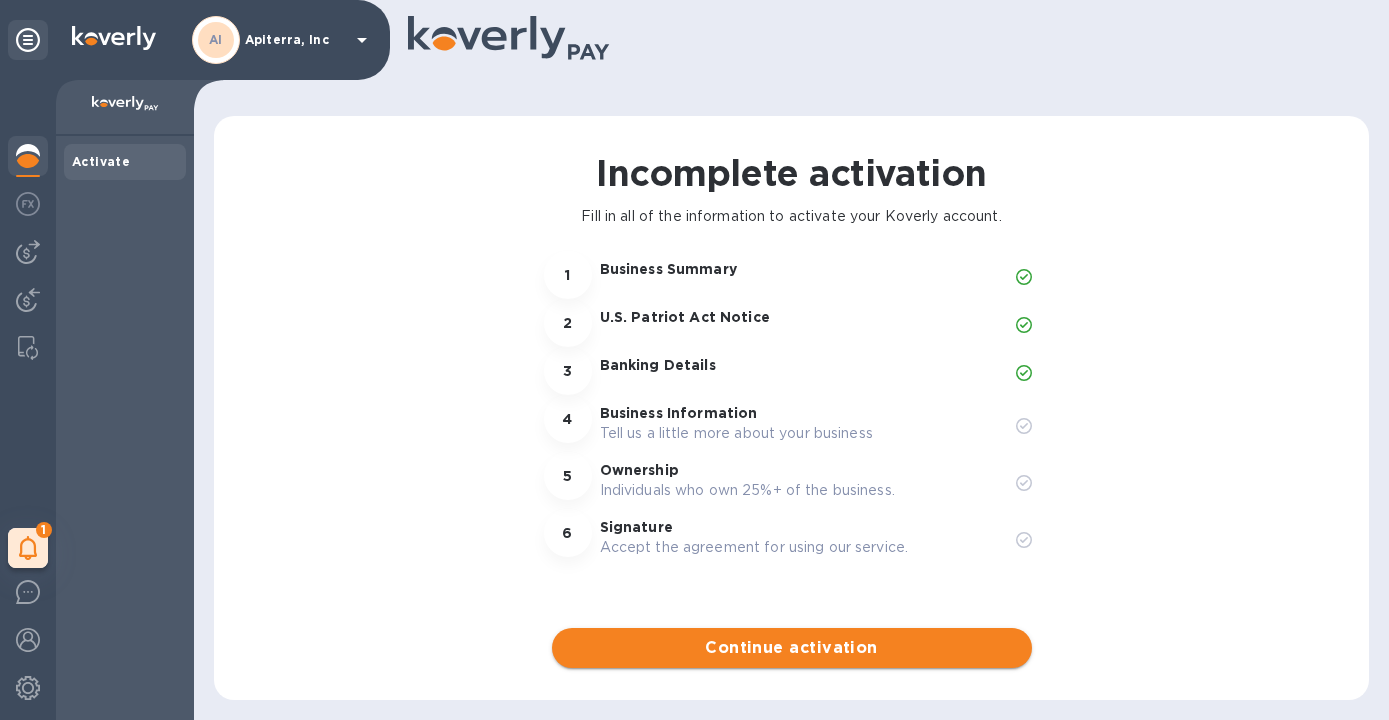 click on "Continue activation" at bounding box center [792, 648] 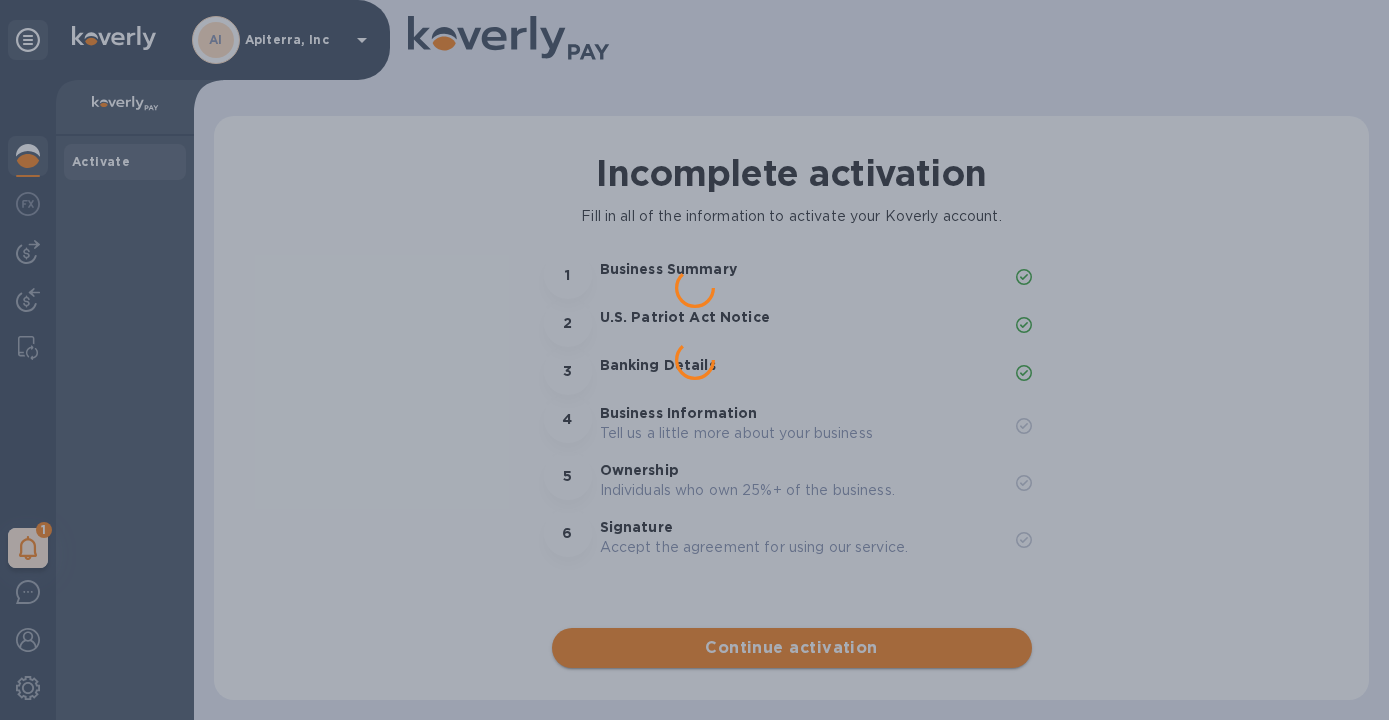 scroll, scrollTop: 0, scrollLeft: 0, axis: both 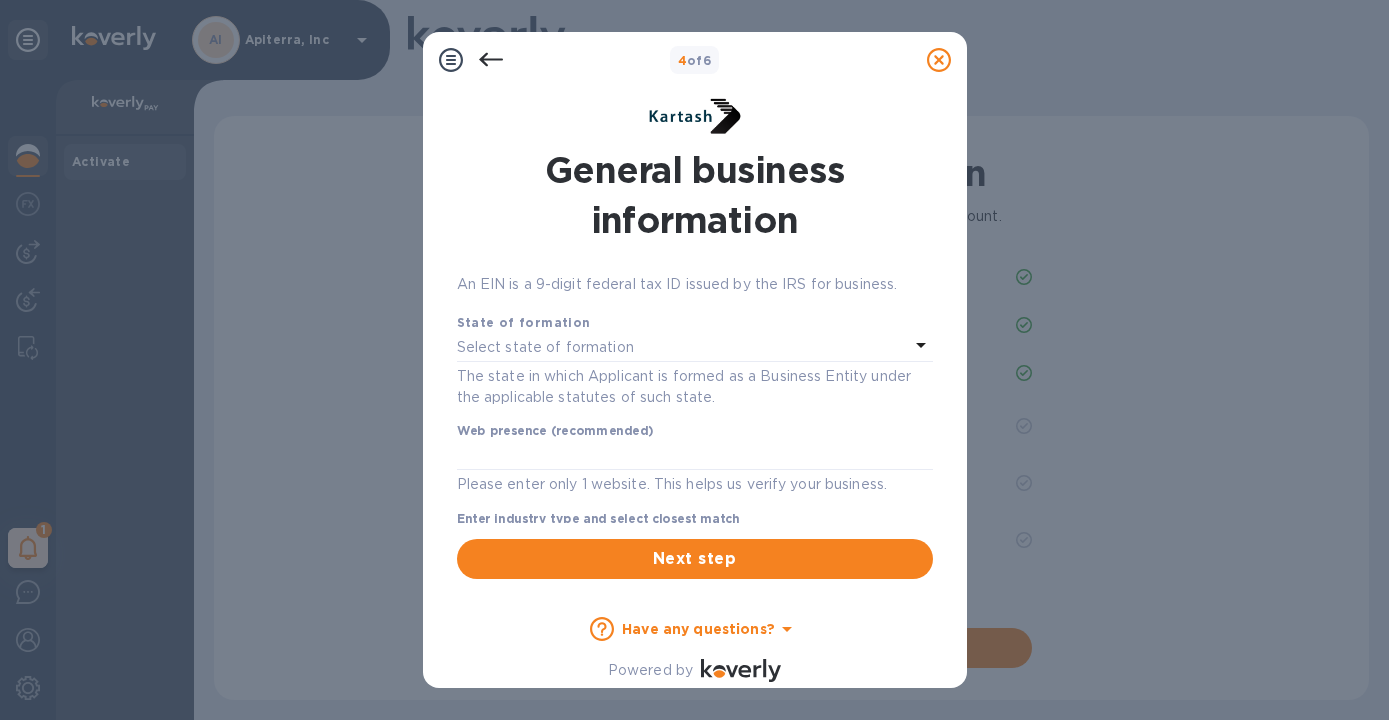 click on "Select state of formation" at bounding box center (545, 347) 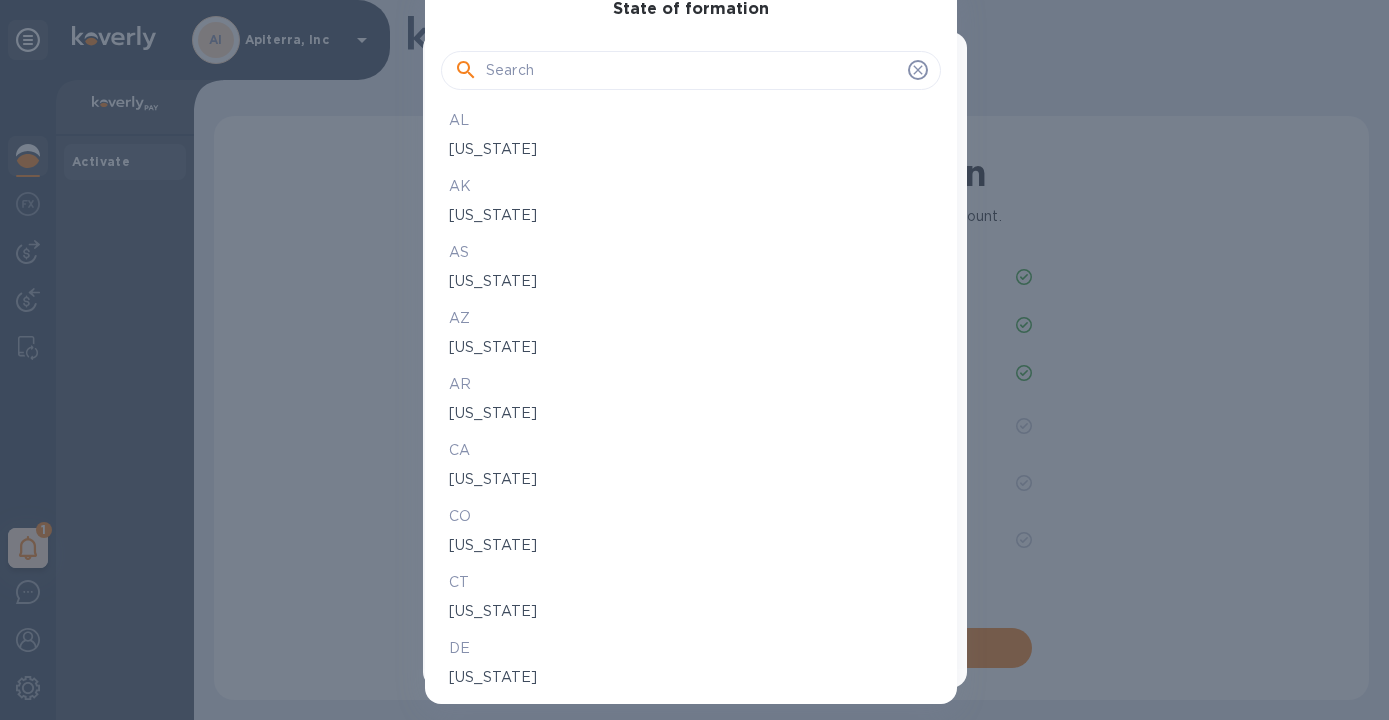 click at bounding box center (693, 71) 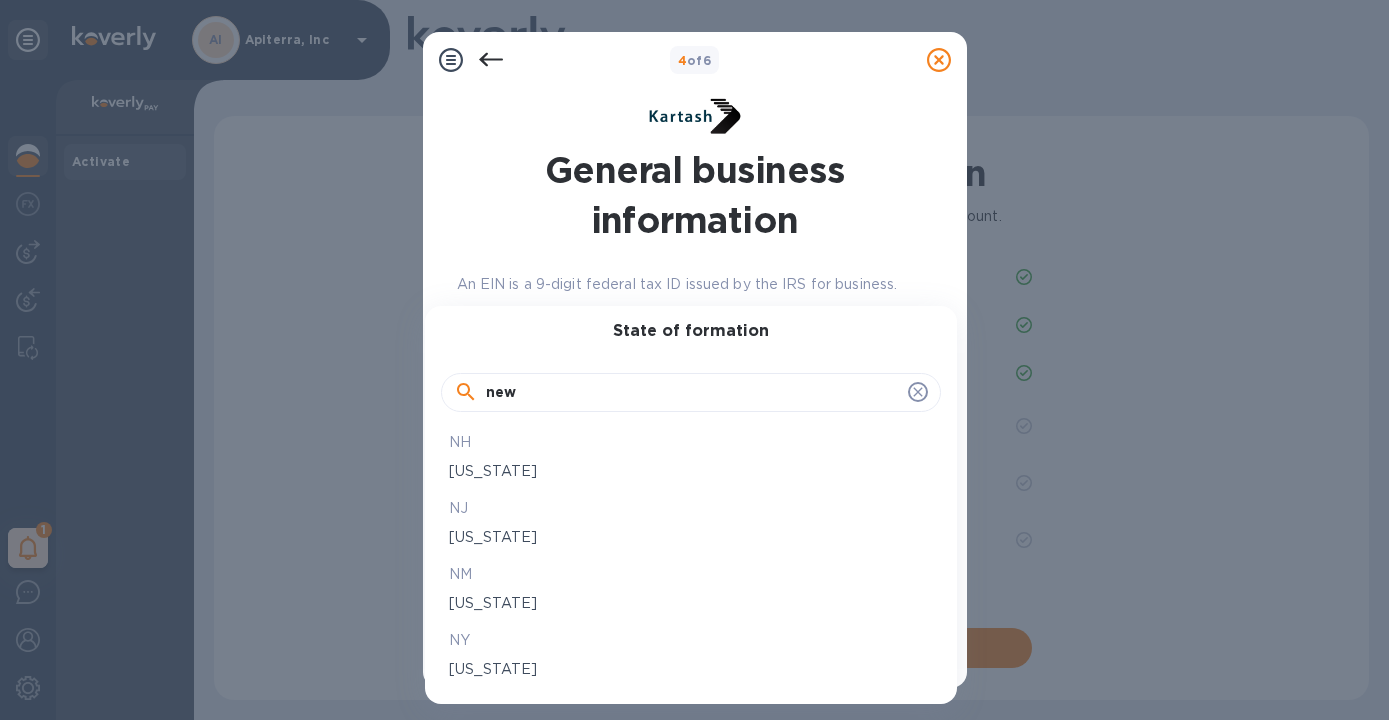 type on "new" 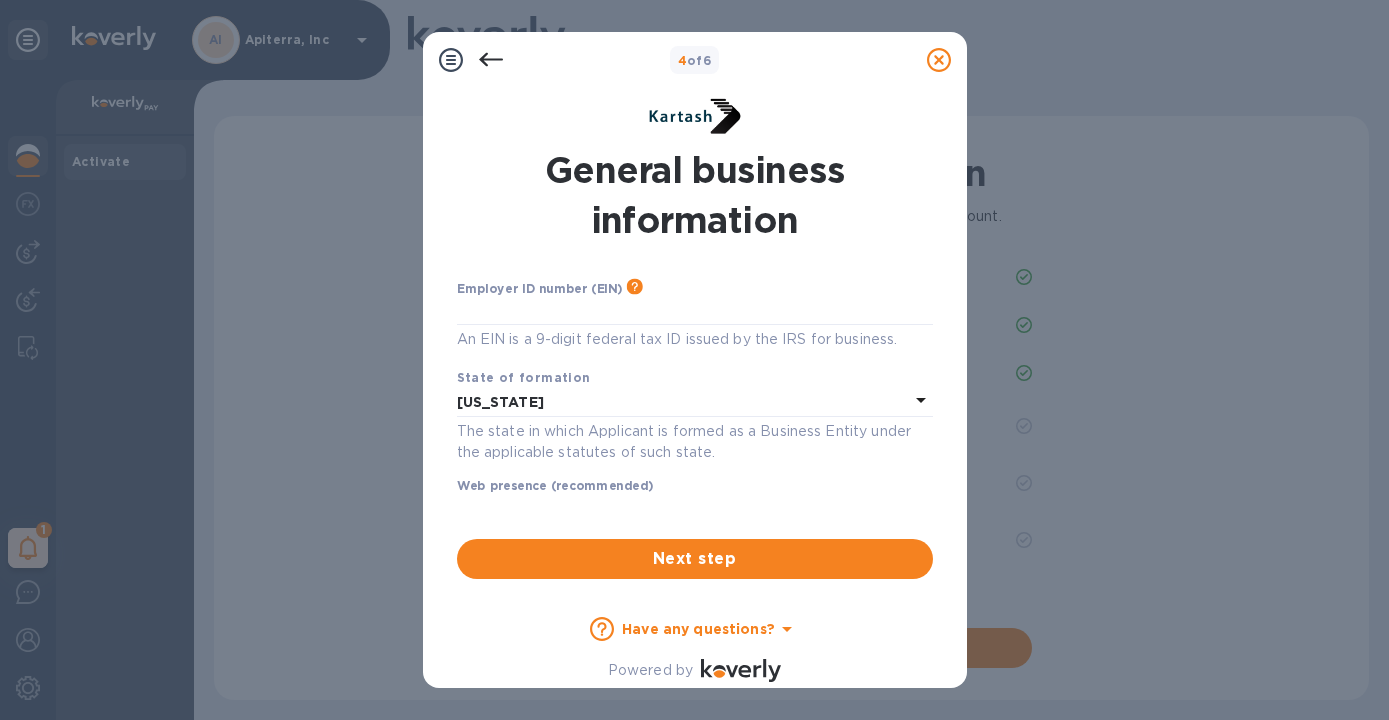 scroll, scrollTop: 0, scrollLeft: 0, axis: both 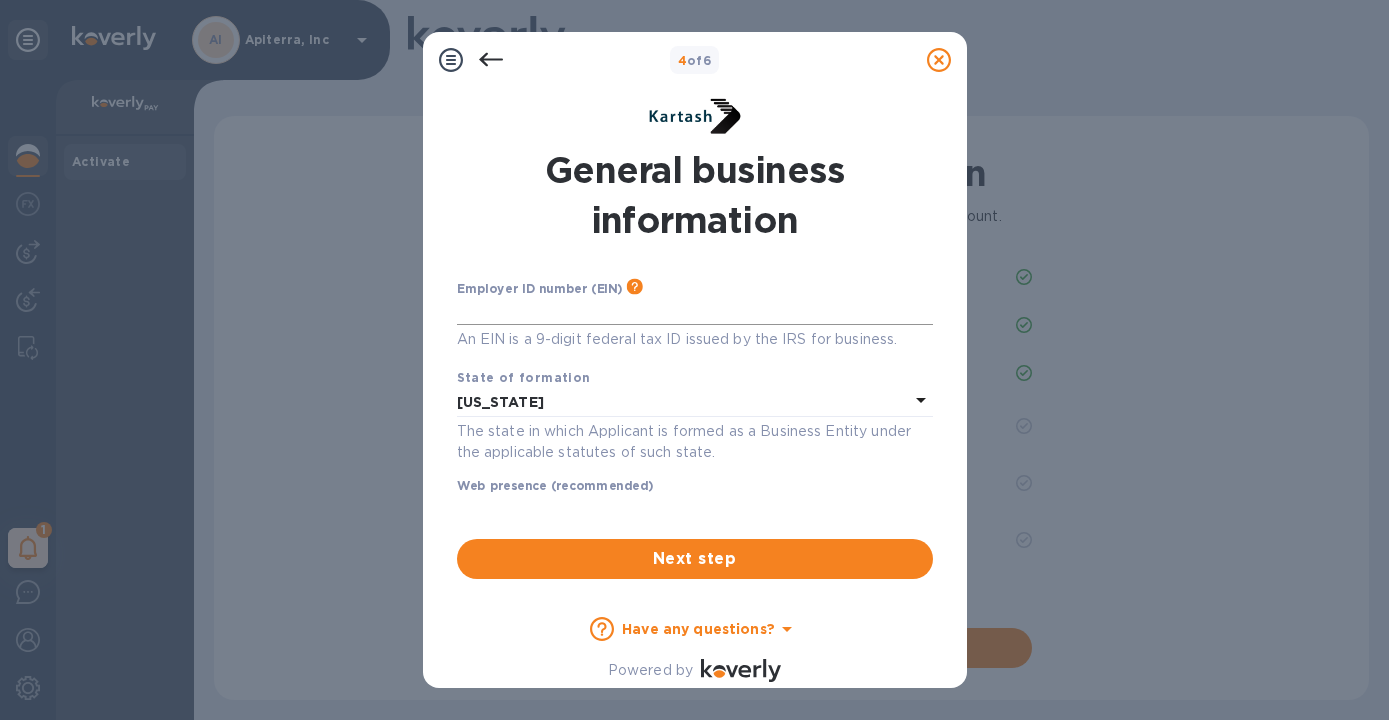 click at bounding box center (695, 310) 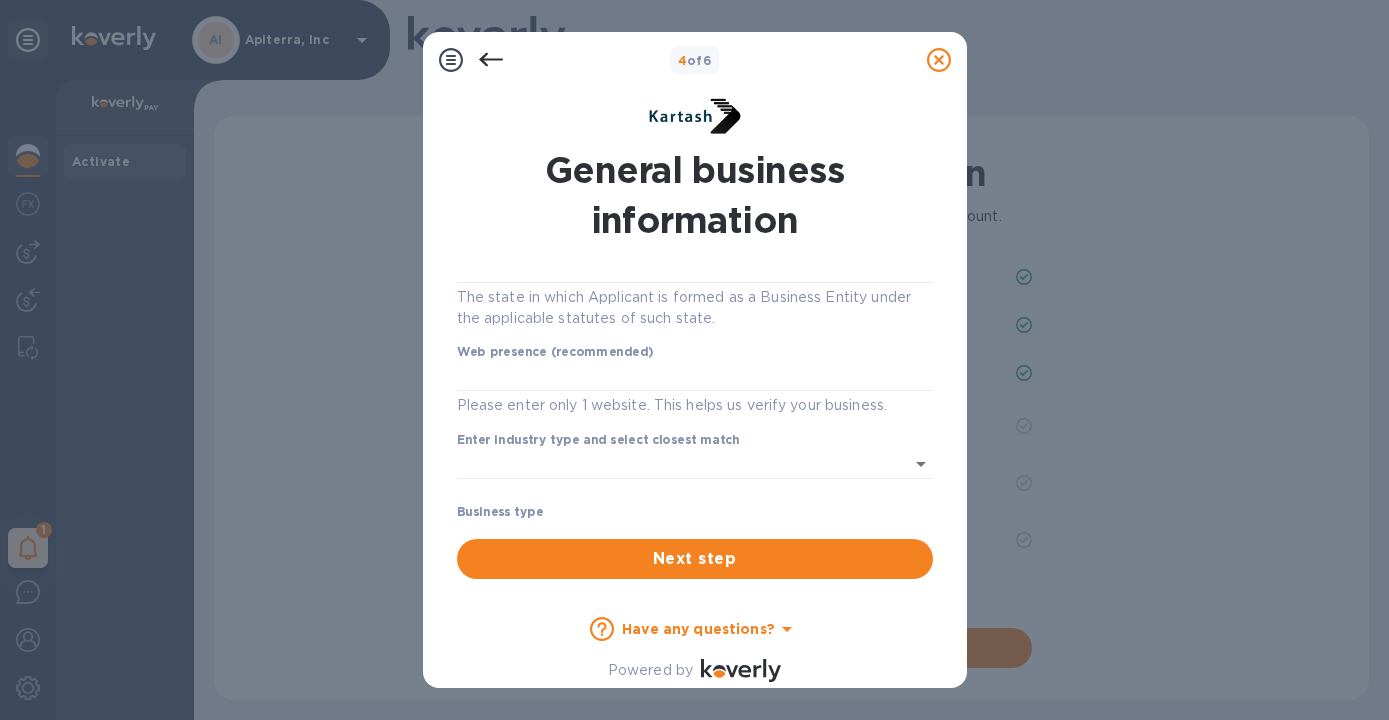 scroll, scrollTop: 140, scrollLeft: 0, axis: vertical 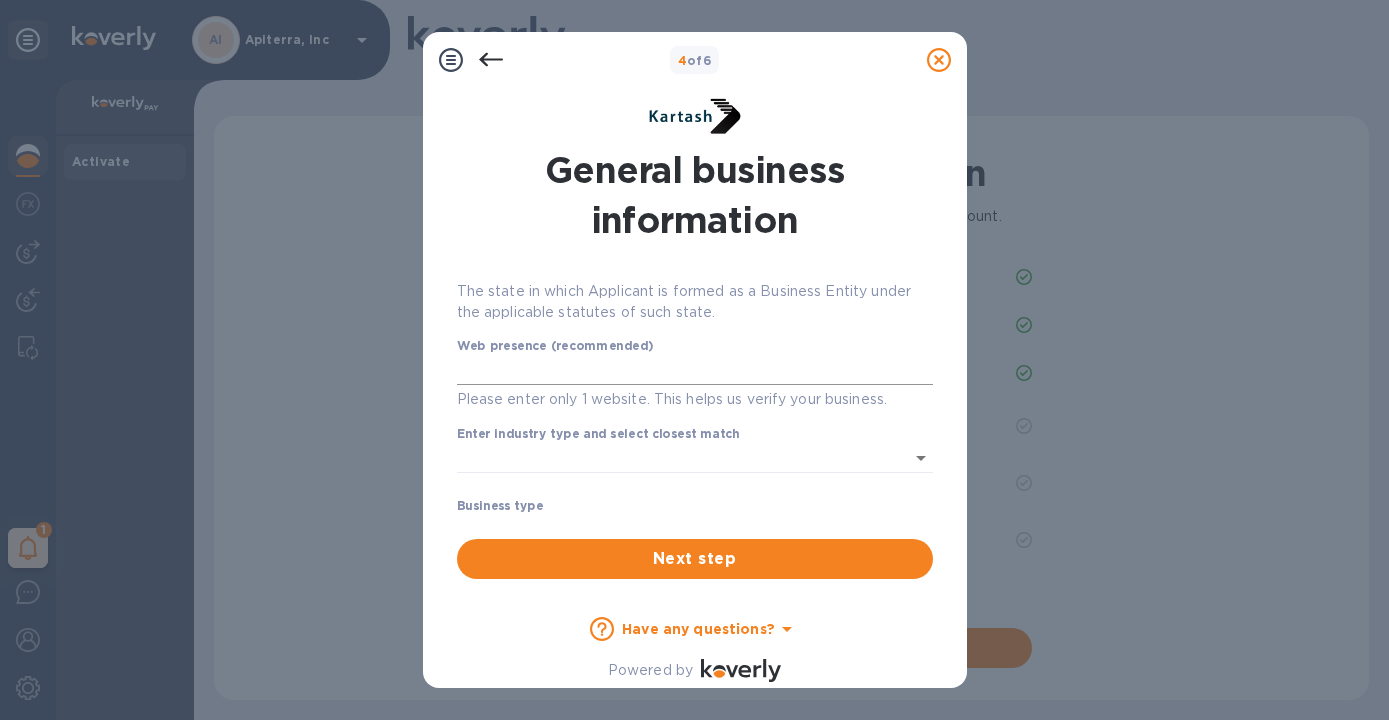type on "***96" 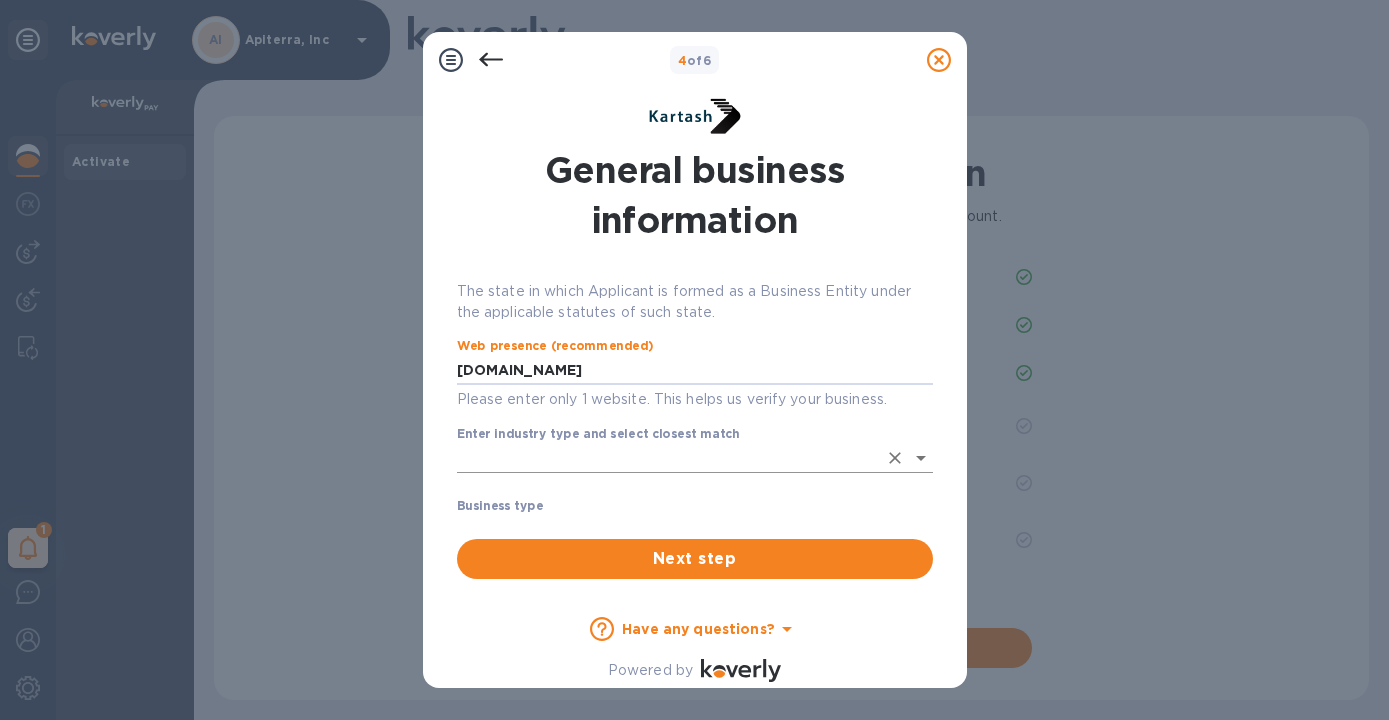 type on "[DOMAIN_NAME]" 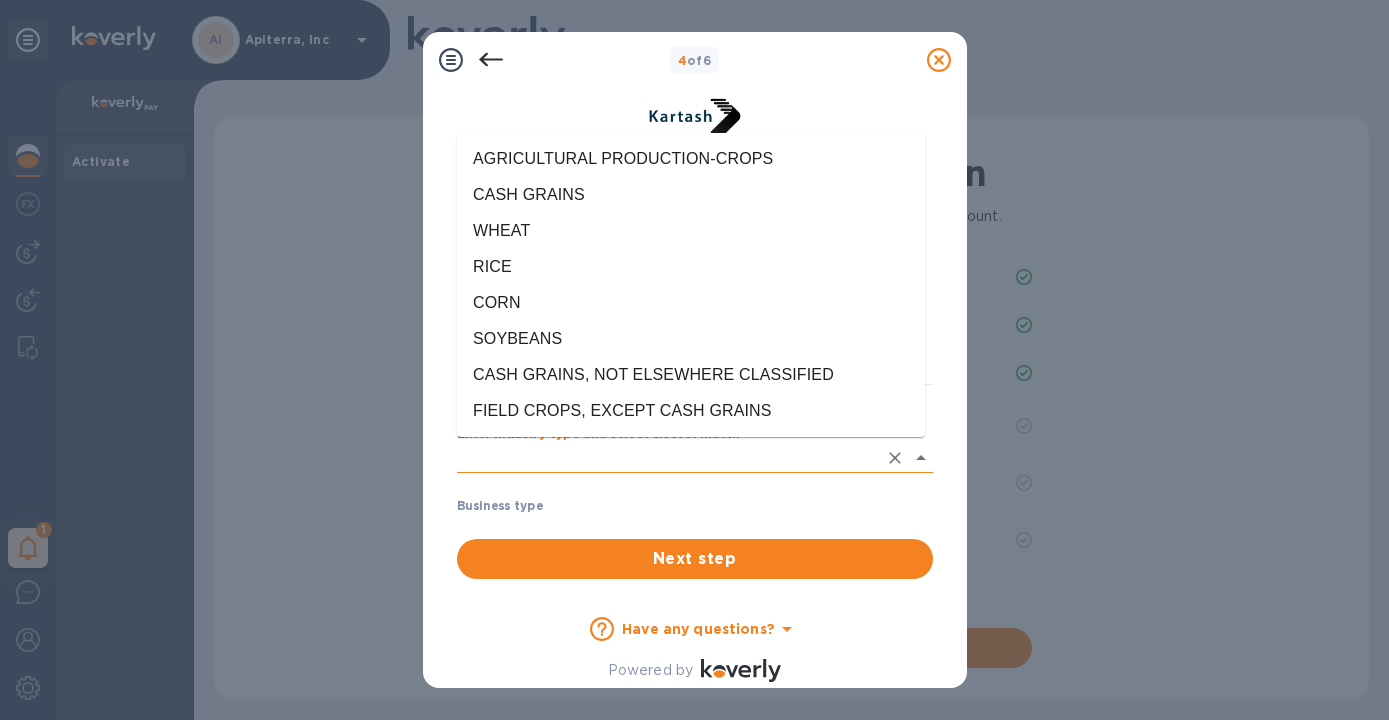 click on "Enter industry type and select closest match" at bounding box center (667, 457) 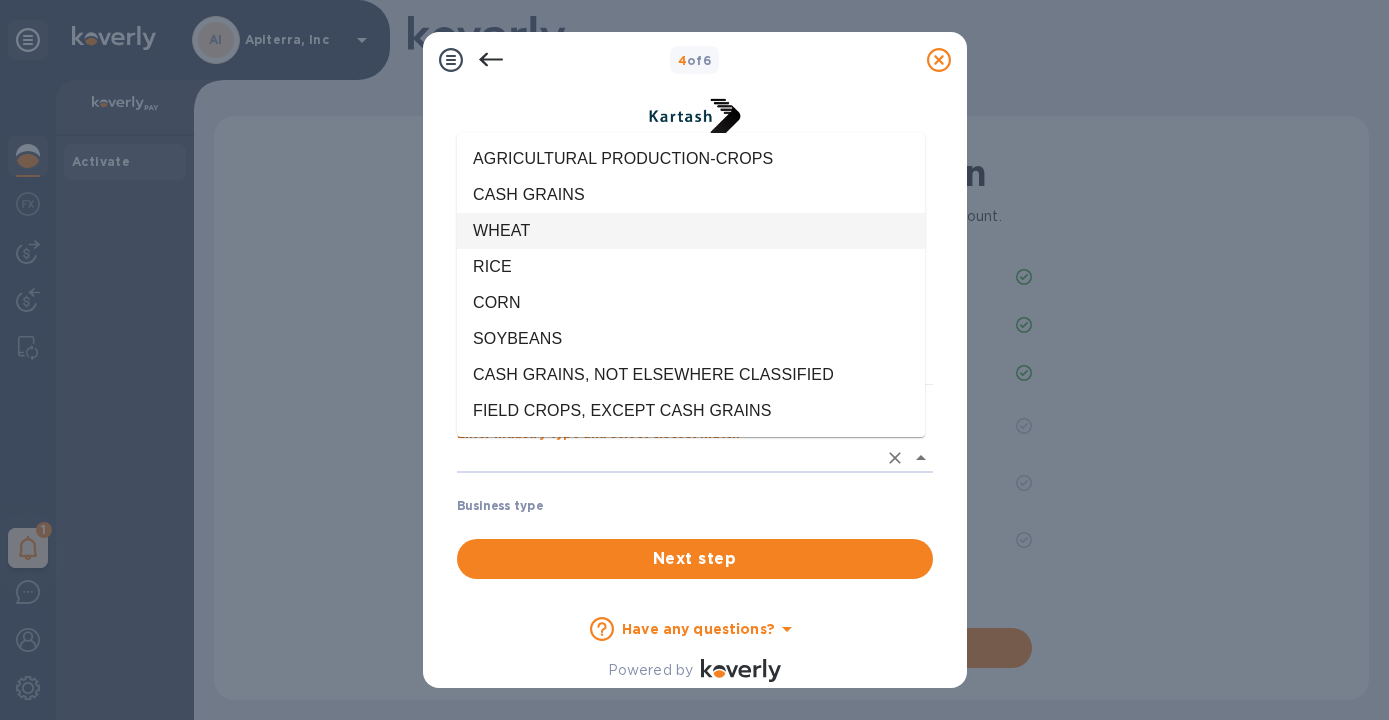 scroll, scrollTop: 0, scrollLeft: 0, axis: both 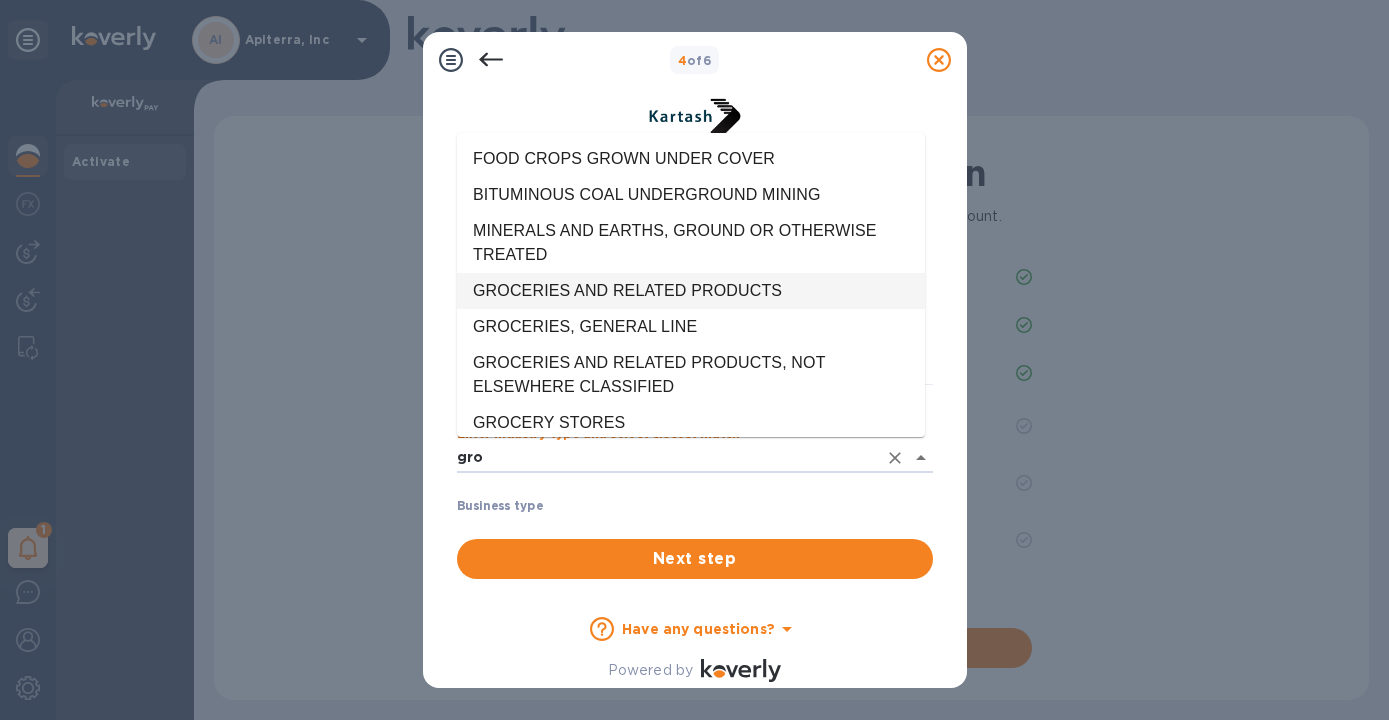 click on "GROCERIES AND RELATED PRODUCTS" at bounding box center [691, 291] 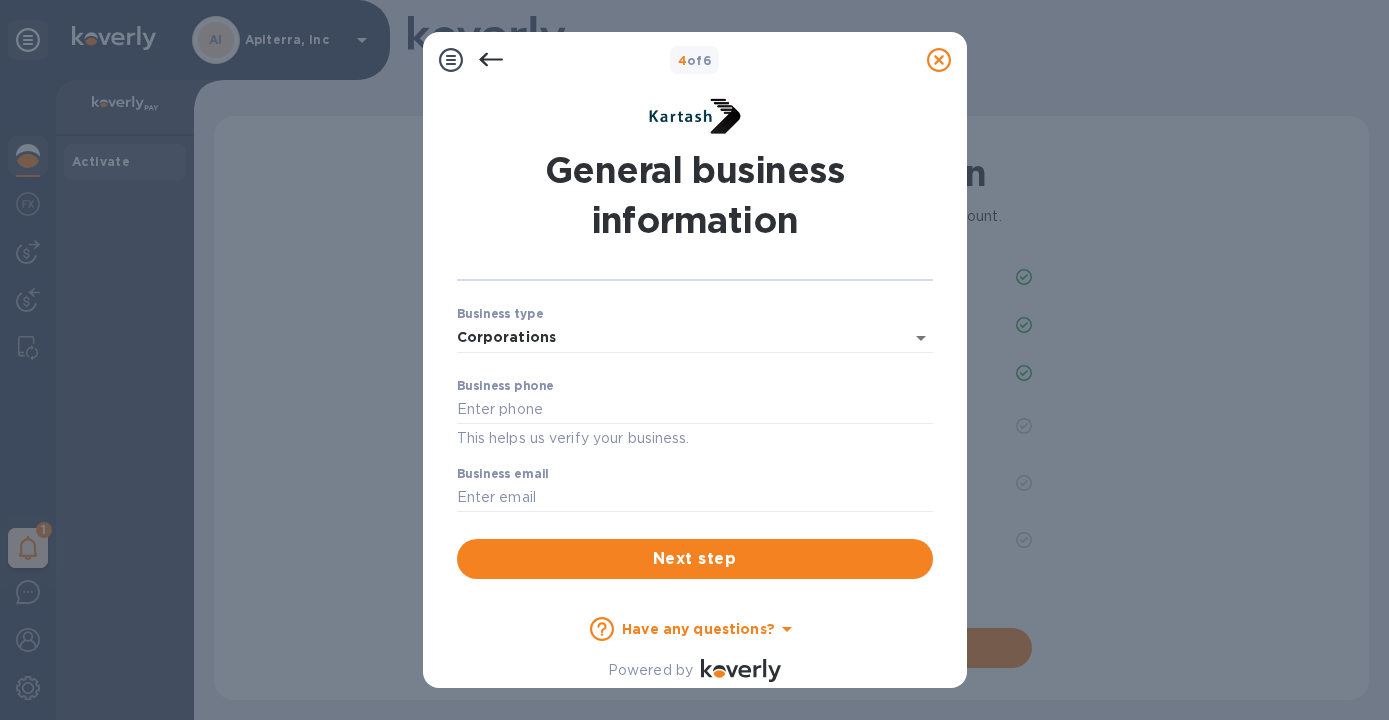scroll, scrollTop: 341, scrollLeft: 0, axis: vertical 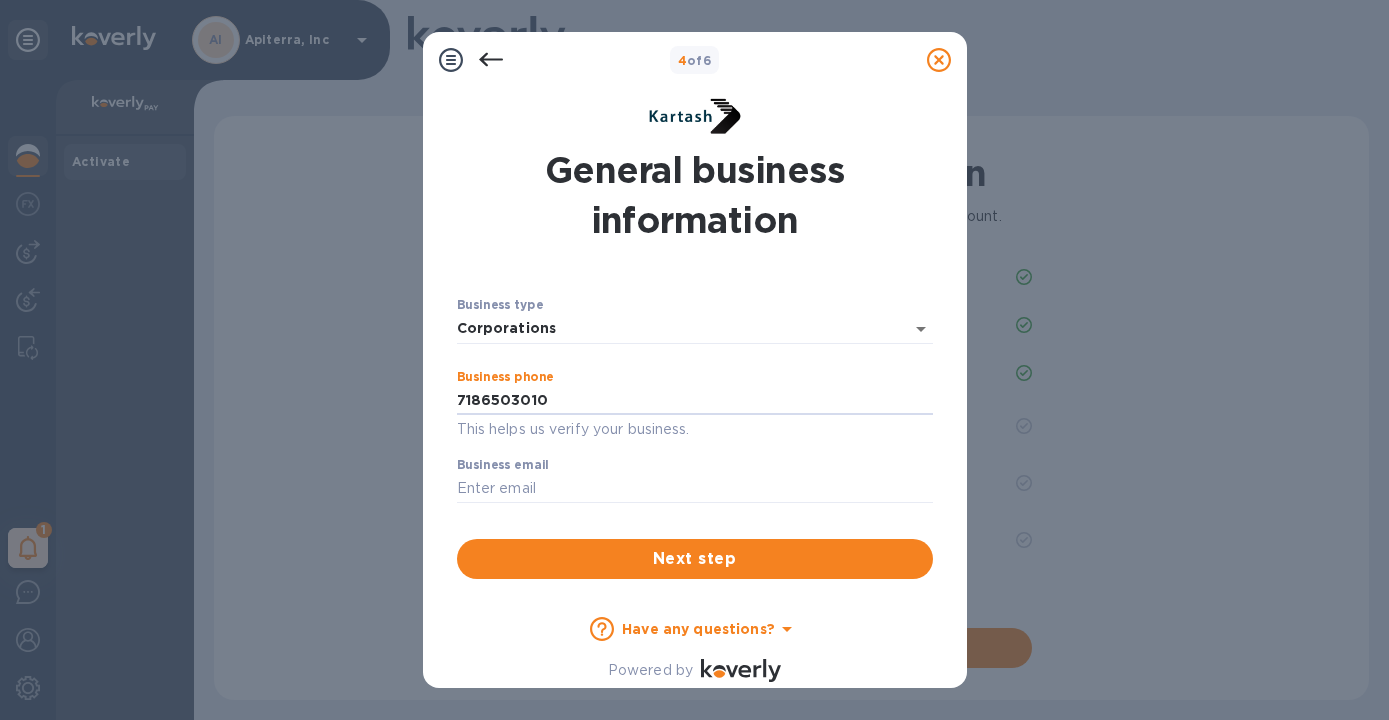 type on "7186503010" 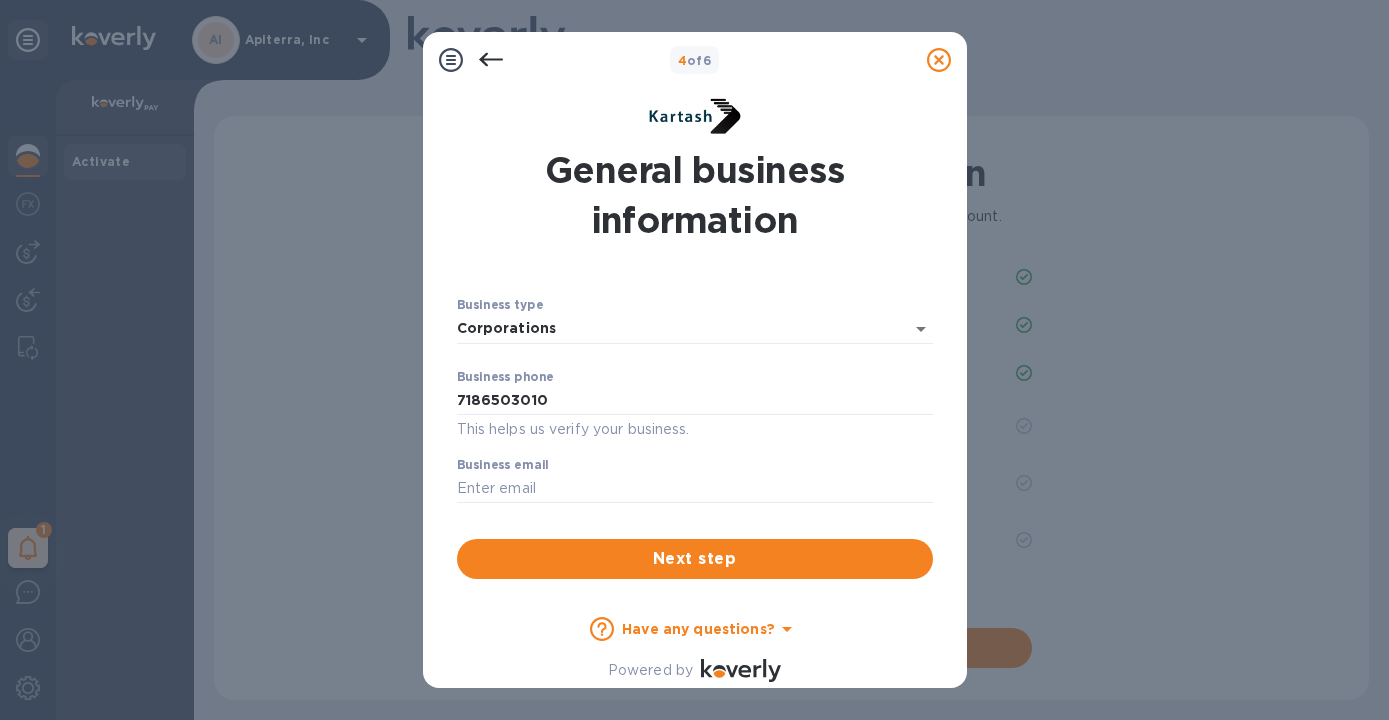 click on "Business email ​" at bounding box center [695, 494] 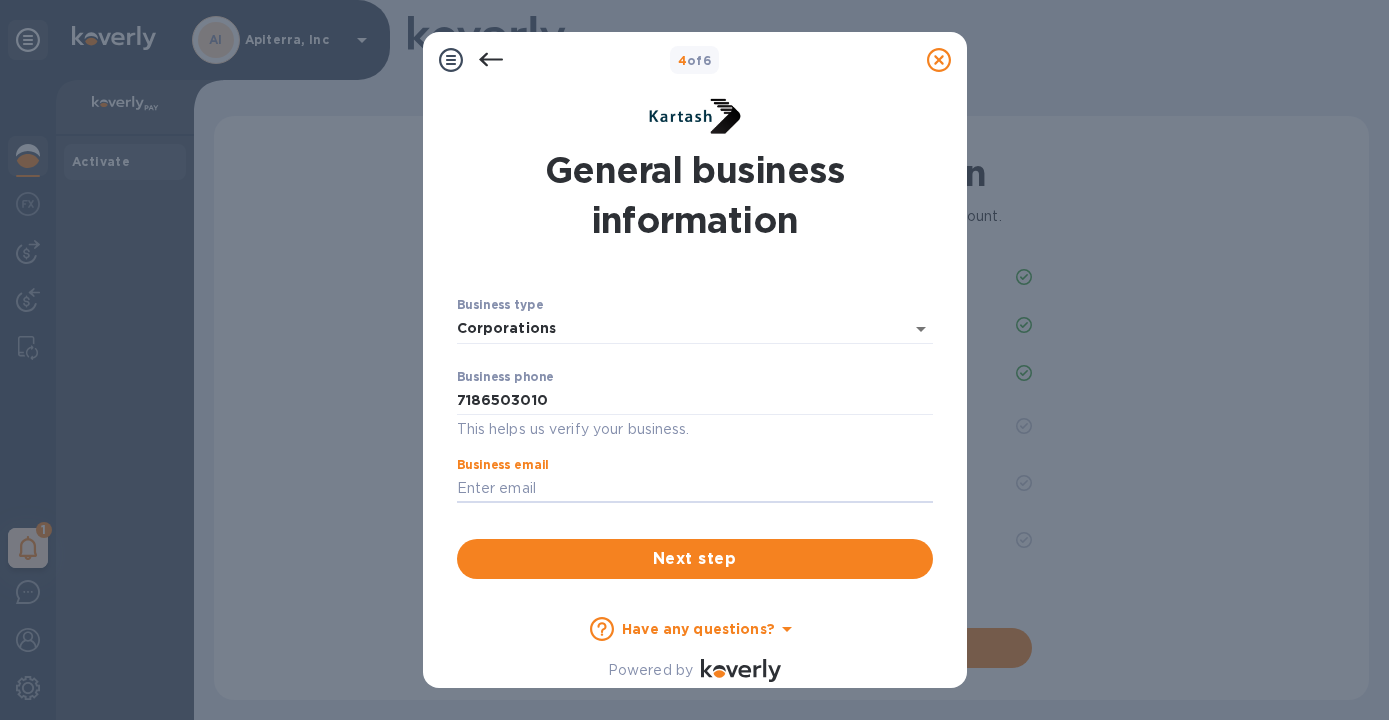 type on "[PERSON_NAME][EMAIL_ADDRESS][DOMAIN_NAME]" 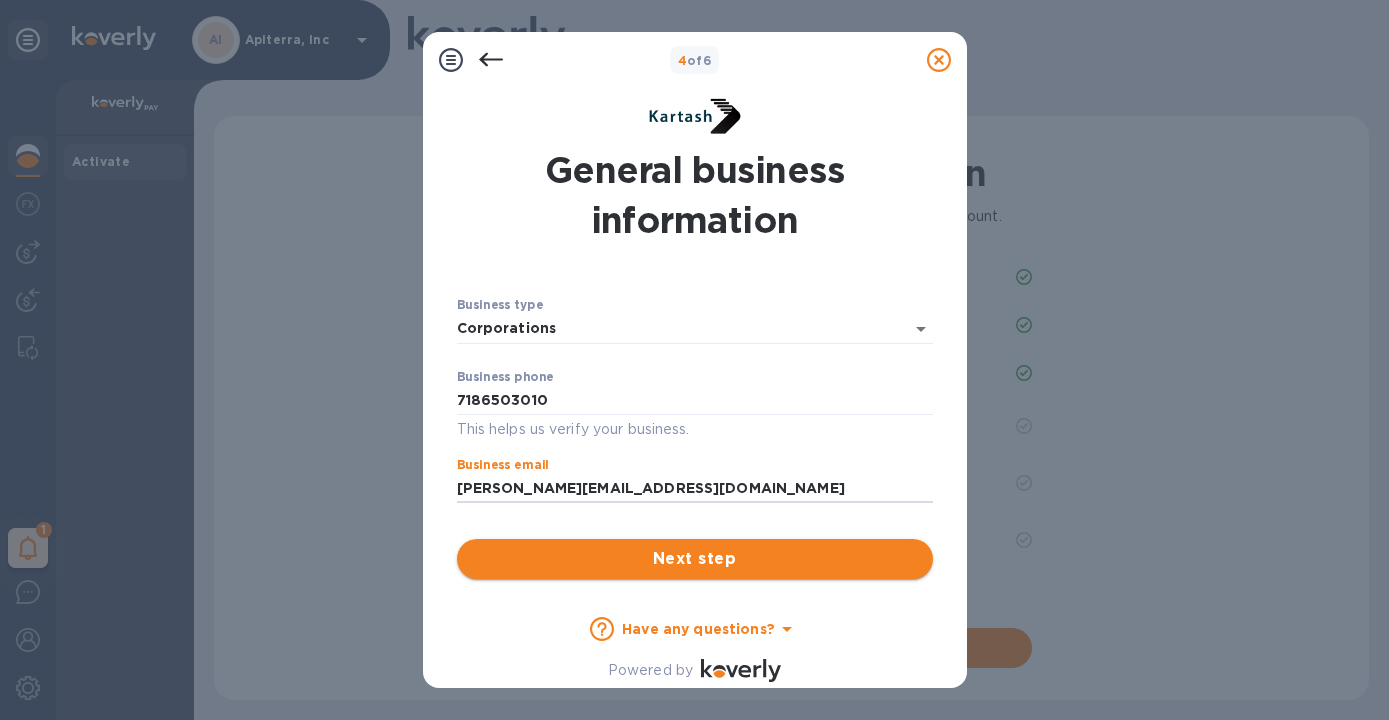 click on "Next step" at bounding box center (695, 559) 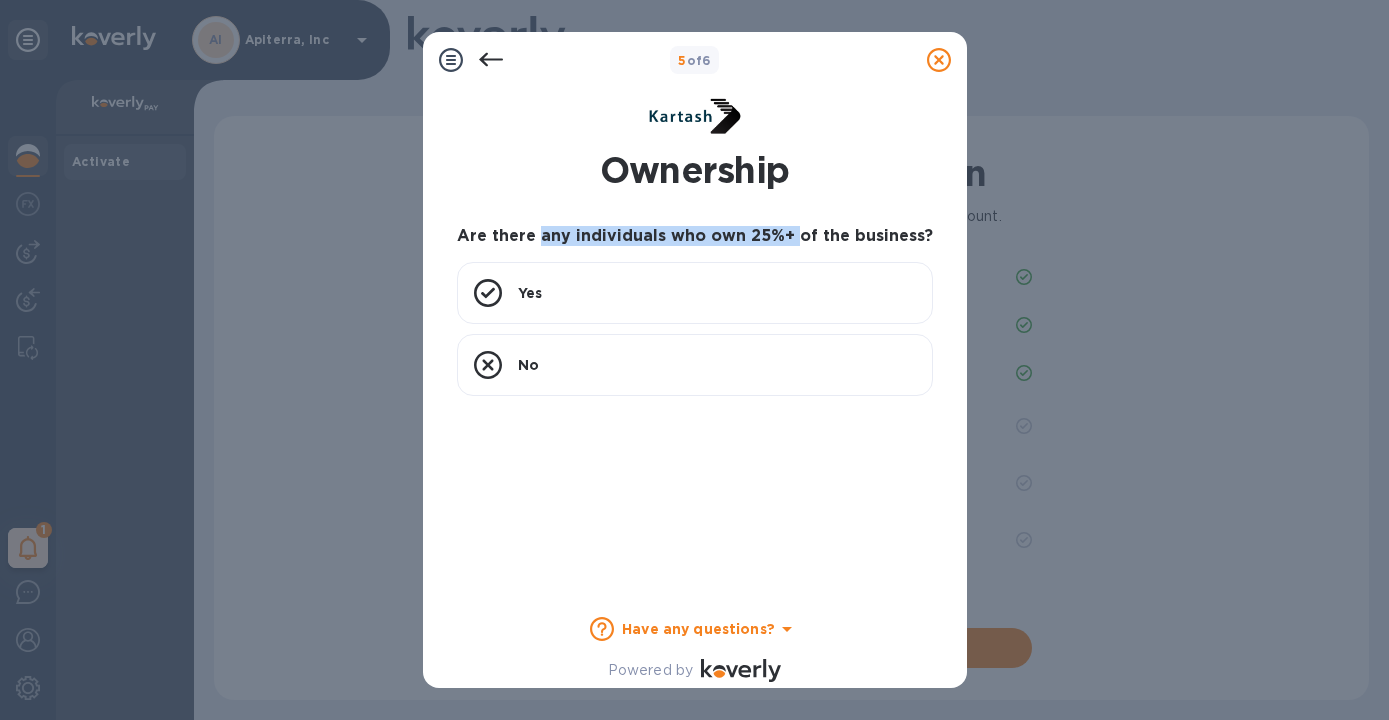drag, startPoint x: 545, startPoint y: 241, endPoint x: 796, endPoint y: 243, distance: 251.00797 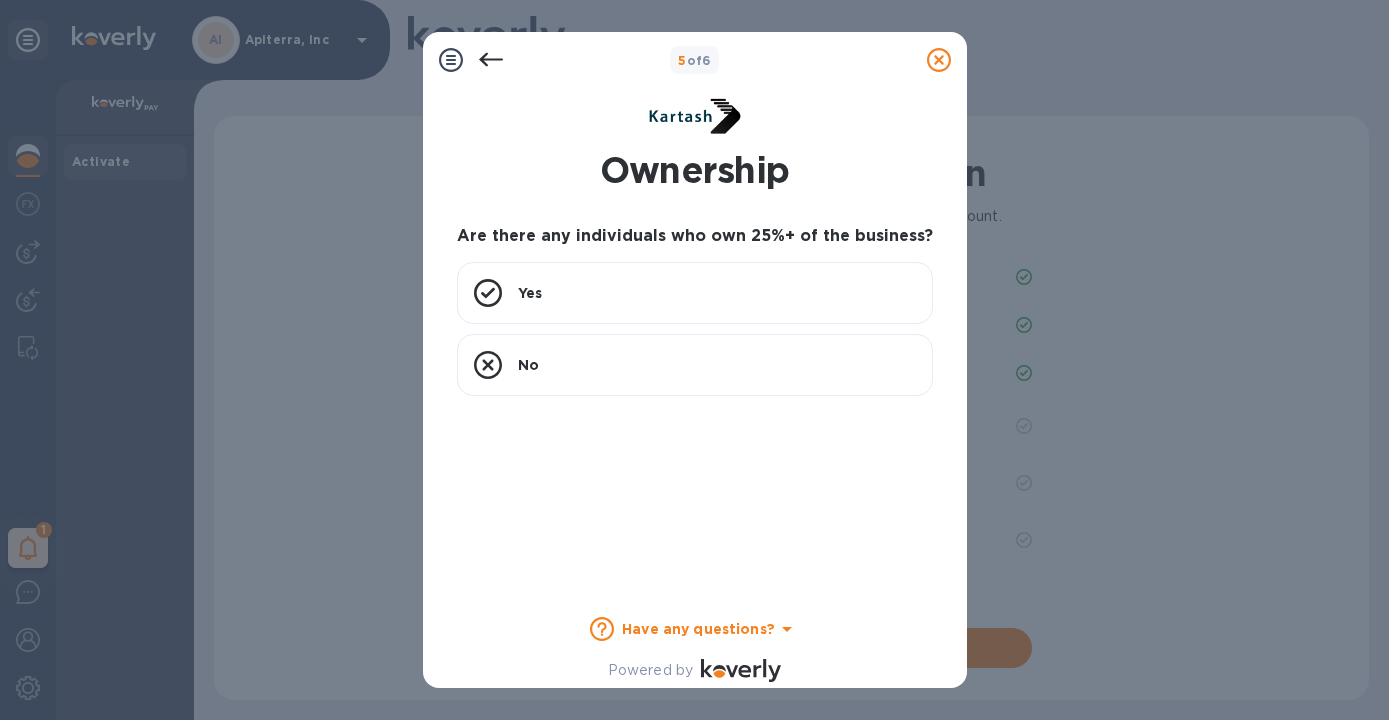 click on "Are there any individuals who own 25%+ of the business?" at bounding box center [695, 236] 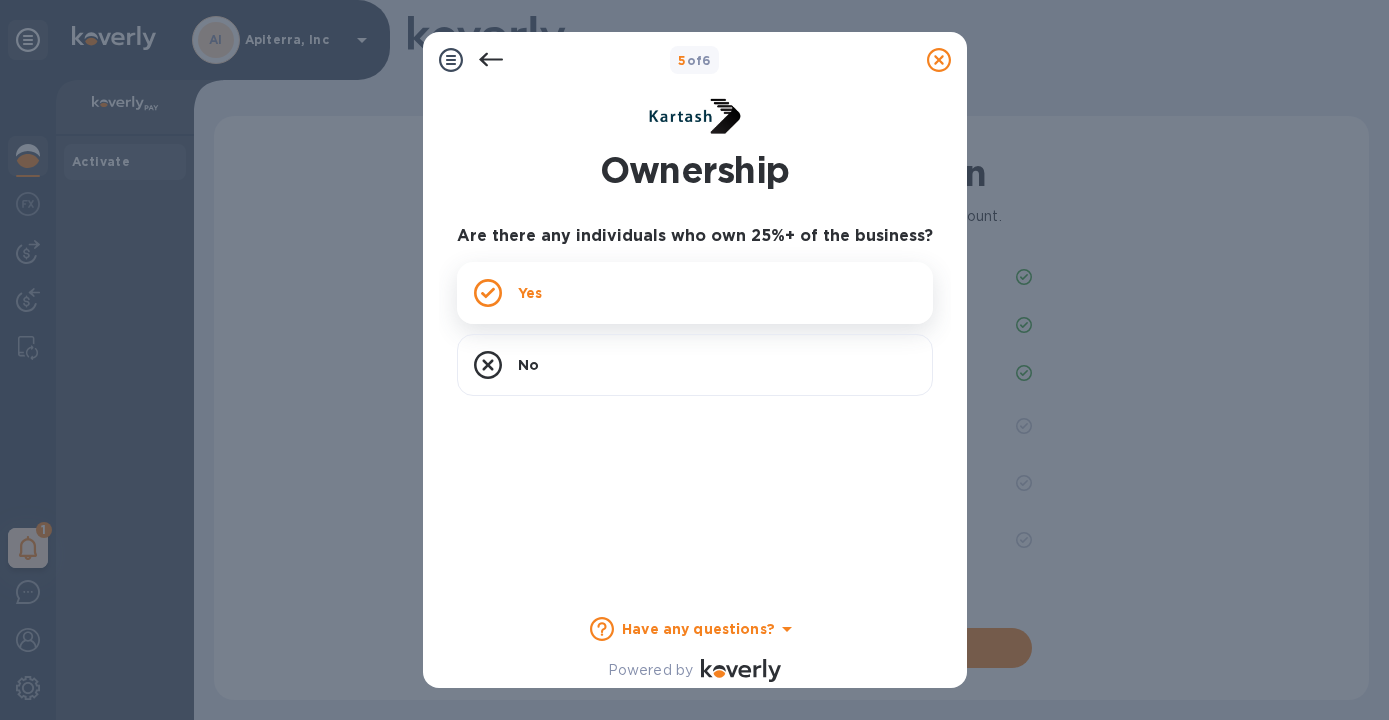 click 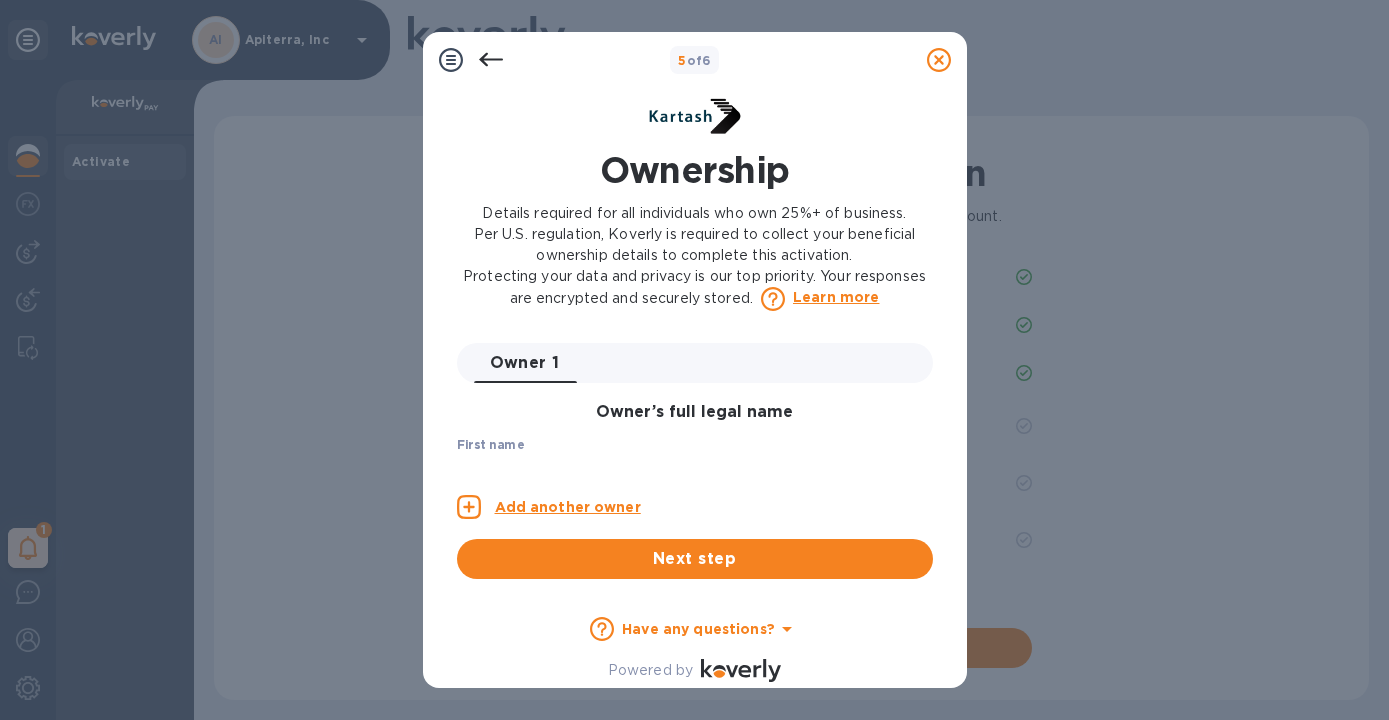 scroll, scrollTop: 183, scrollLeft: 0, axis: vertical 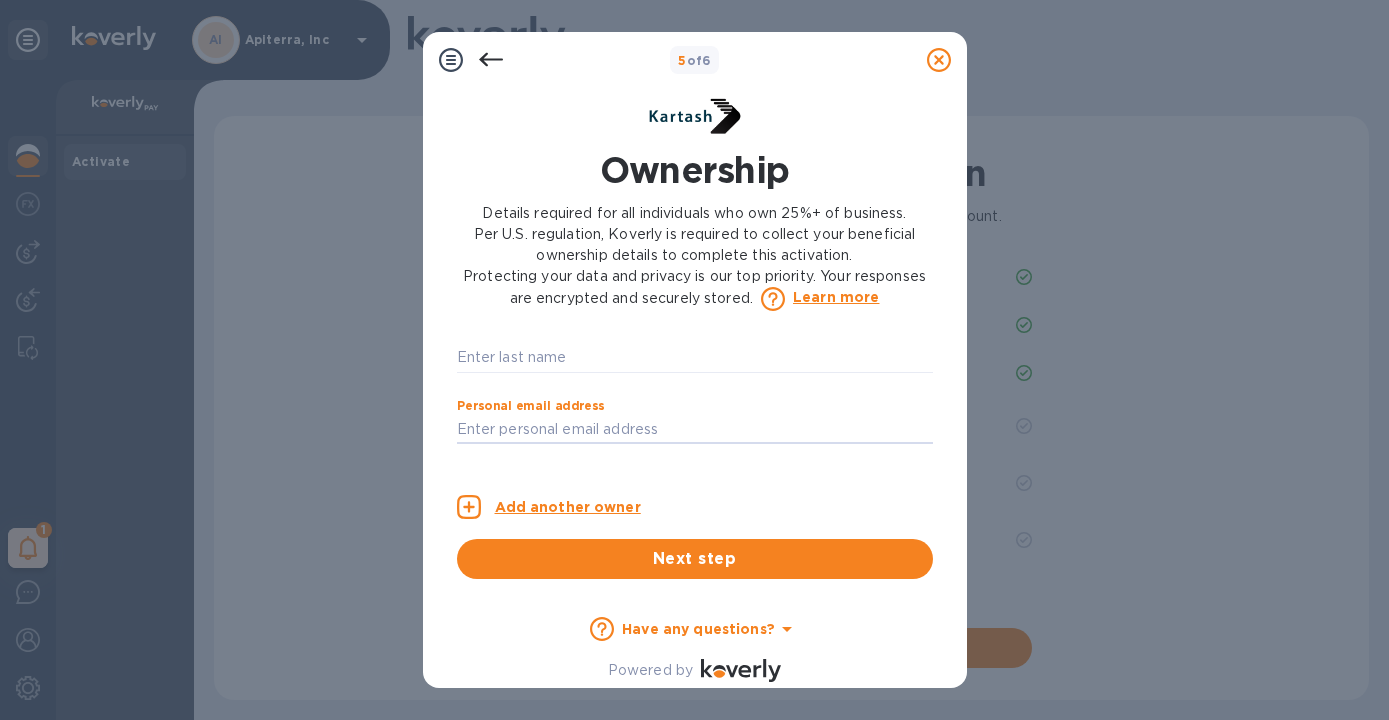 click on "Ownership Details required for all individuals who own 25%+ of business.  Per U.S. regulation, Koverly is required to collect your beneficial ownership details to complete this activation. Protecting your data and privacy is our top priority. Your responses are encrypted and securely stored. Learn more Owner 1 0 Owner’s full legal name First name ​ Last name ​ Personal email address ​ If you do not have complete information about the owner, you can share a form to be filled out by someone who does. Fill in first name, last name and personal email and then press the button to generate. Generate link Nationality and country Nationality Enter country Current country residence Enter country Owner’s personal address Owner’s personal address ​ Address line 2 (optional) ​ Address line 3 (optional) ​ City / Locality ​ State / Province ​ Postal code ​ Let’s make sure you’re you Personal phone We use this for account verification Date of birth ​ Social security number (optional) ​ ​" at bounding box center (695, 362) 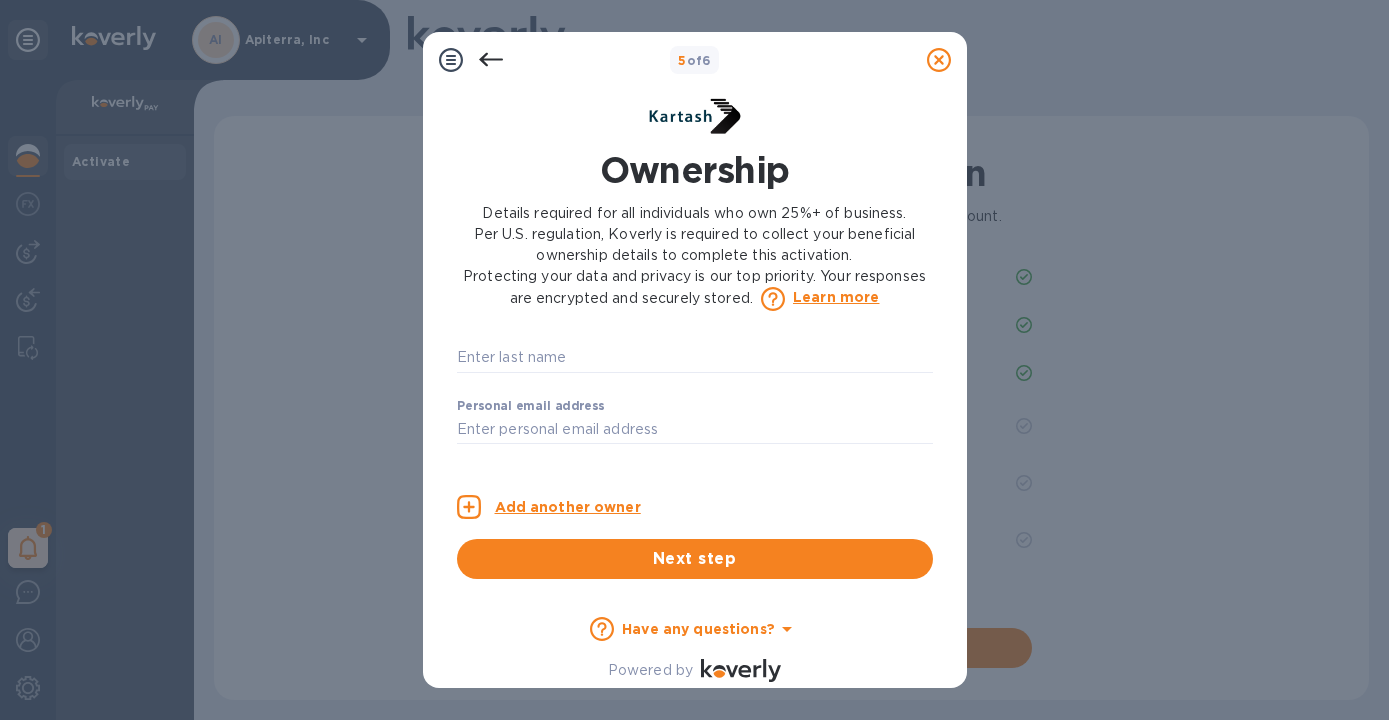 scroll, scrollTop: 0, scrollLeft: 0, axis: both 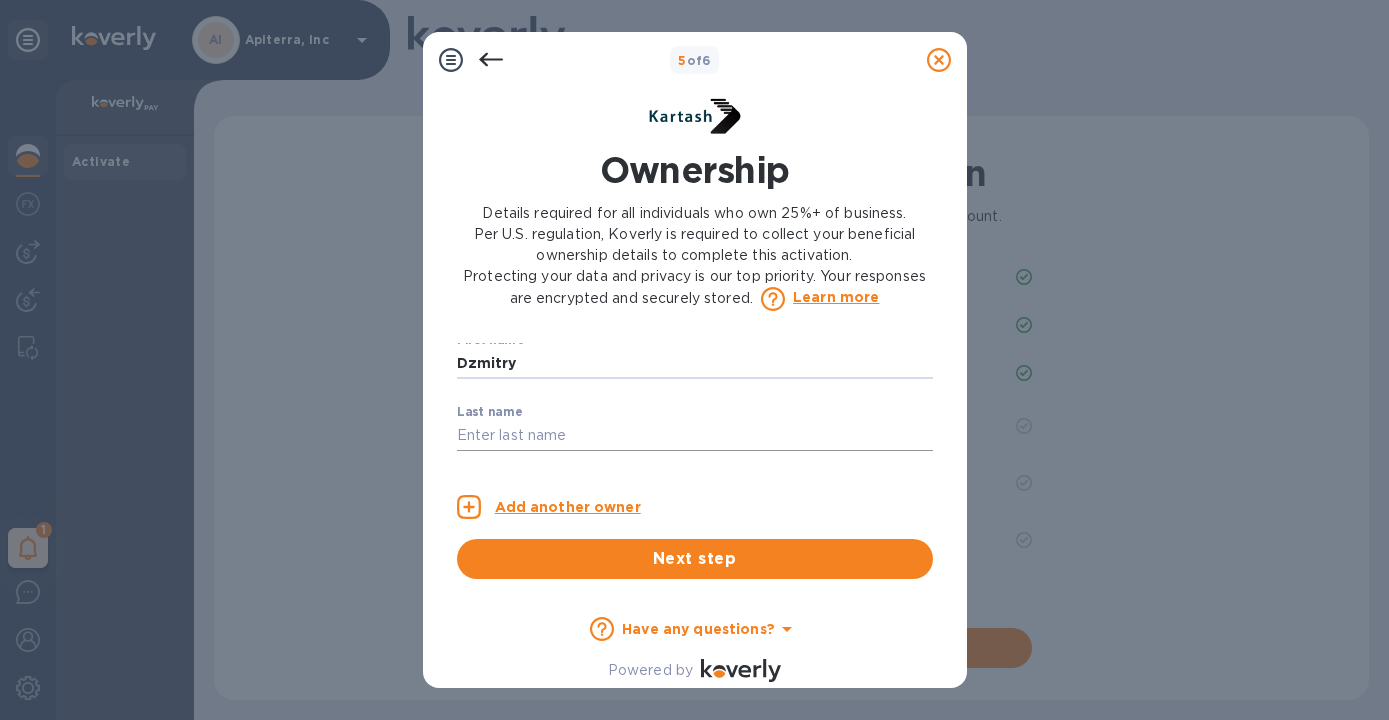 type on "Dzmitry" 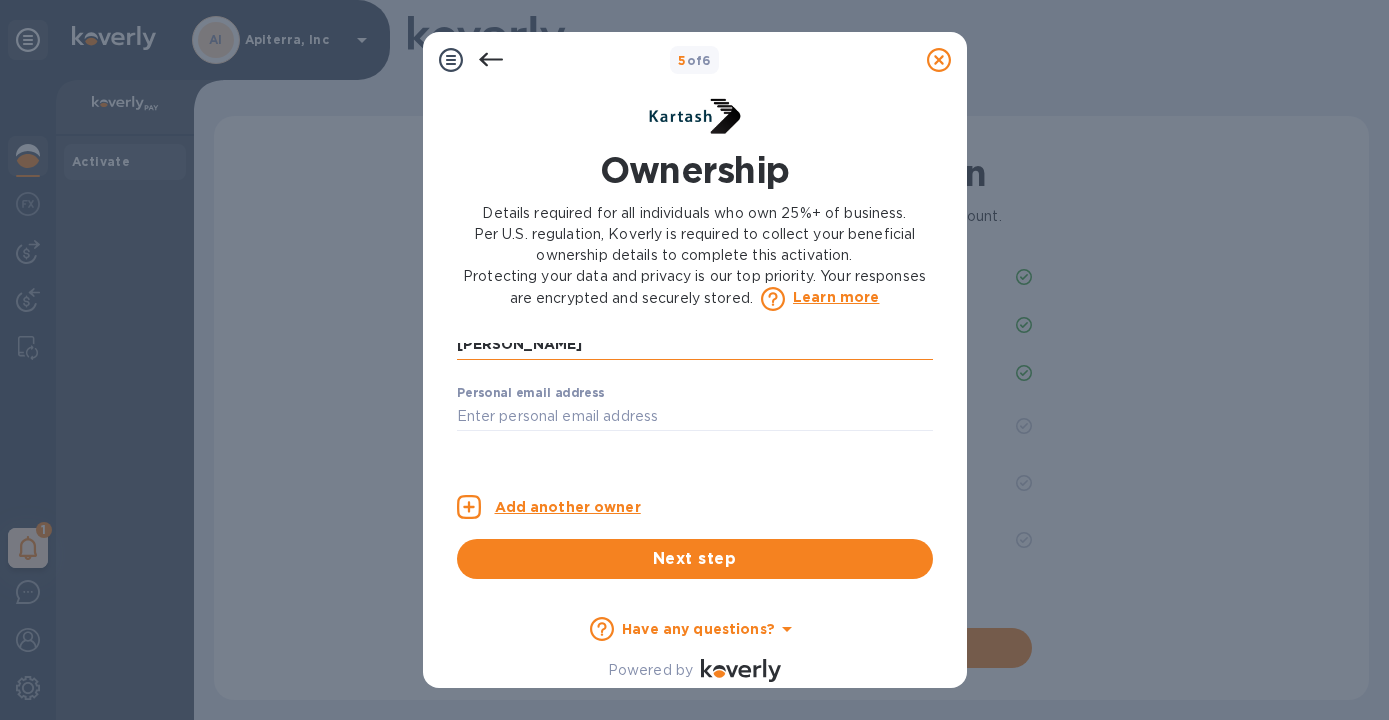scroll, scrollTop: 203, scrollLeft: 0, axis: vertical 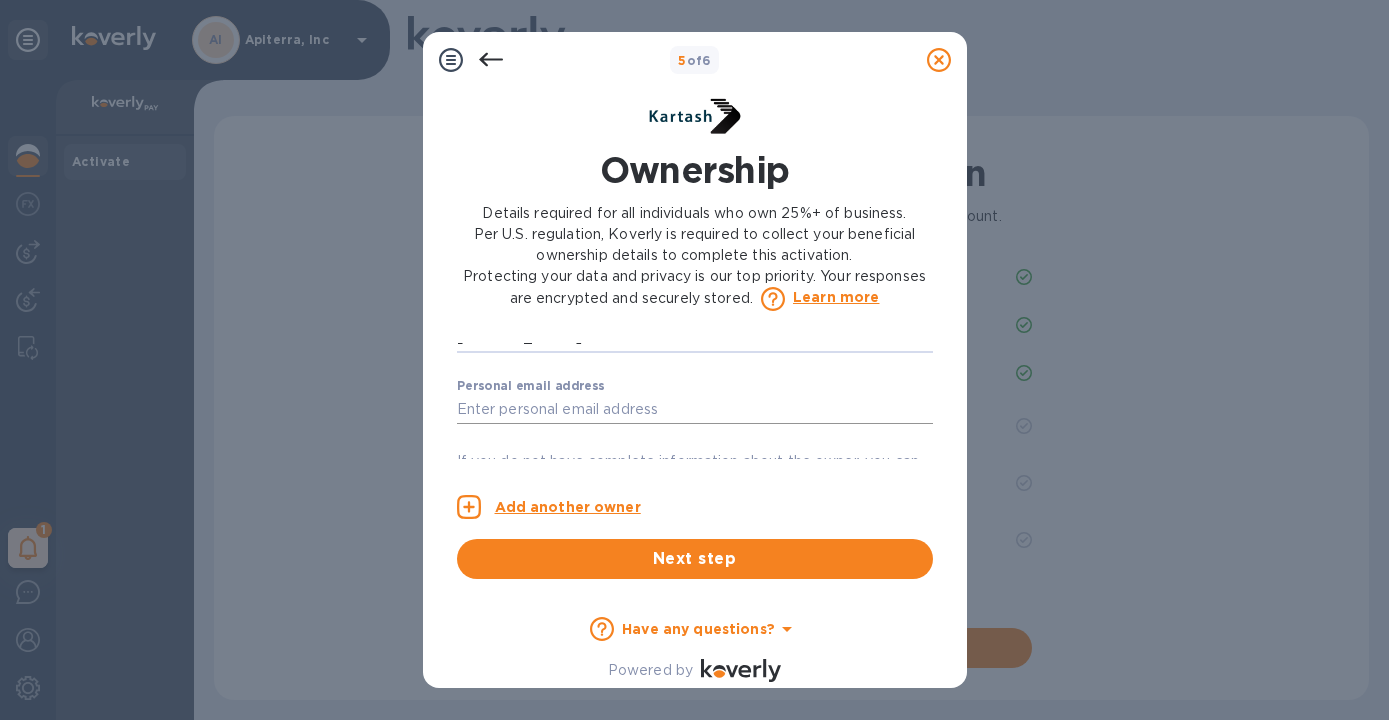 type on "[PERSON_NAME]" 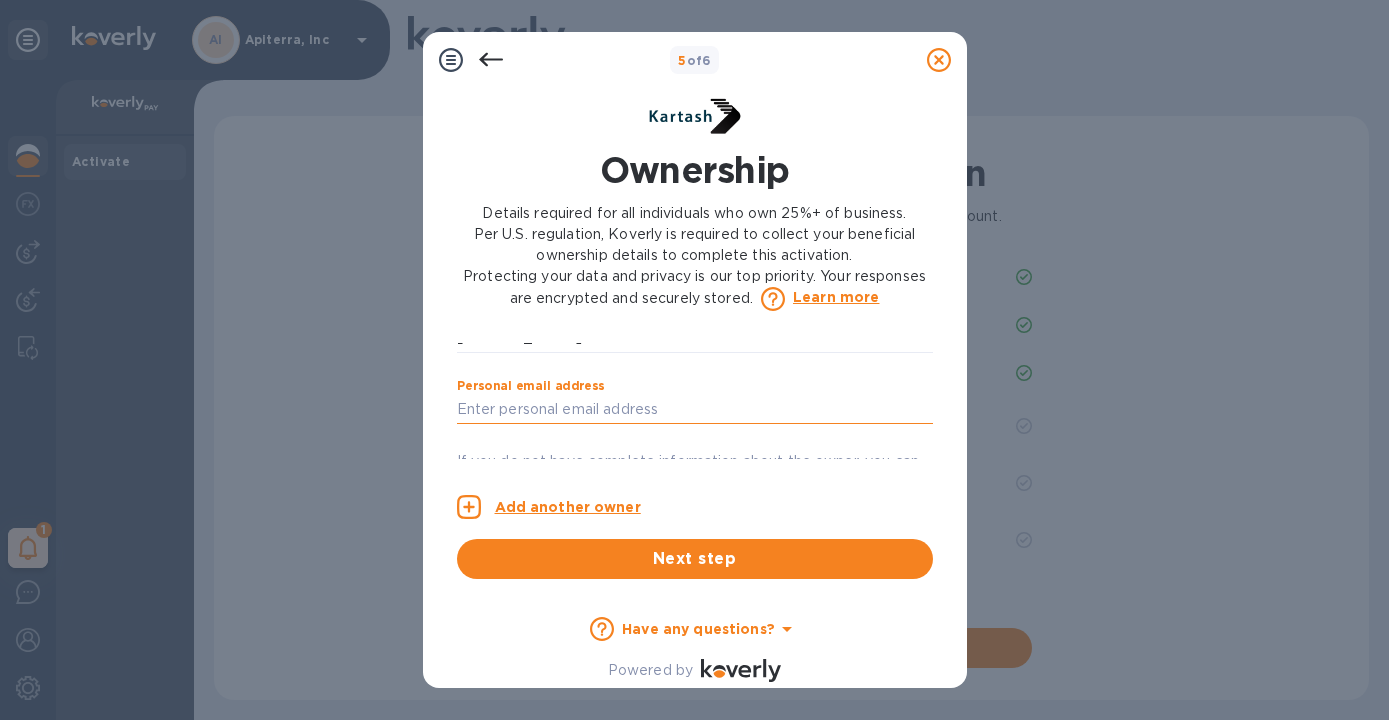 click at bounding box center (695, 410) 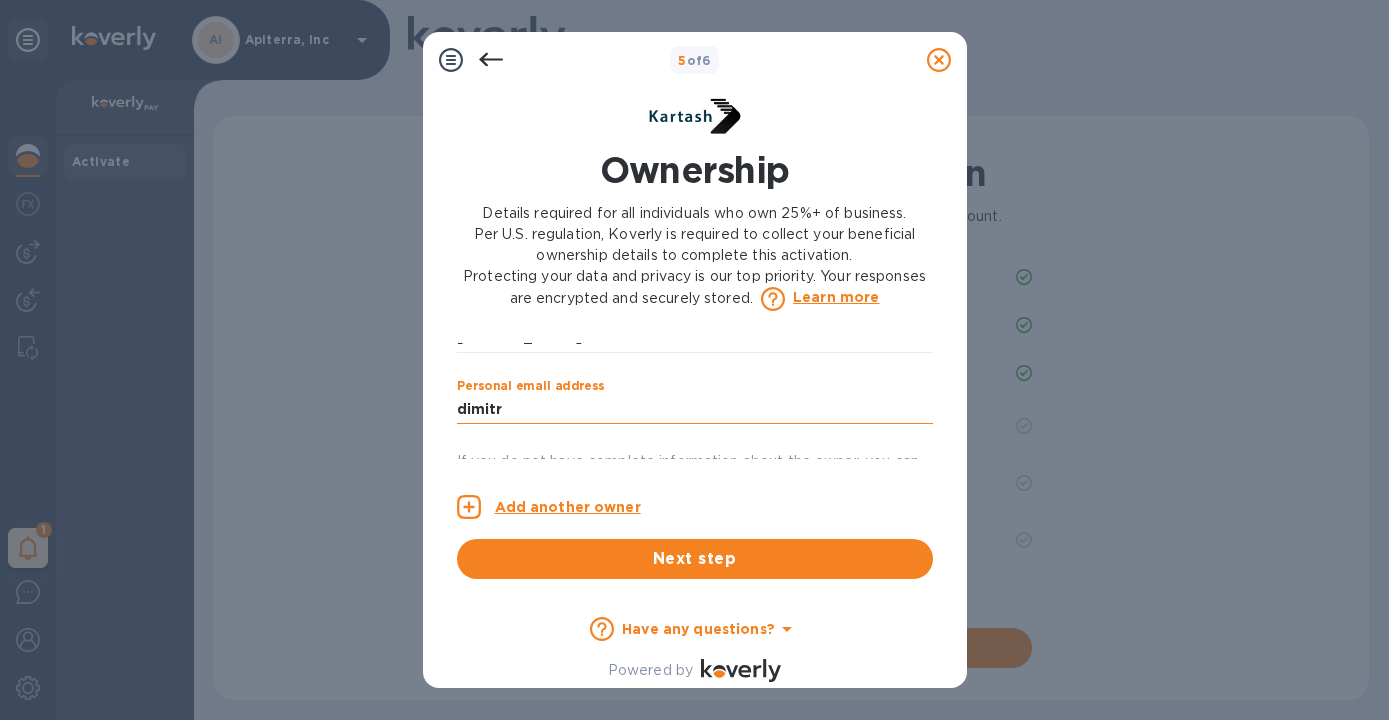 type on "[PERSON_NAME]" 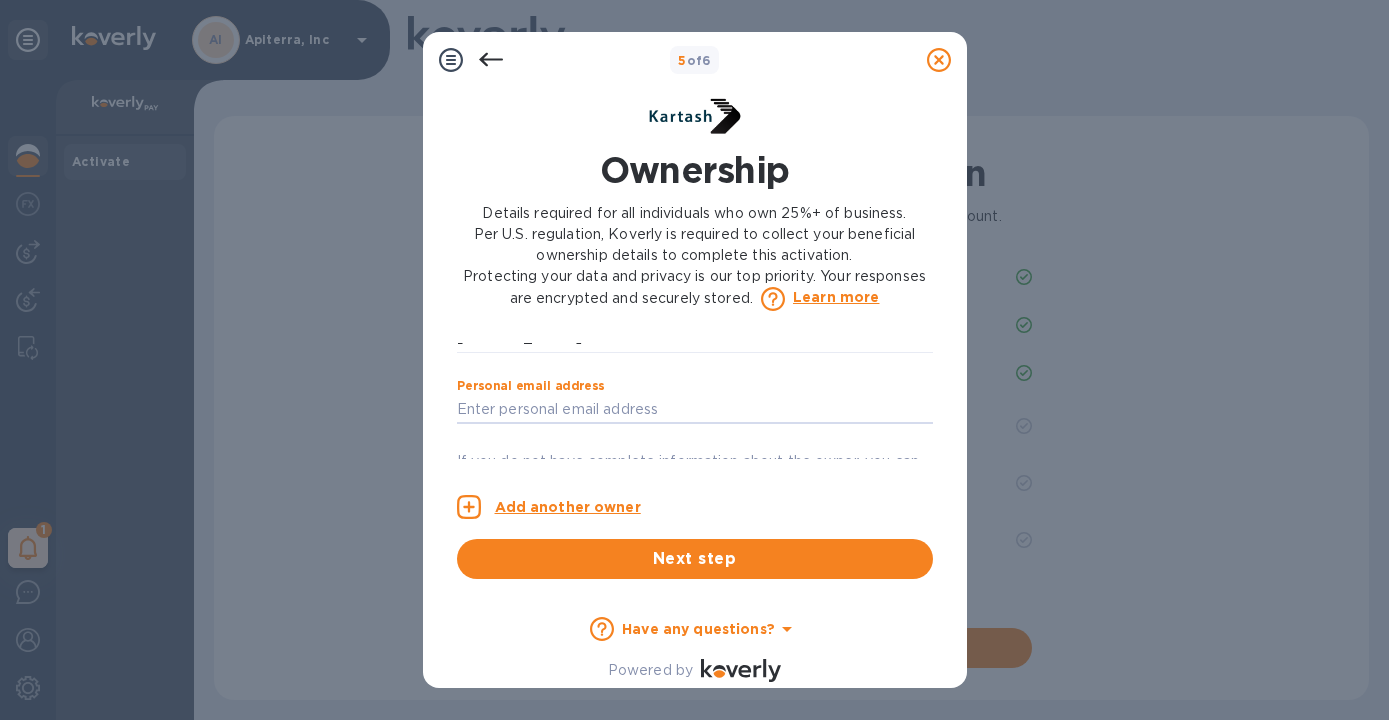 type on "[PERSON_NAME][EMAIL_ADDRESS][DOMAIN_NAME]" 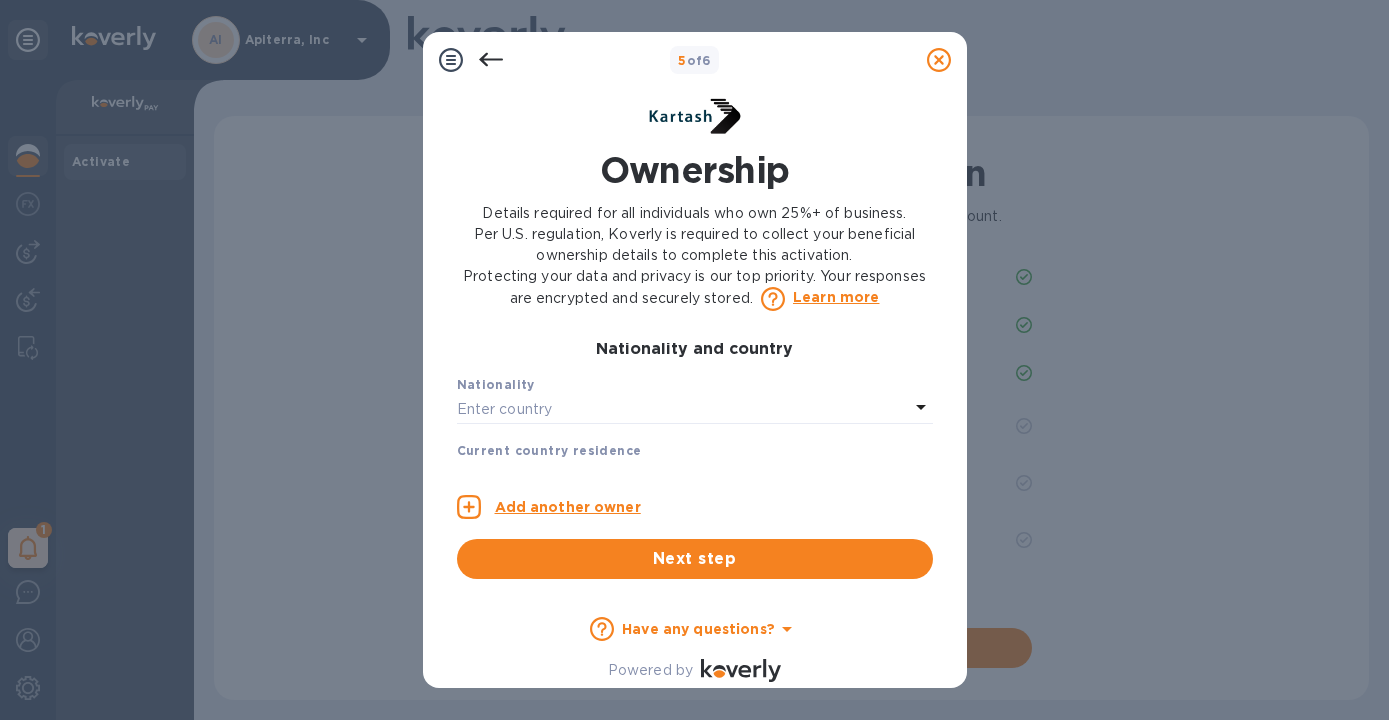 scroll, scrollTop: 462, scrollLeft: 0, axis: vertical 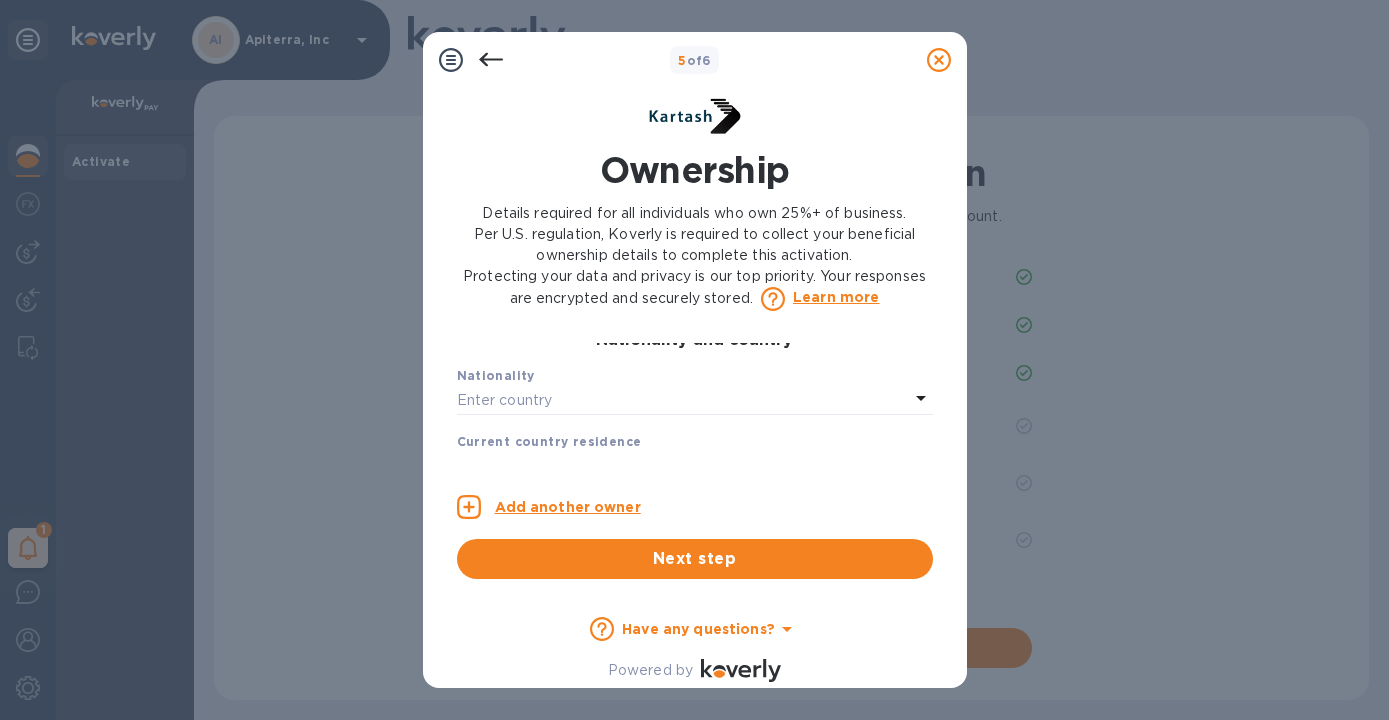 click on "Enter country" at bounding box center (683, 400) 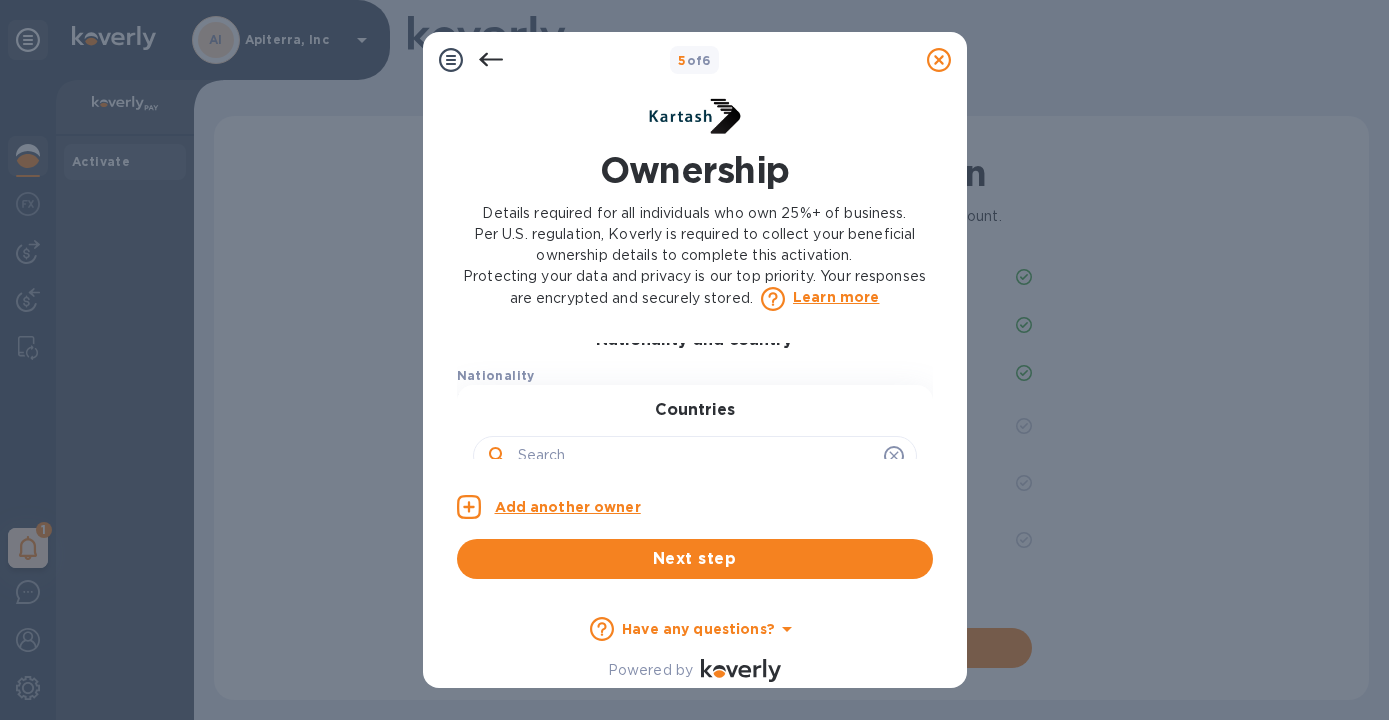 scroll, scrollTop: 536, scrollLeft: 0, axis: vertical 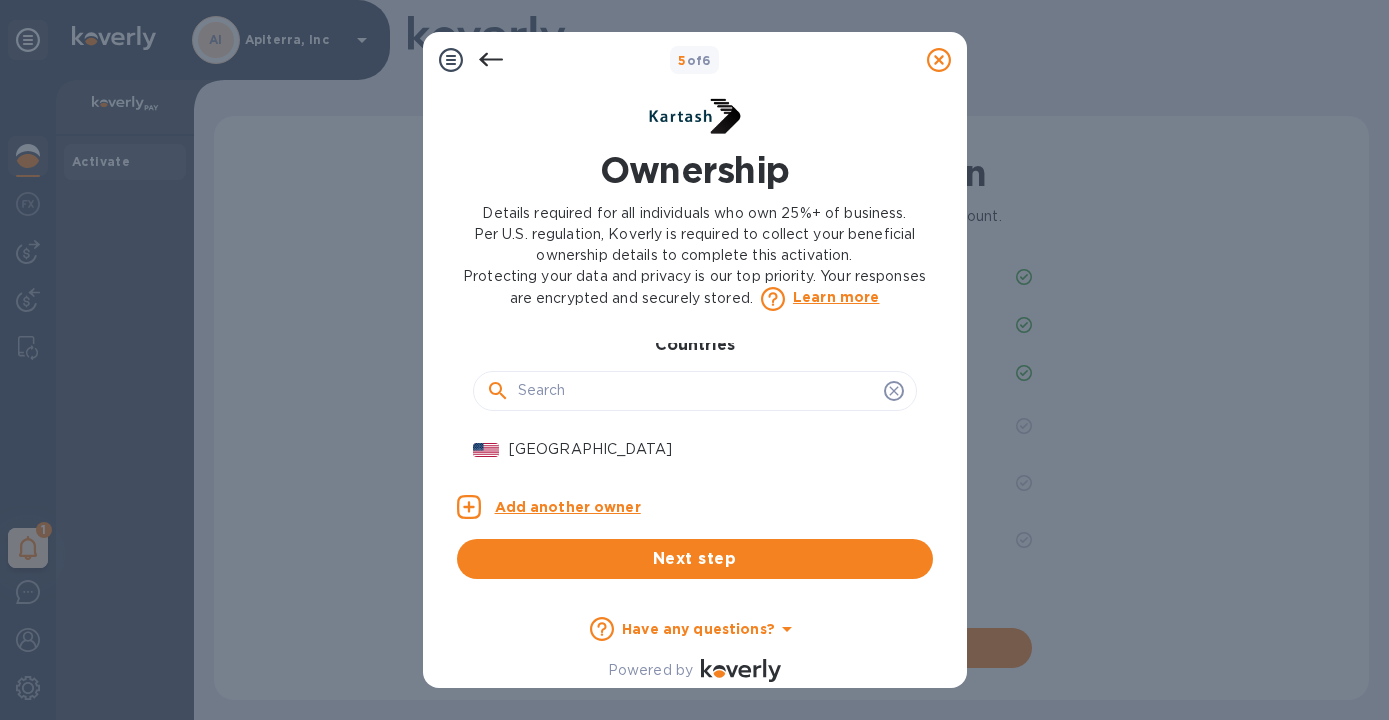 click at bounding box center (697, 391) 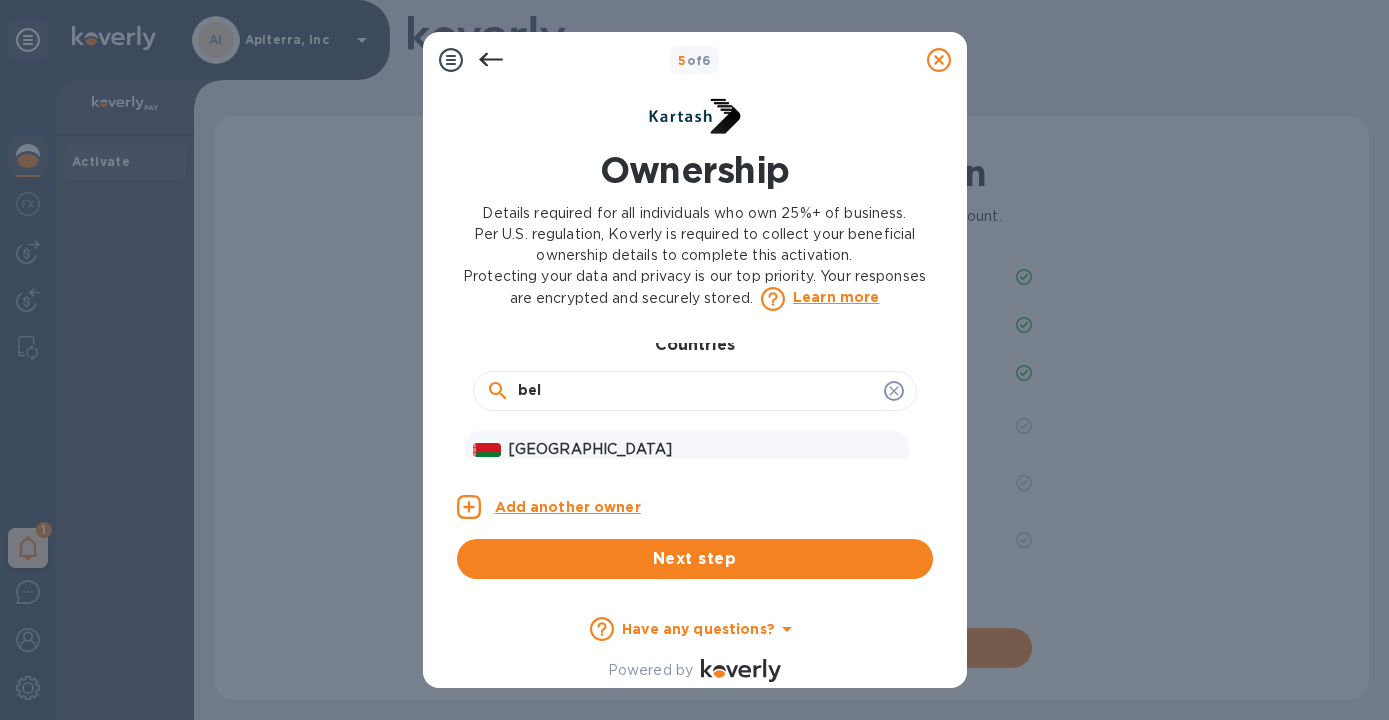 type on "bel" 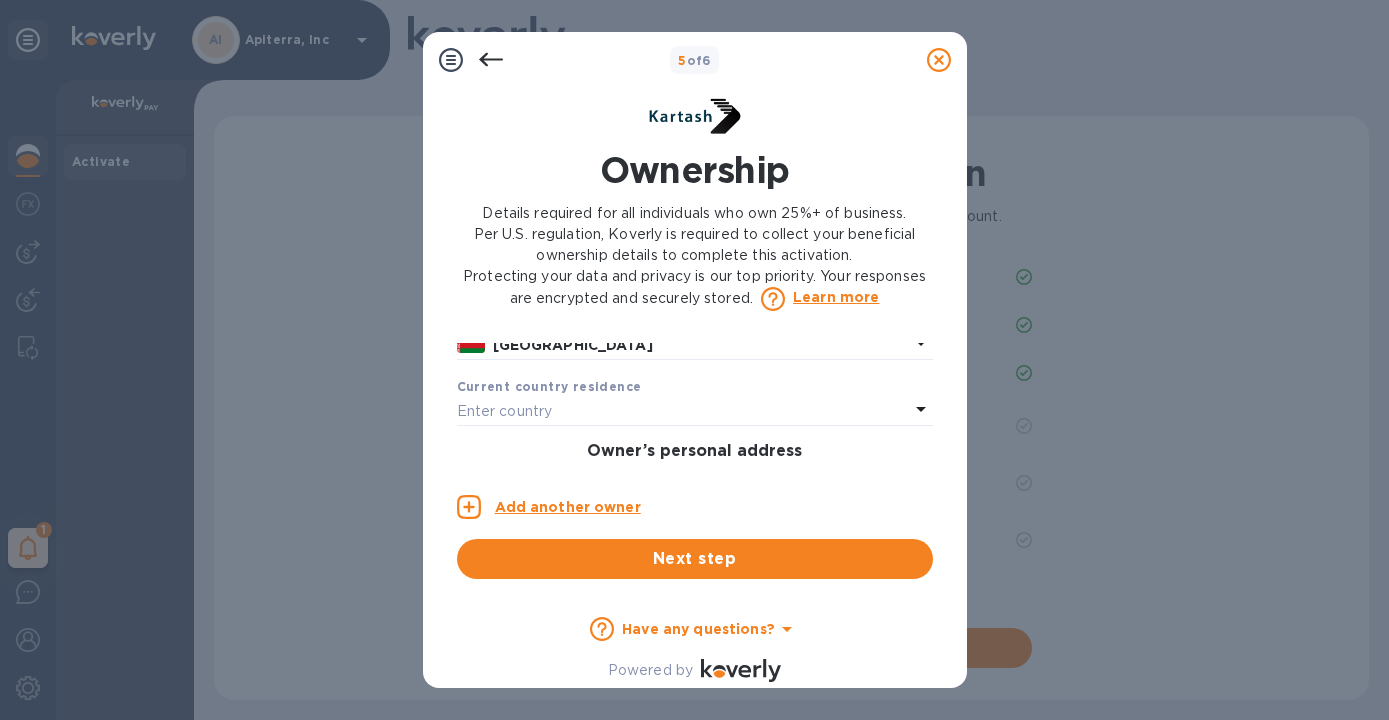 scroll, scrollTop: 525, scrollLeft: 0, axis: vertical 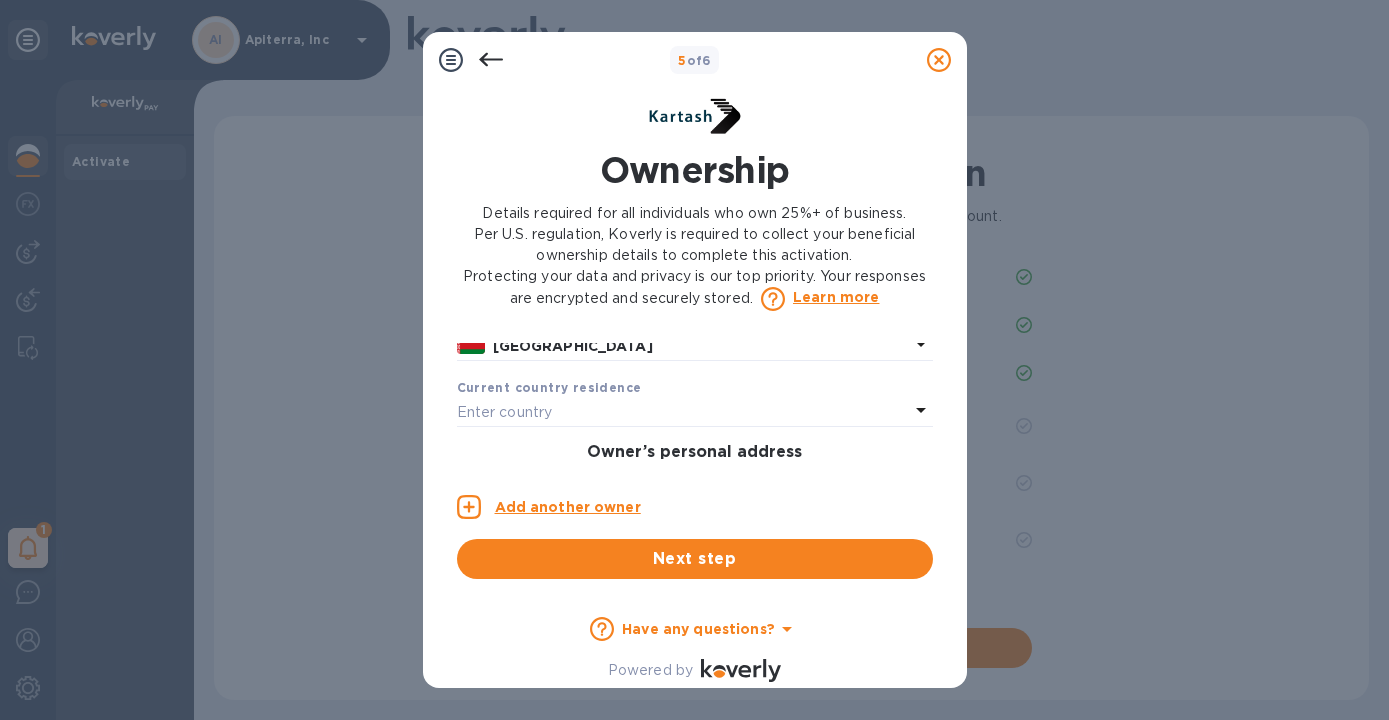 click on "Enter country" at bounding box center [683, 412] 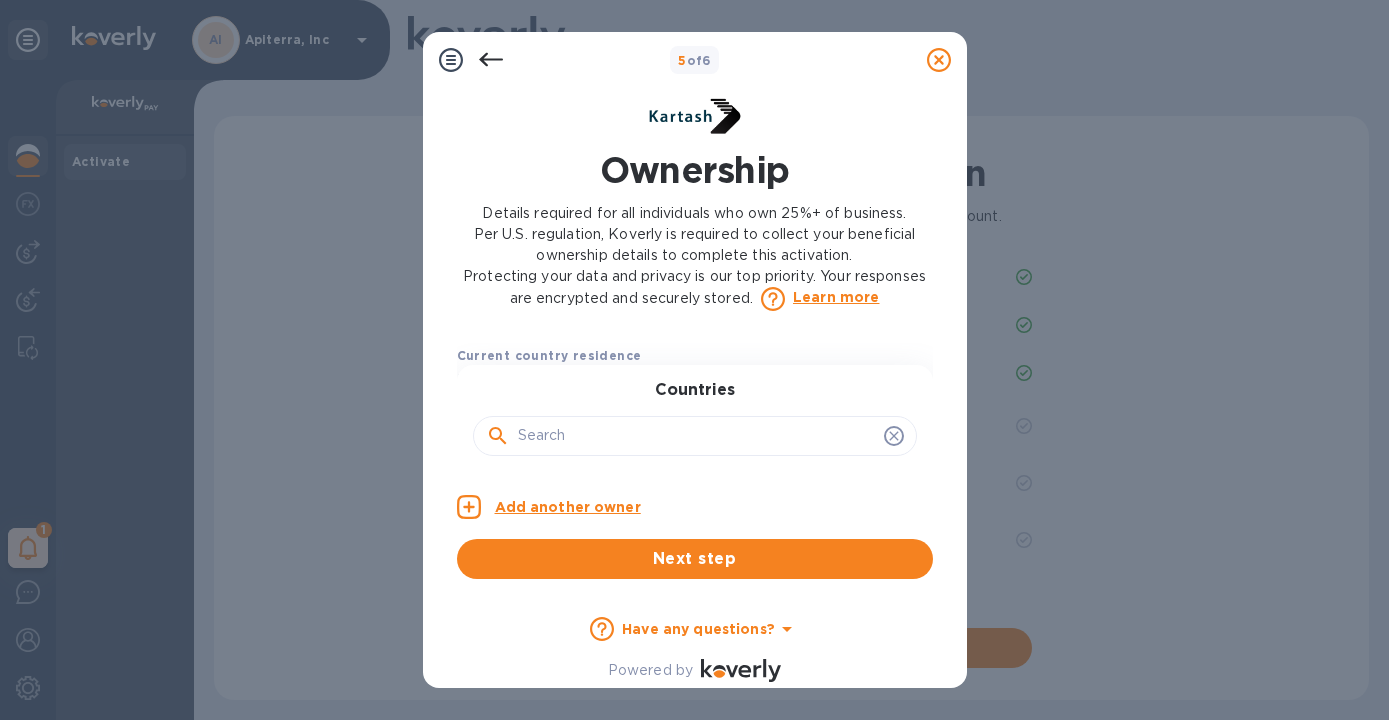 scroll, scrollTop: 578, scrollLeft: 0, axis: vertical 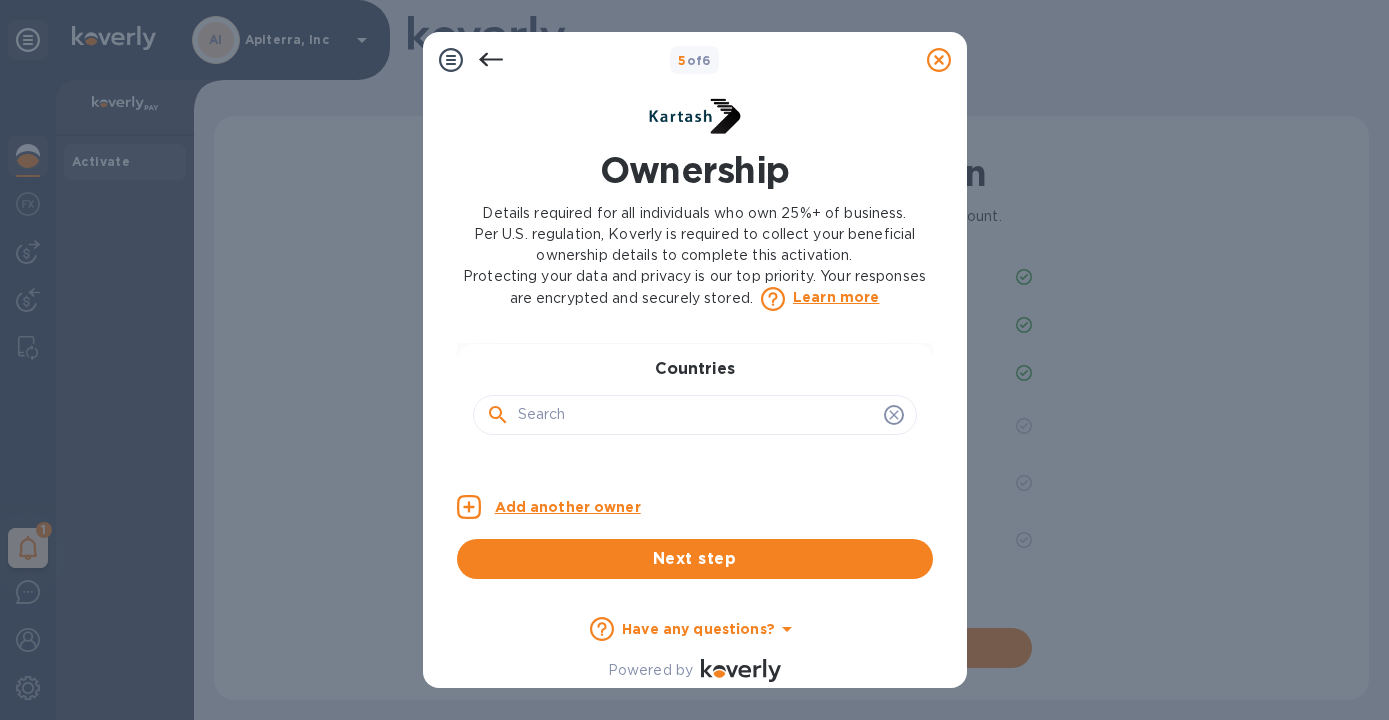 click at bounding box center (697, 415) 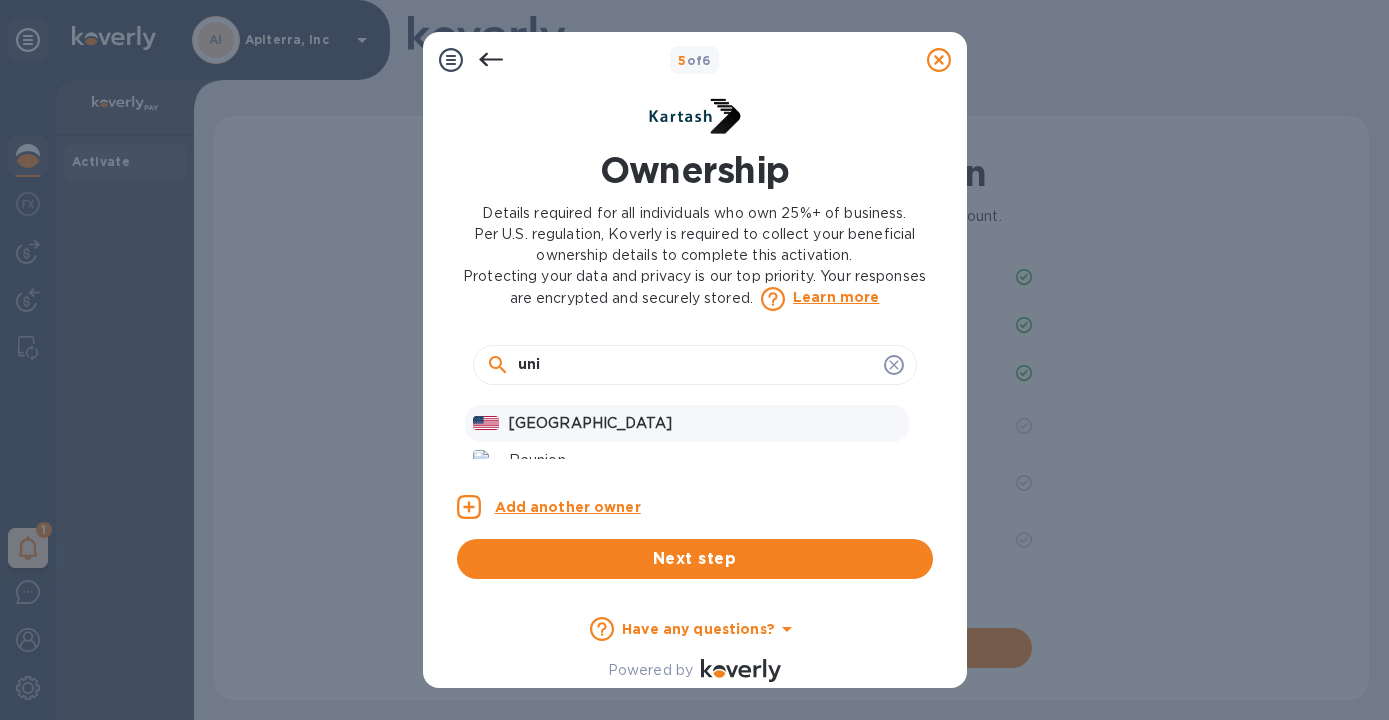 scroll, scrollTop: 629, scrollLeft: 0, axis: vertical 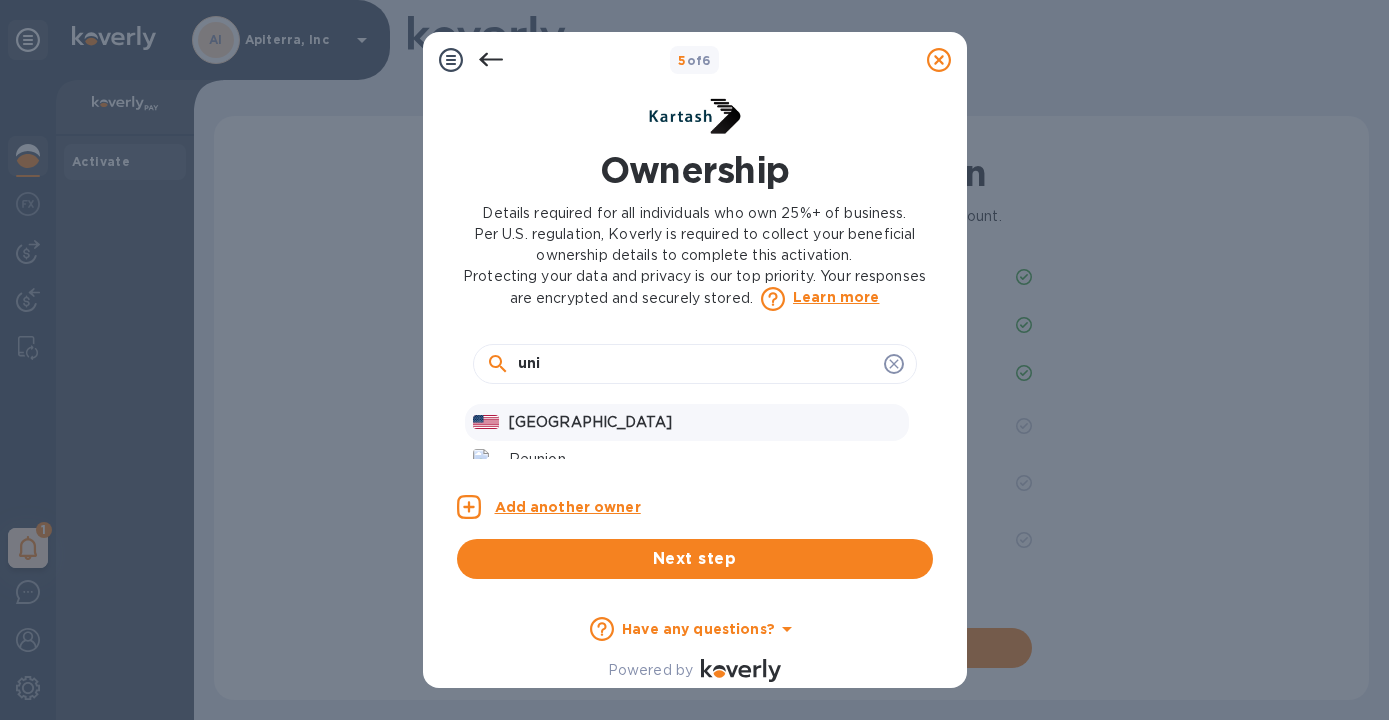 type on "uni" 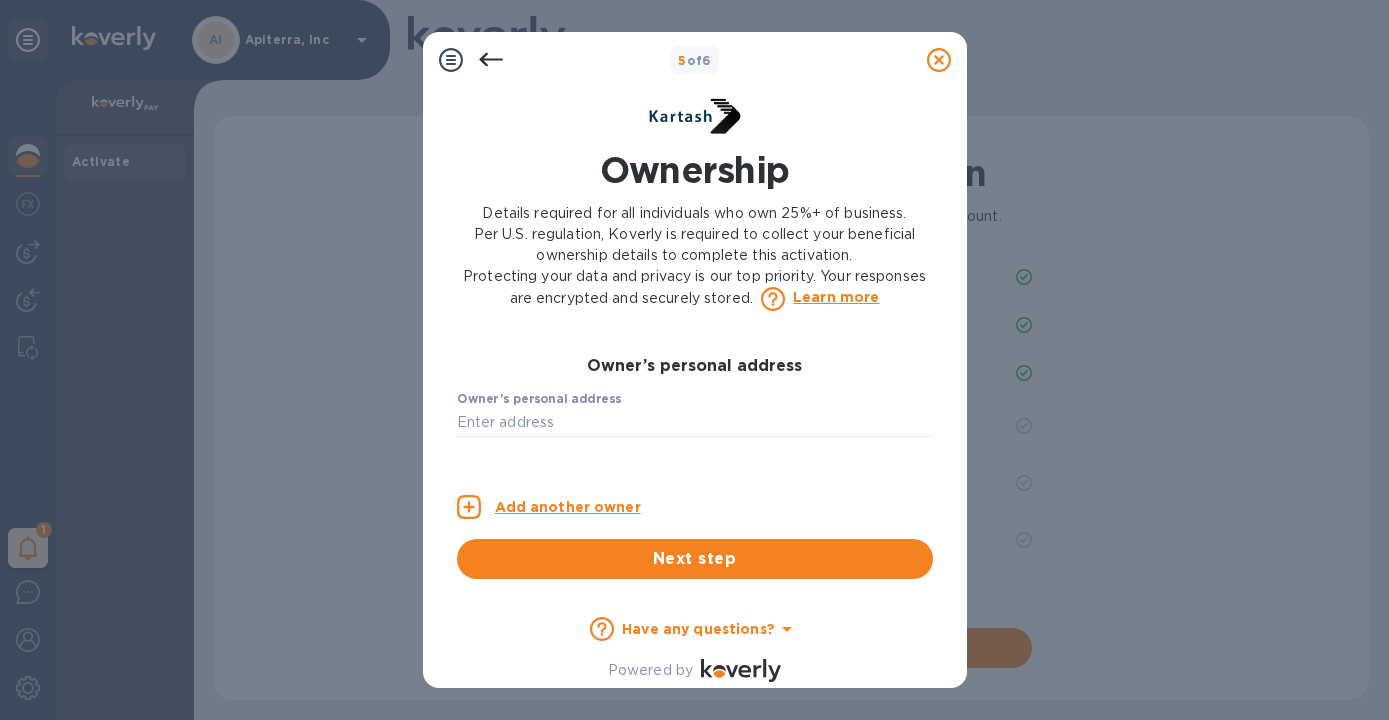 scroll, scrollTop: 613, scrollLeft: 0, axis: vertical 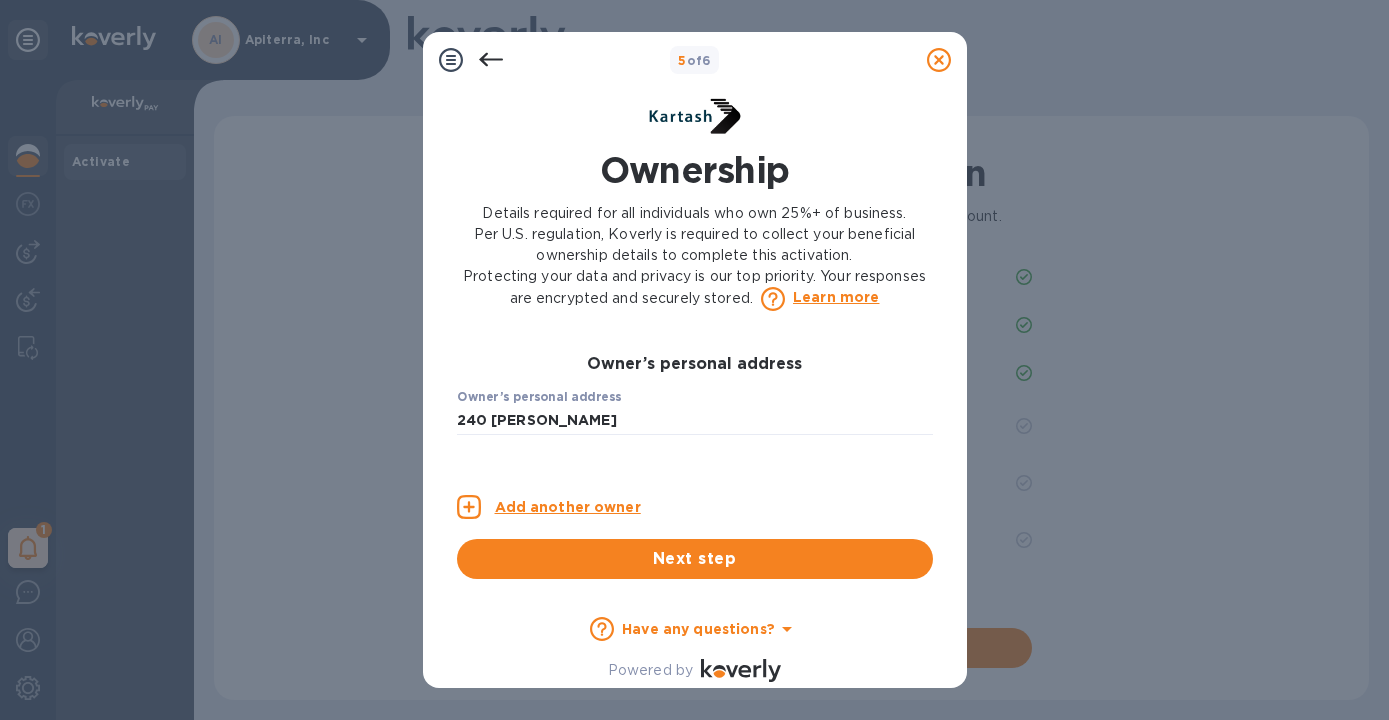 type on "[STREET_ADDRESS]" 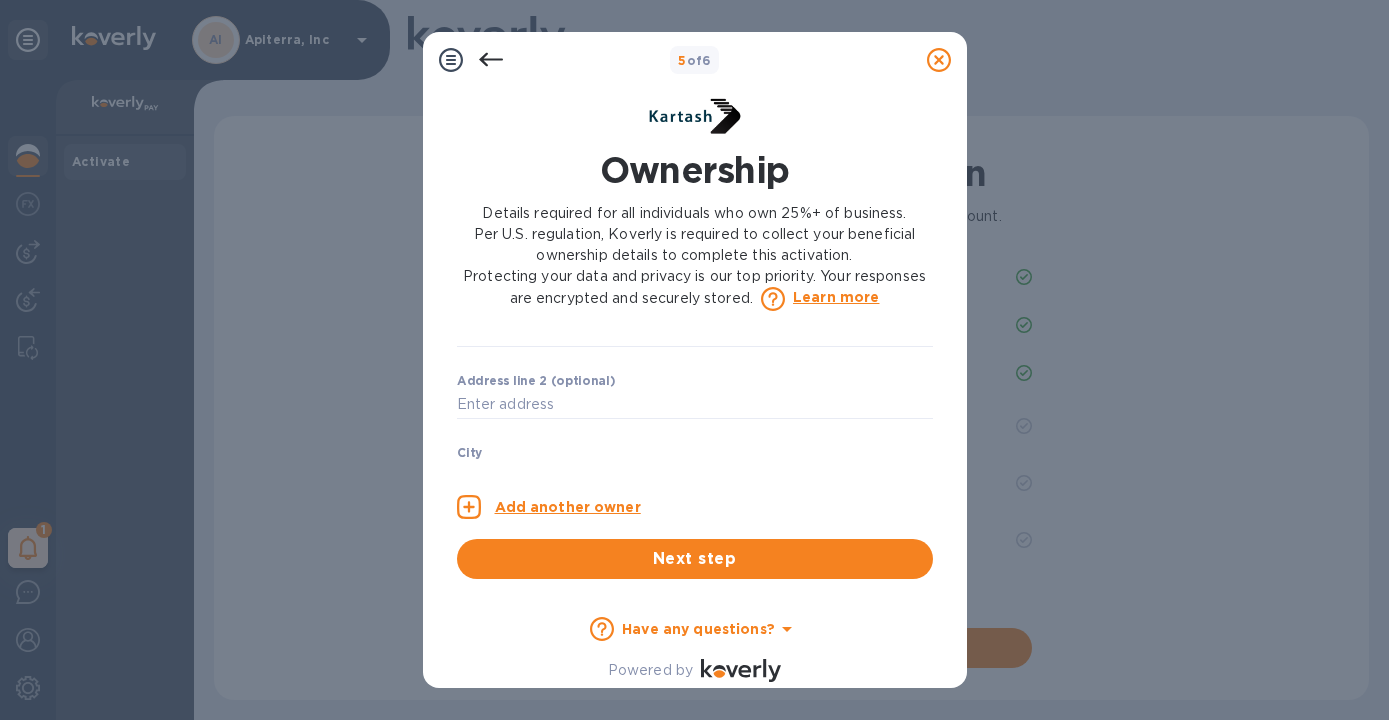 scroll, scrollTop: 695, scrollLeft: 0, axis: vertical 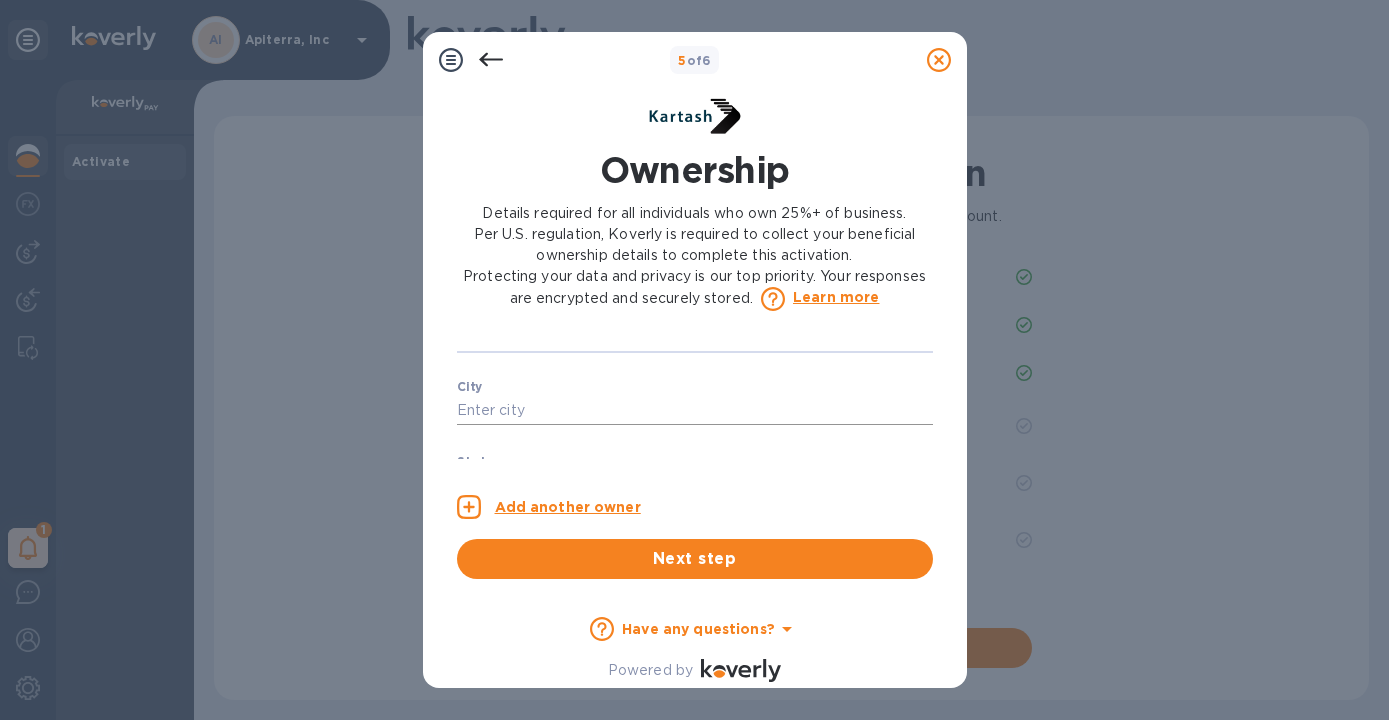 type on "A14" 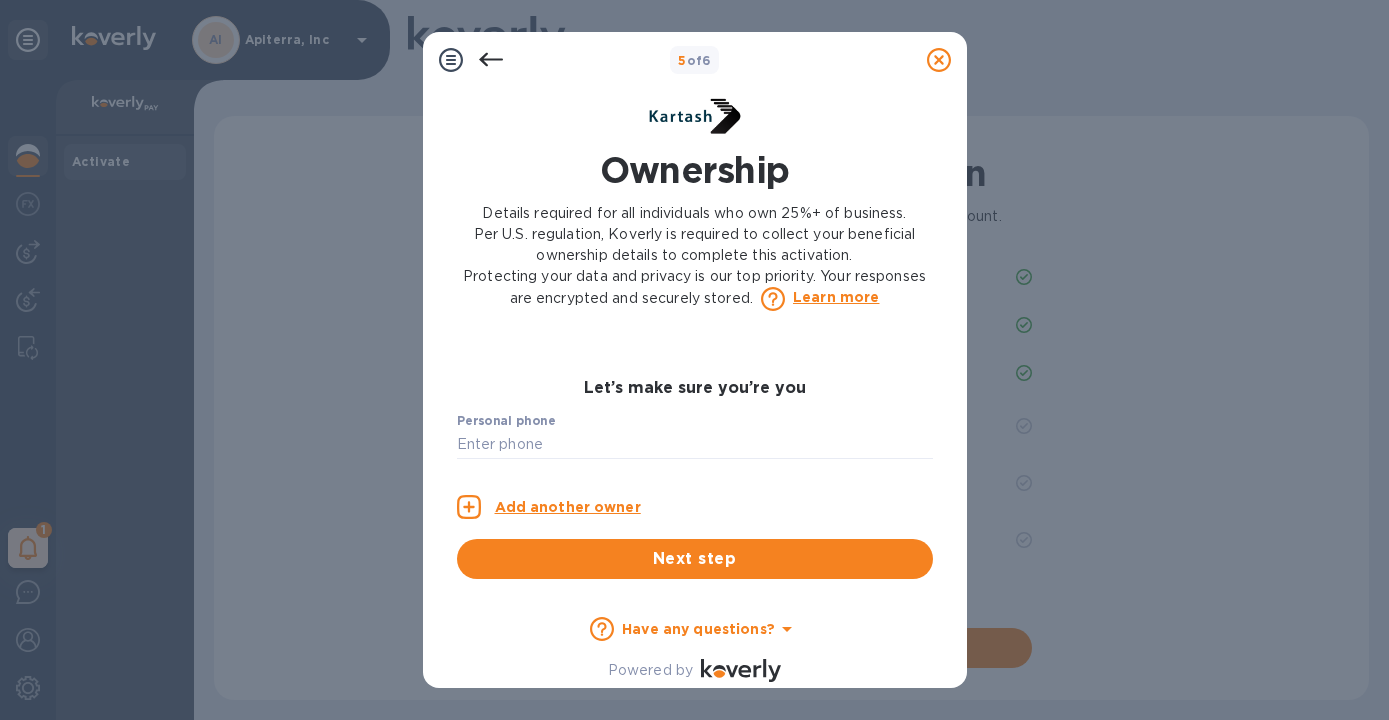 scroll, scrollTop: 1019, scrollLeft: 0, axis: vertical 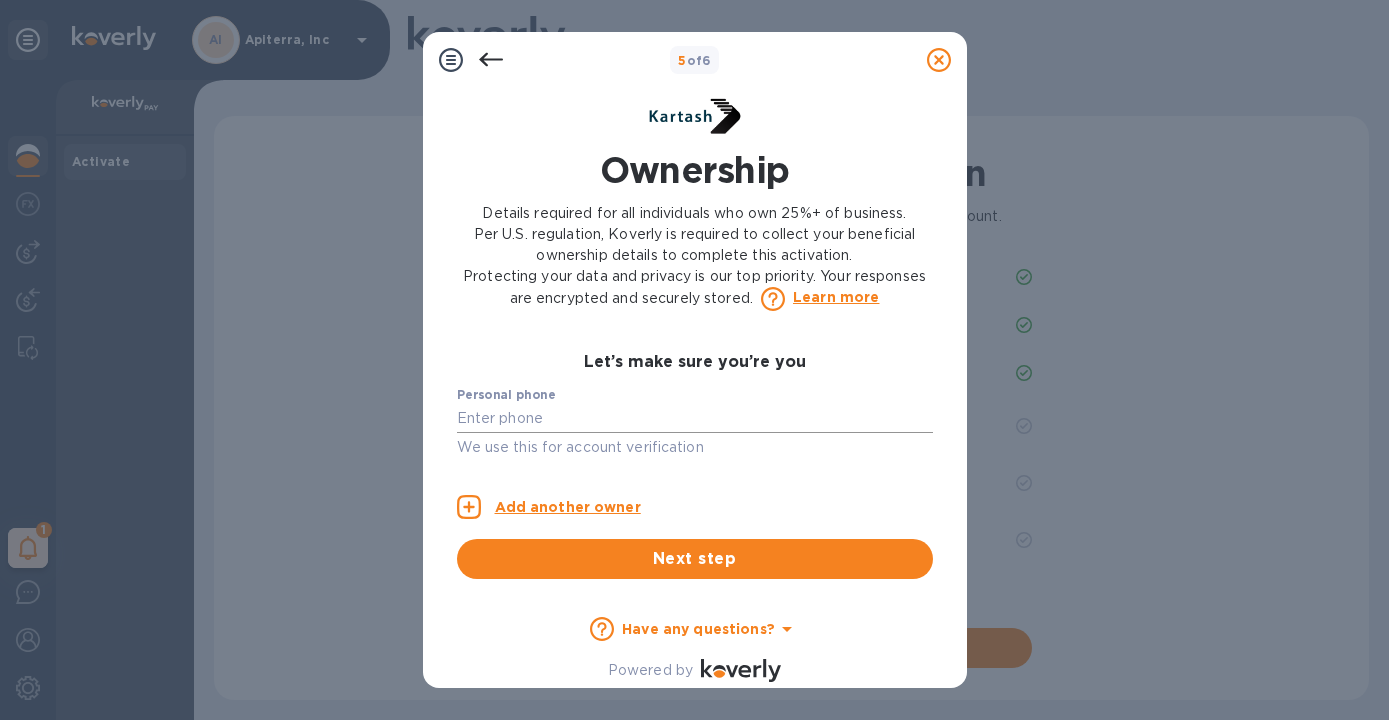 type on "[GEOGRAPHIC_DATA]" 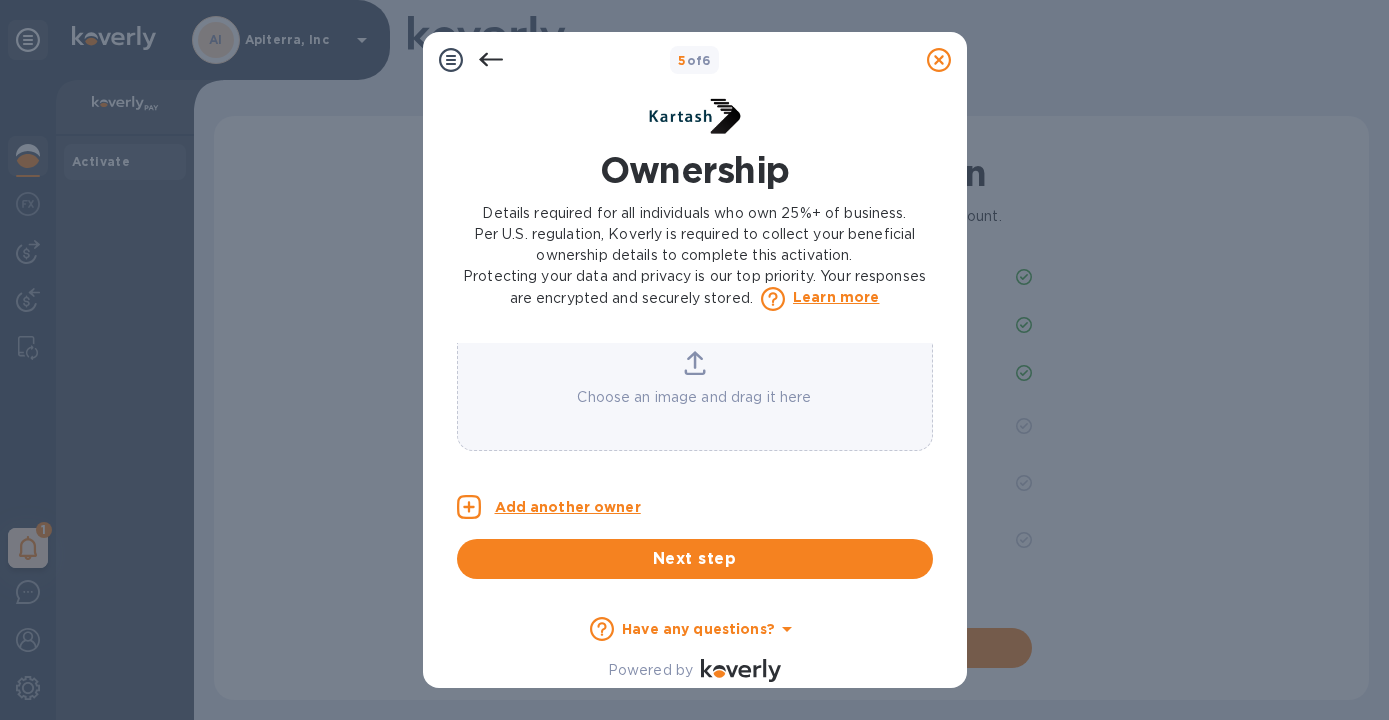 scroll, scrollTop: 1592, scrollLeft: 0, axis: vertical 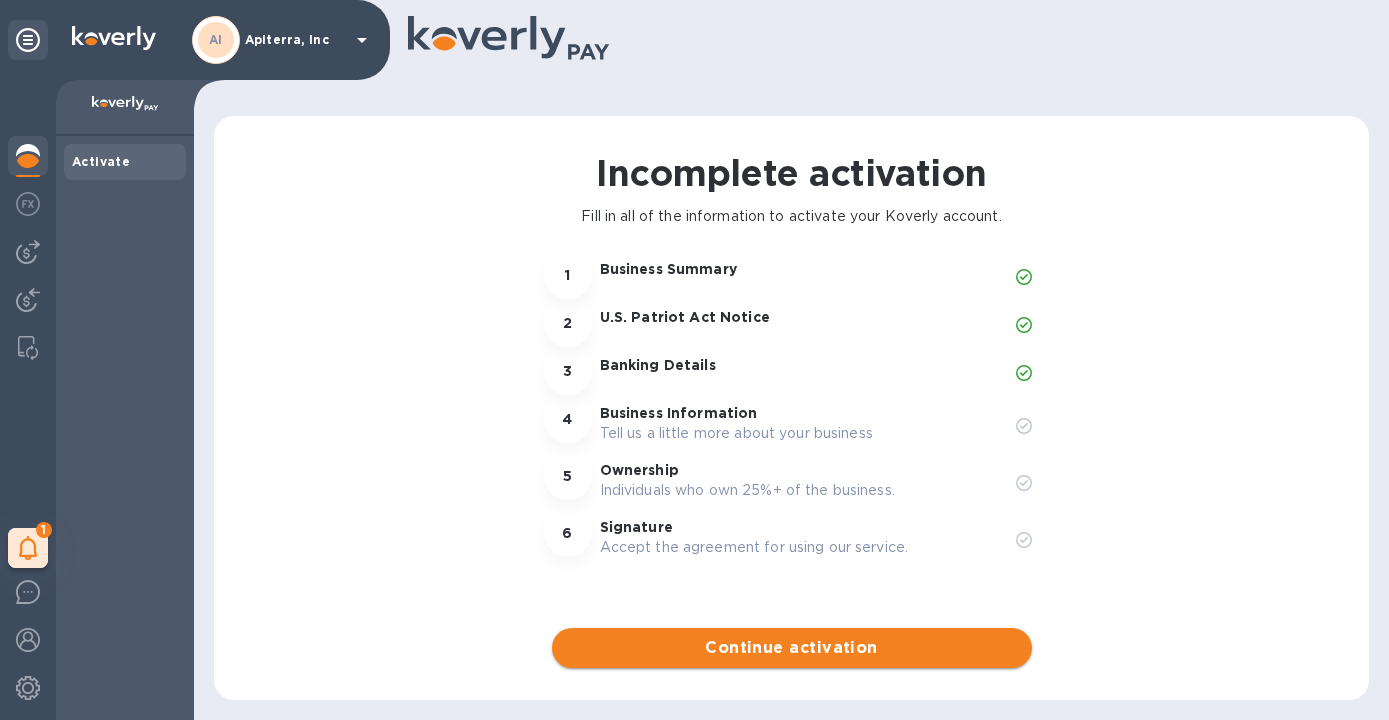 click on "Continue activation" at bounding box center [792, 648] 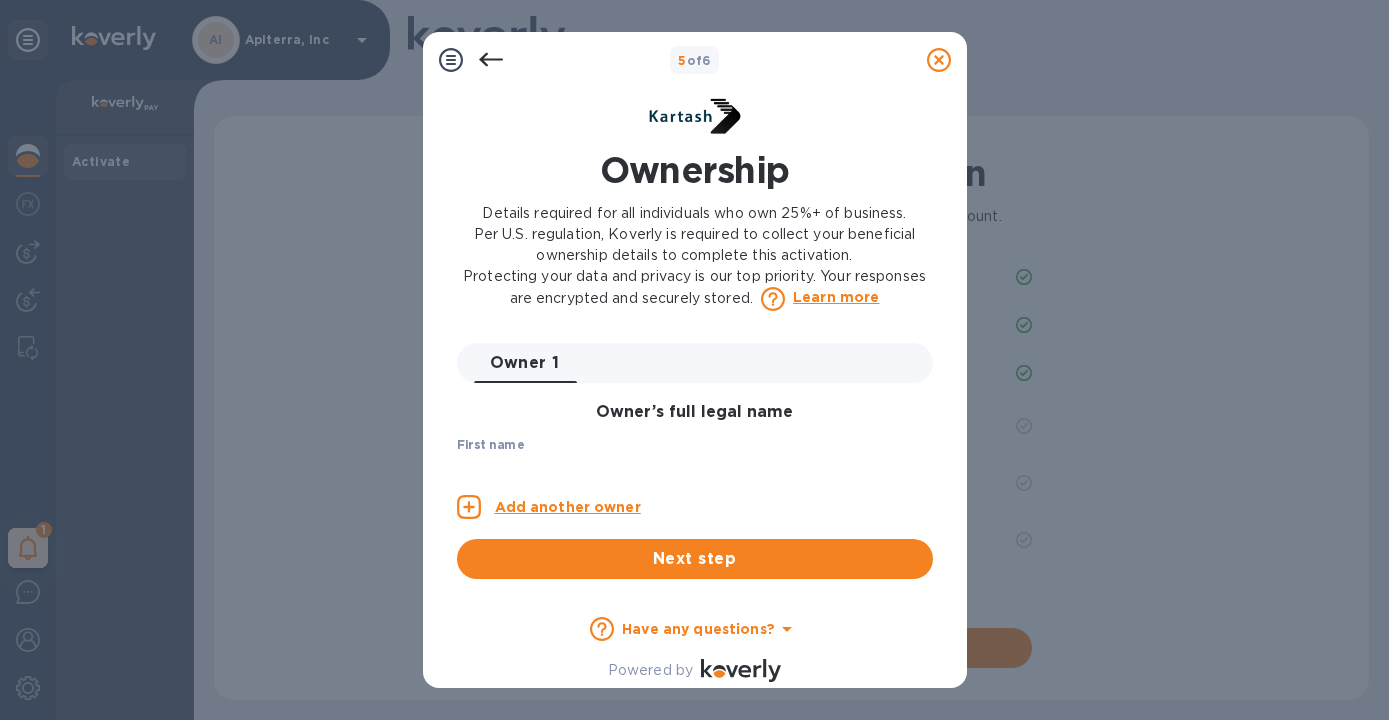 scroll, scrollTop: 0, scrollLeft: 0, axis: both 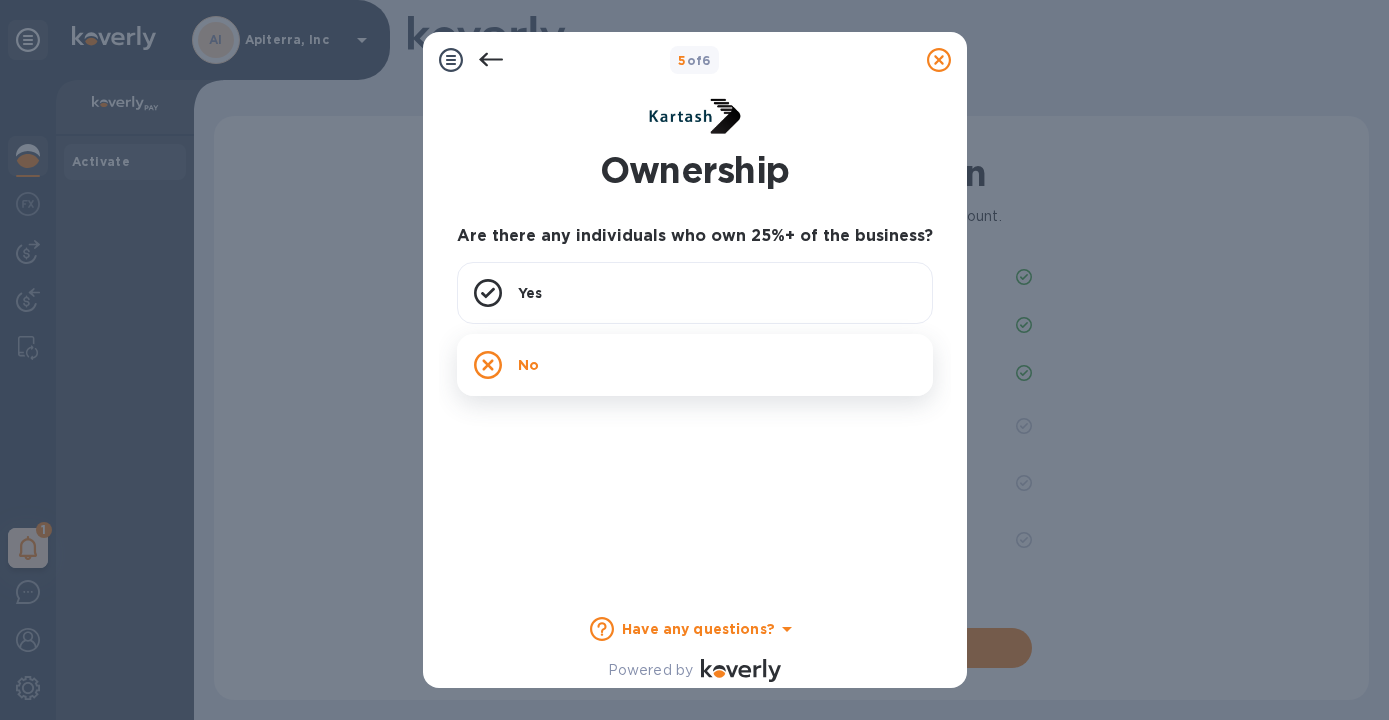 click on "No" at bounding box center [695, 365] 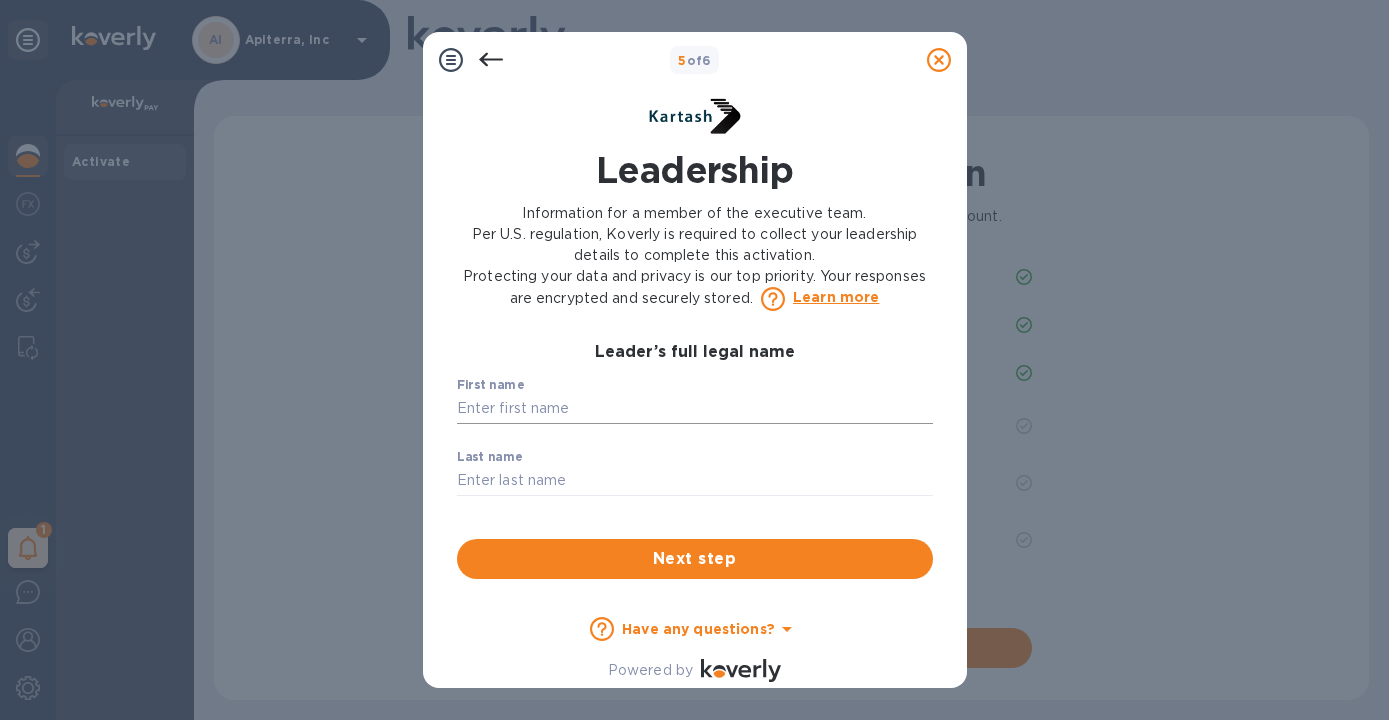 scroll, scrollTop: 0, scrollLeft: 0, axis: both 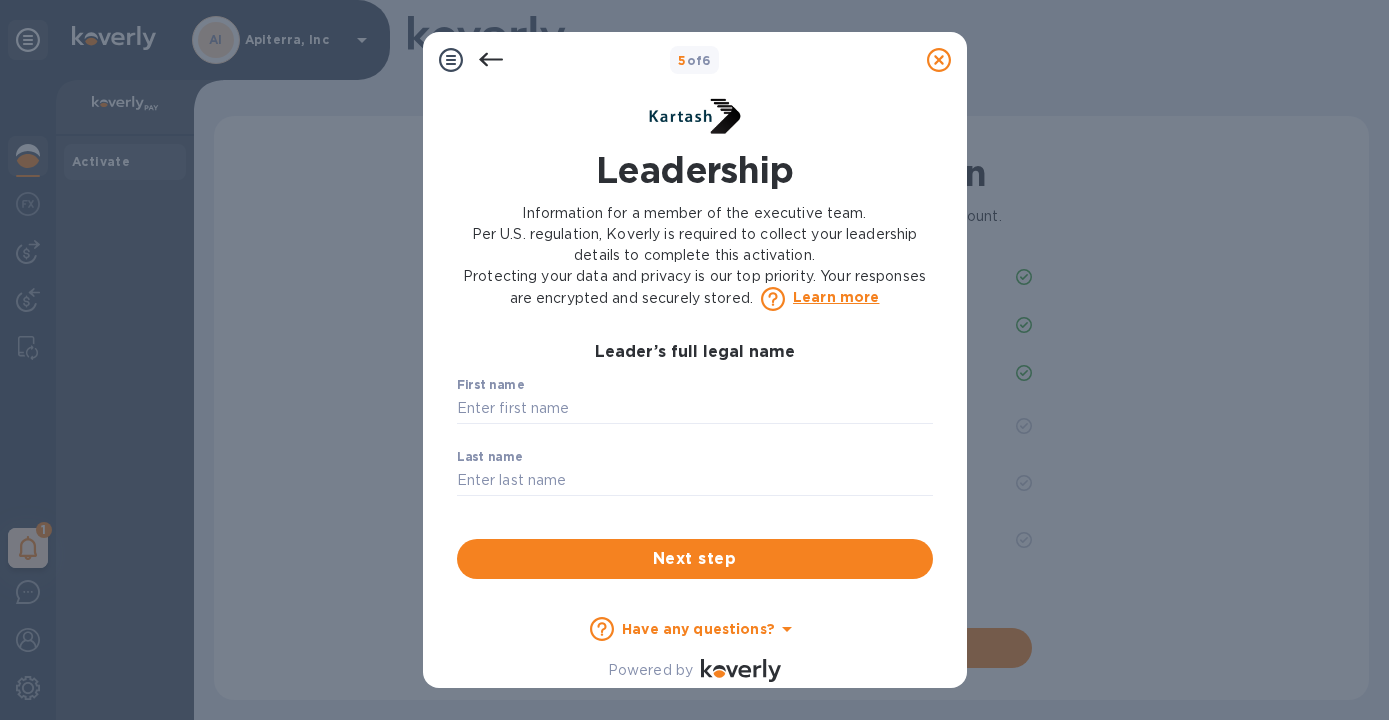 click 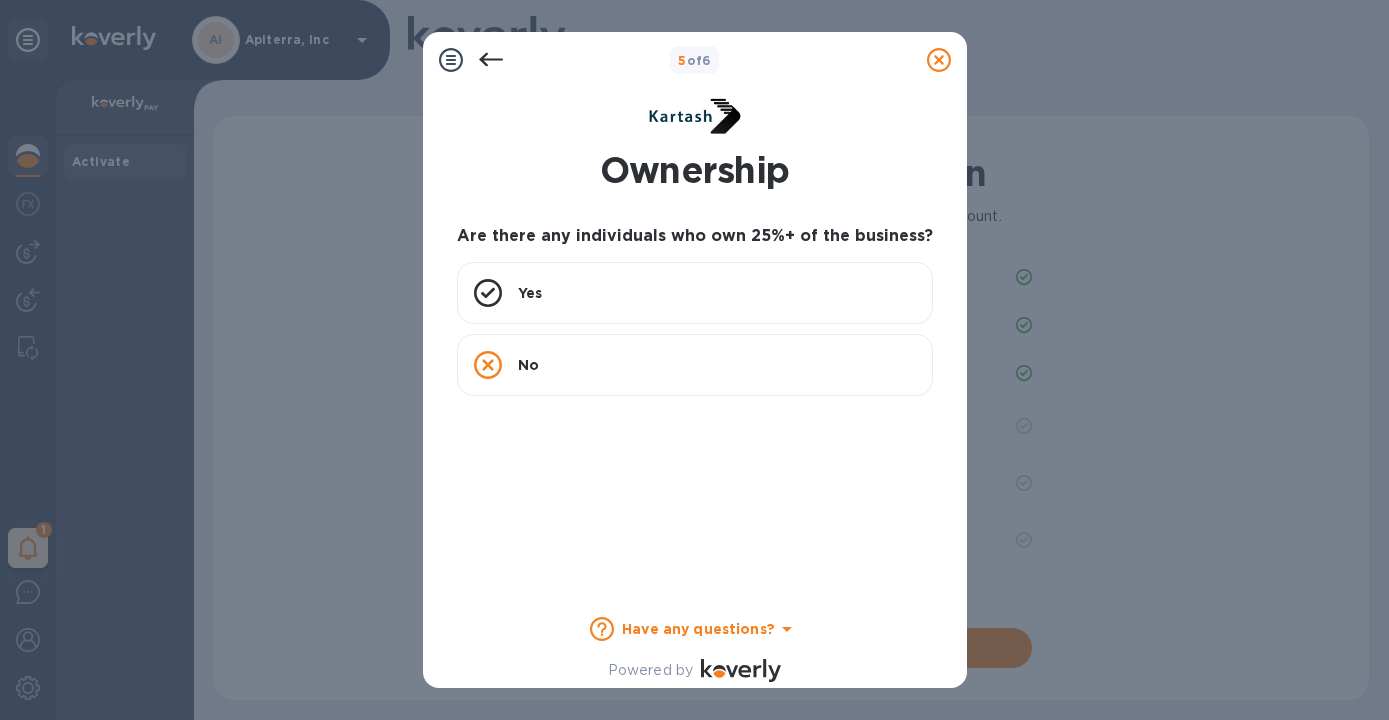 click 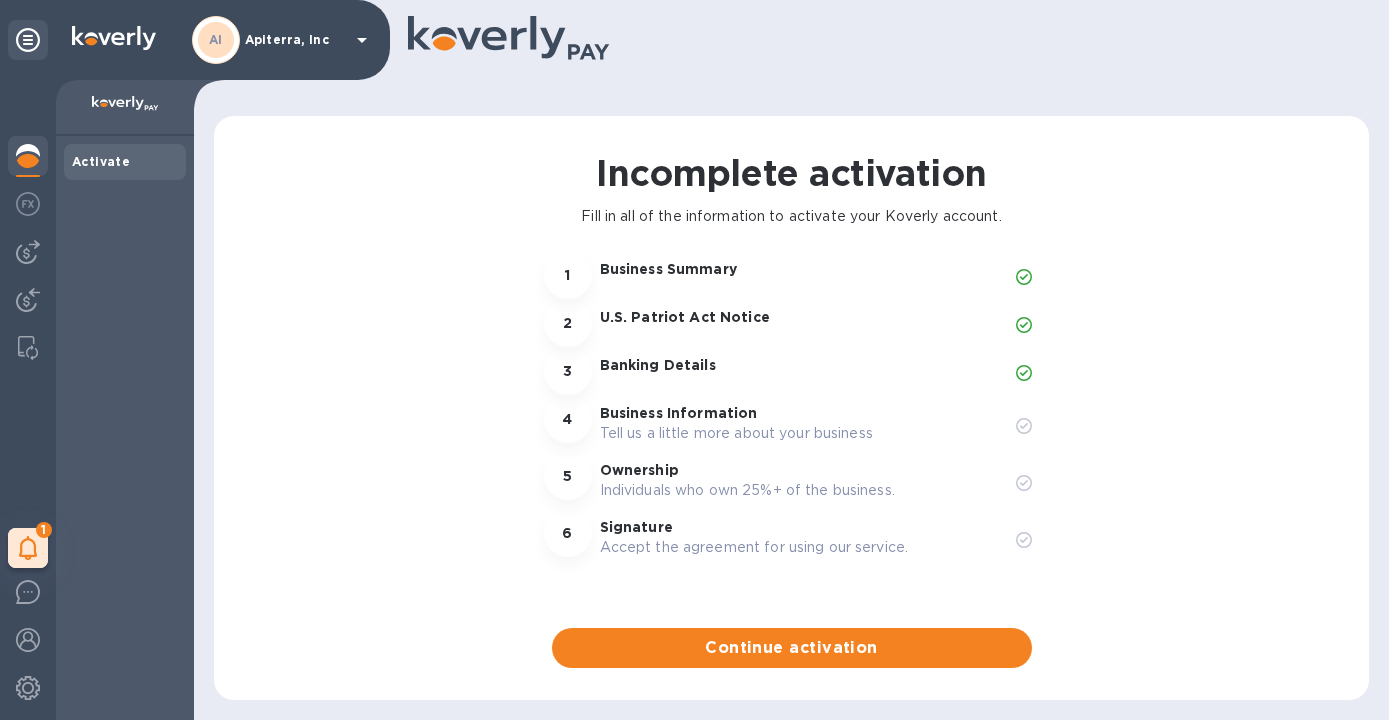 scroll, scrollTop: 0, scrollLeft: 0, axis: both 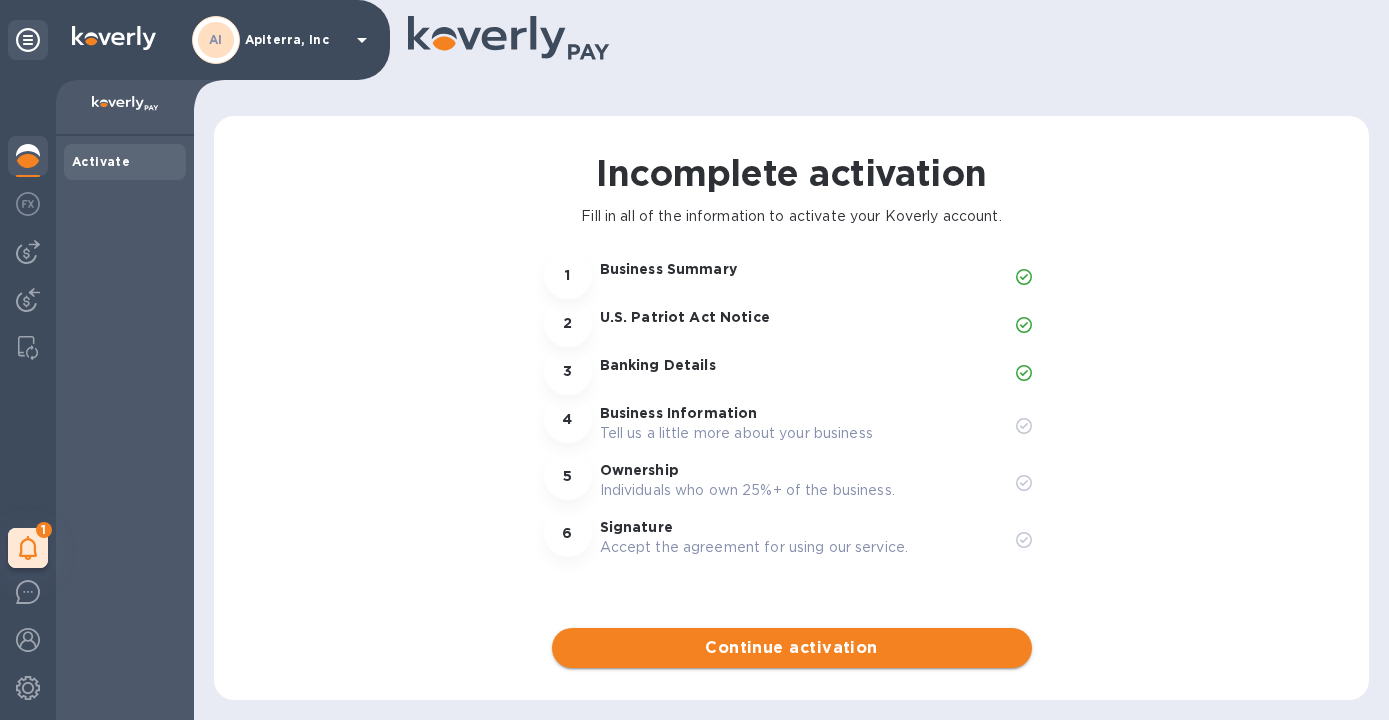 click on "Continue activation" at bounding box center (792, 648) 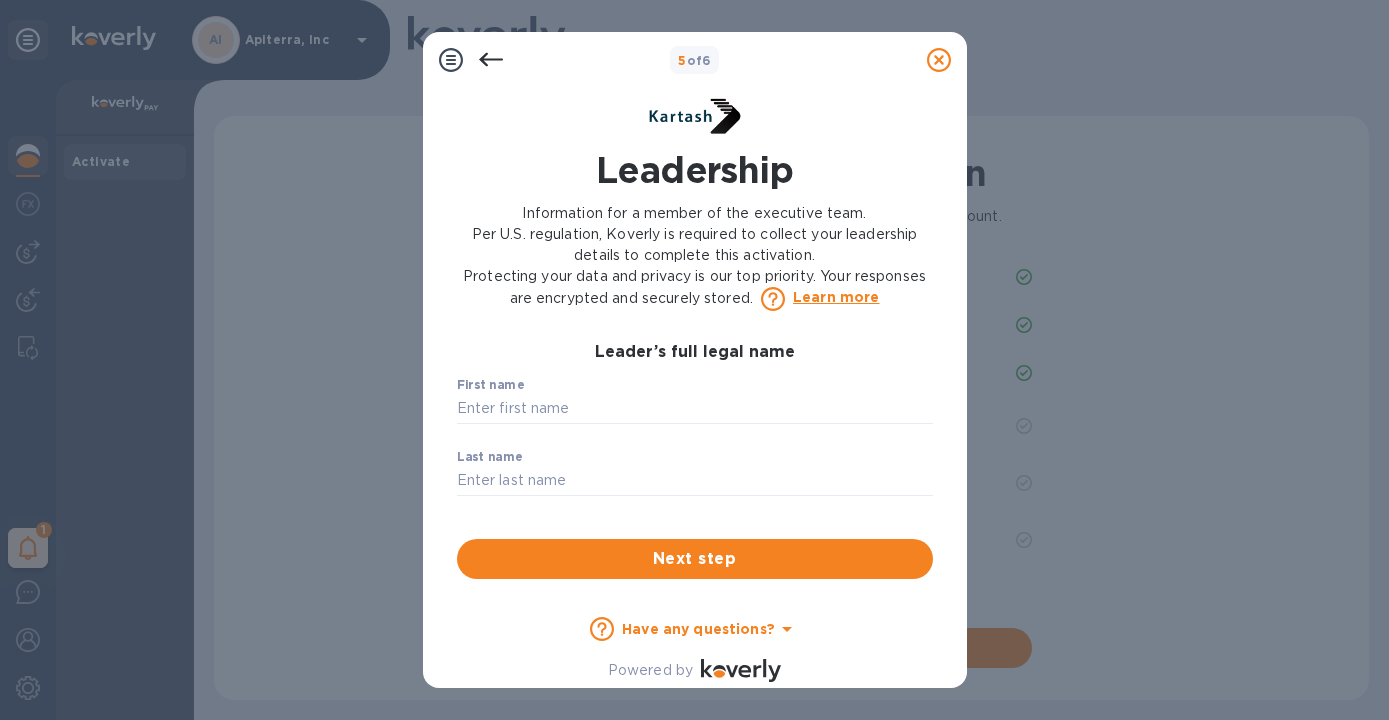 scroll, scrollTop: 0, scrollLeft: 0, axis: both 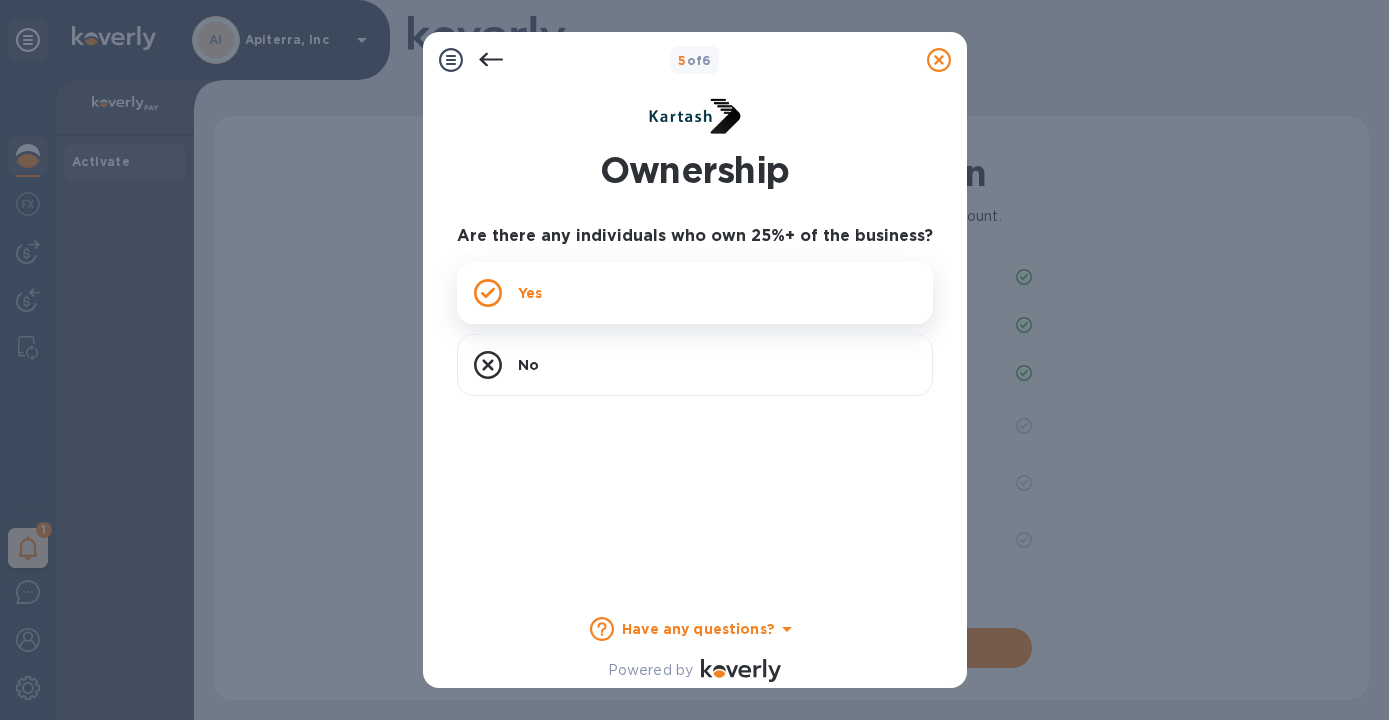 click on "Yes" at bounding box center (695, 293) 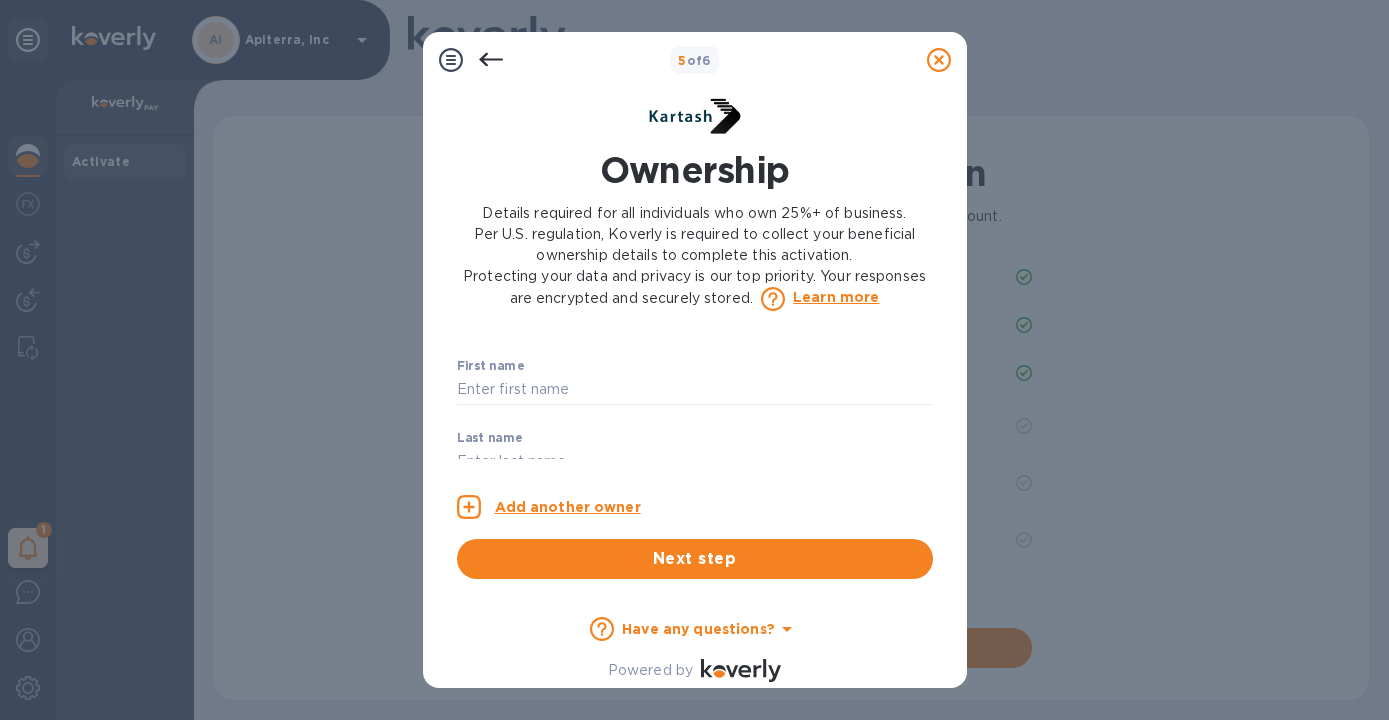 scroll, scrollTop: 81, scrollLeft: 0, axis: vertical 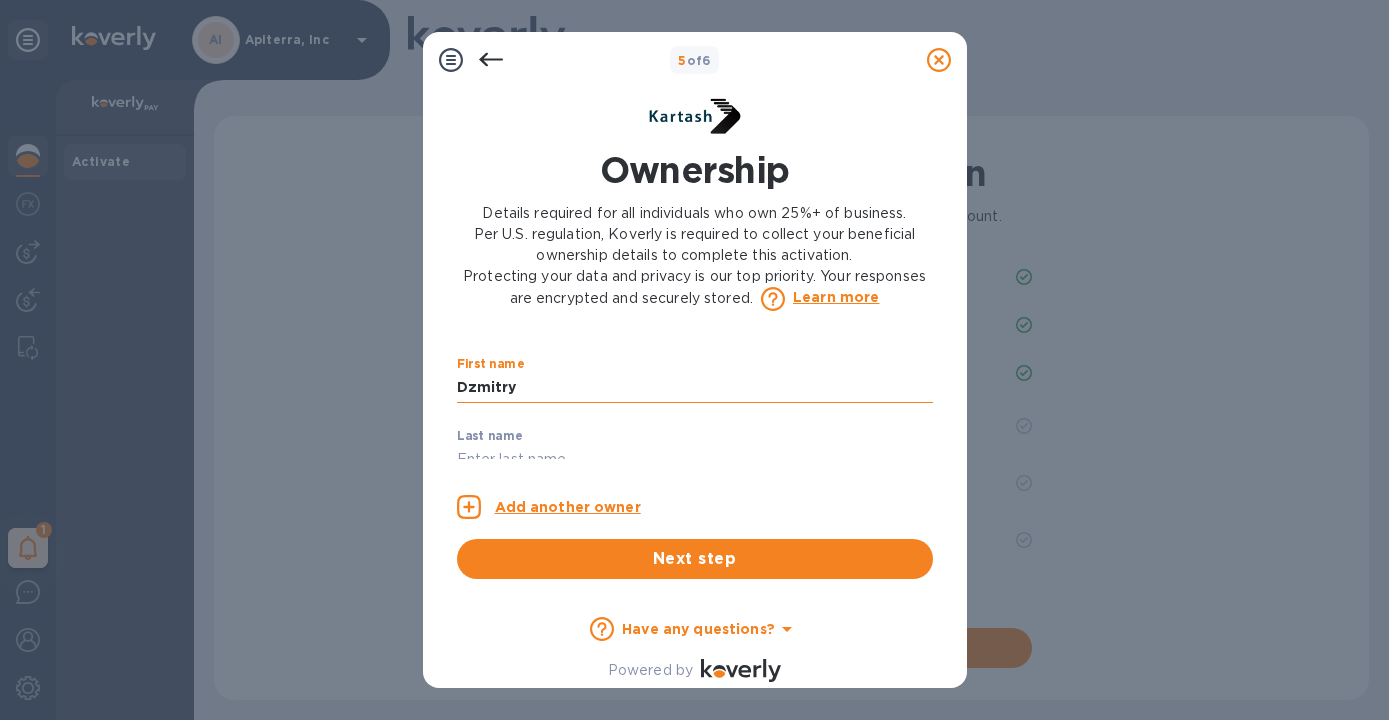 type on "Dzmitry" 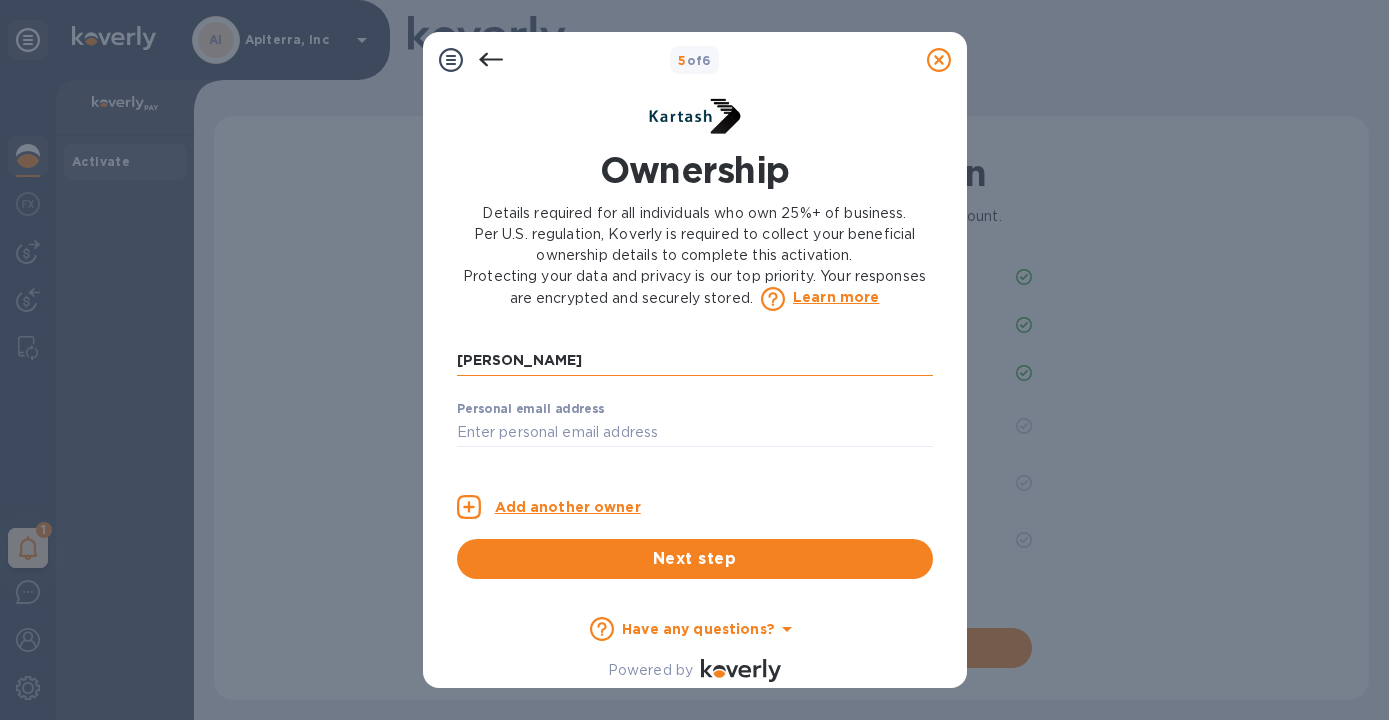 scroll, scrollTop: 225, scrollLeft: 0, axis: vertical 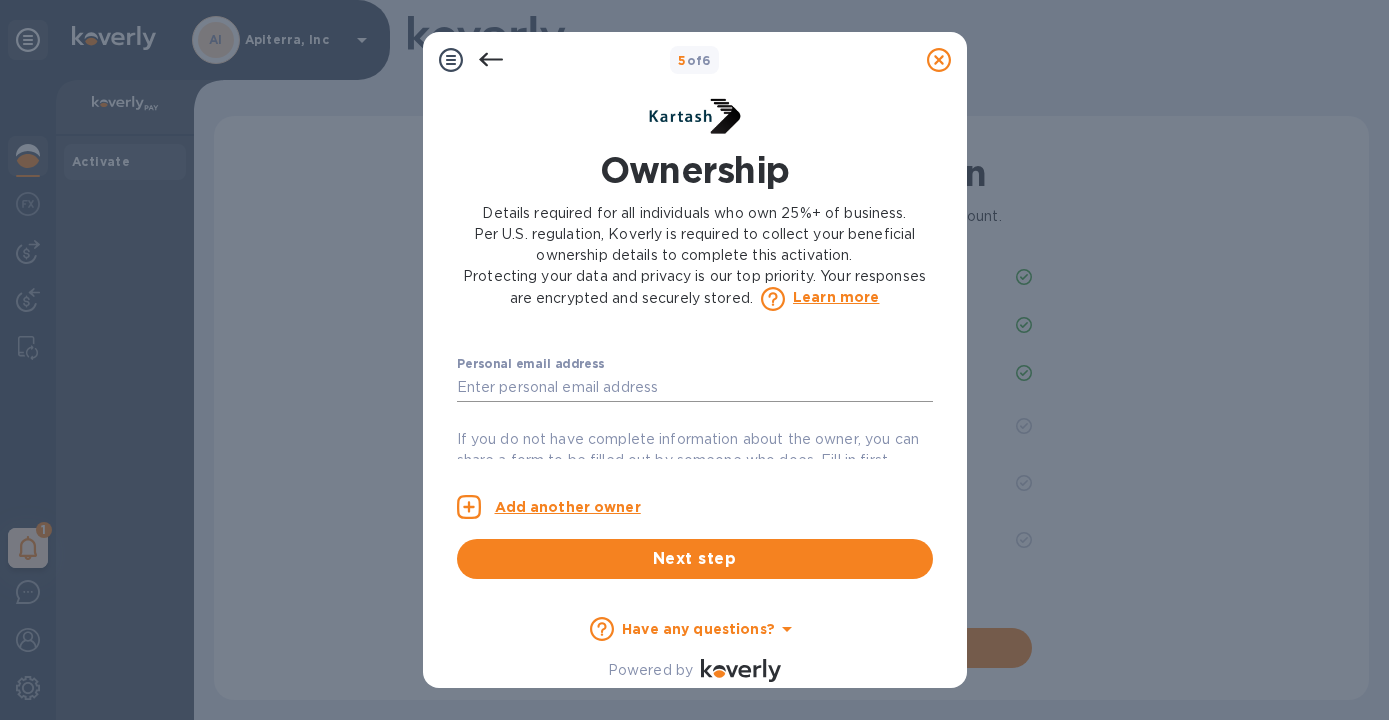 type on "[PERSON_NAME]" 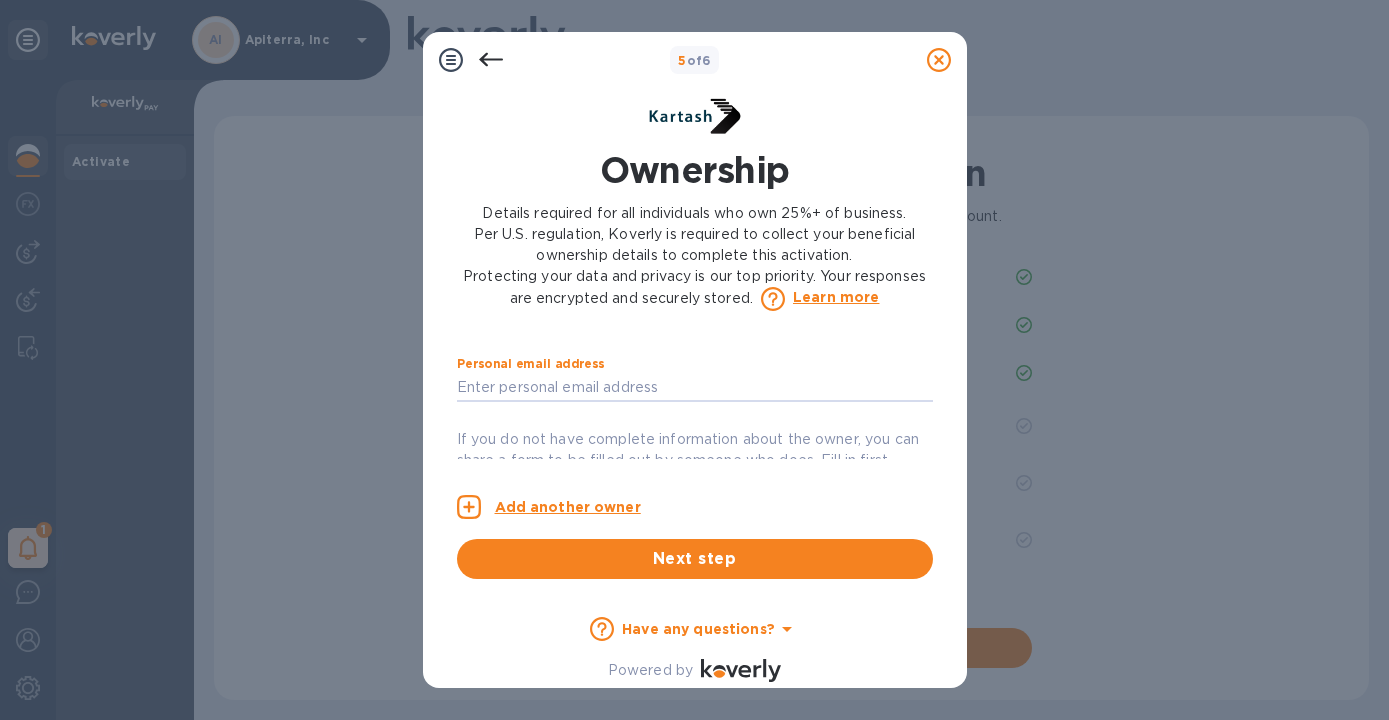 type on "[PERSON_NAME][EMAIL_ADDRESS][DOMAIN_NAME]" 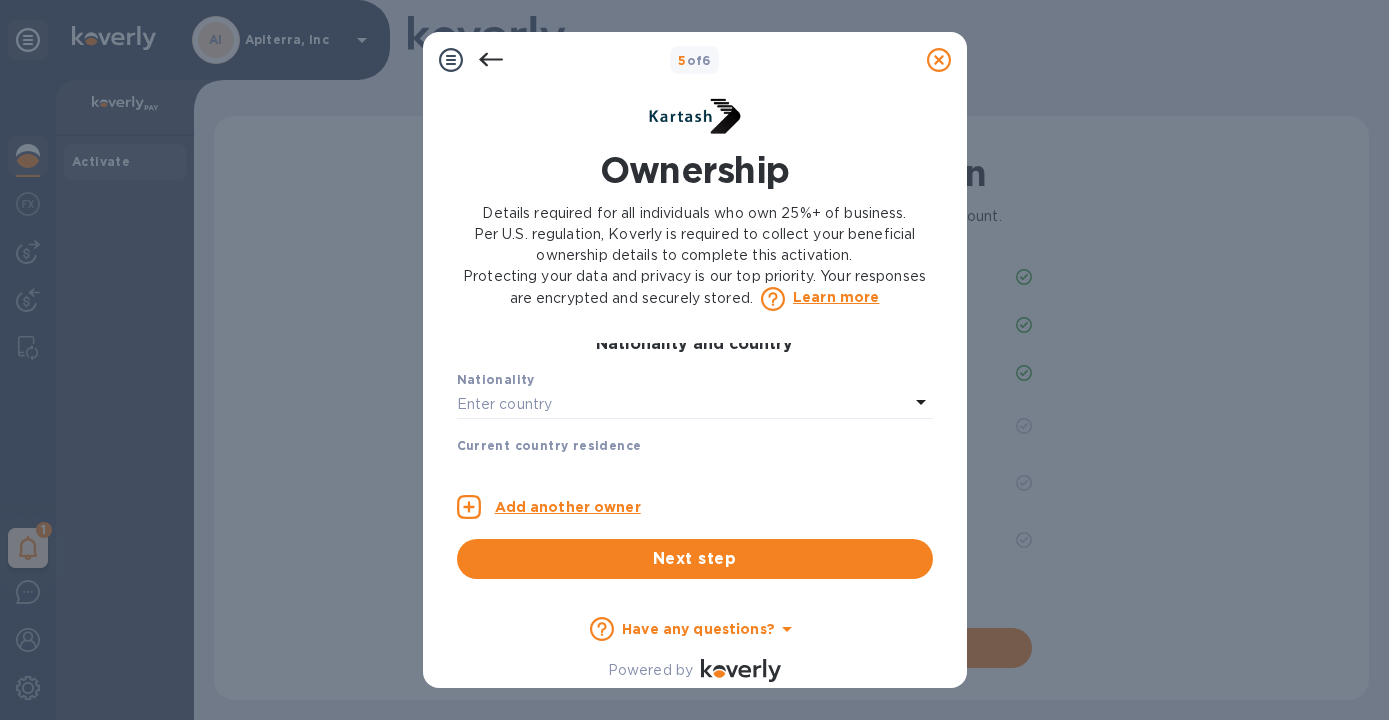 scroll, scrollTop: 468, scrollLeft: 0, axis: vertical 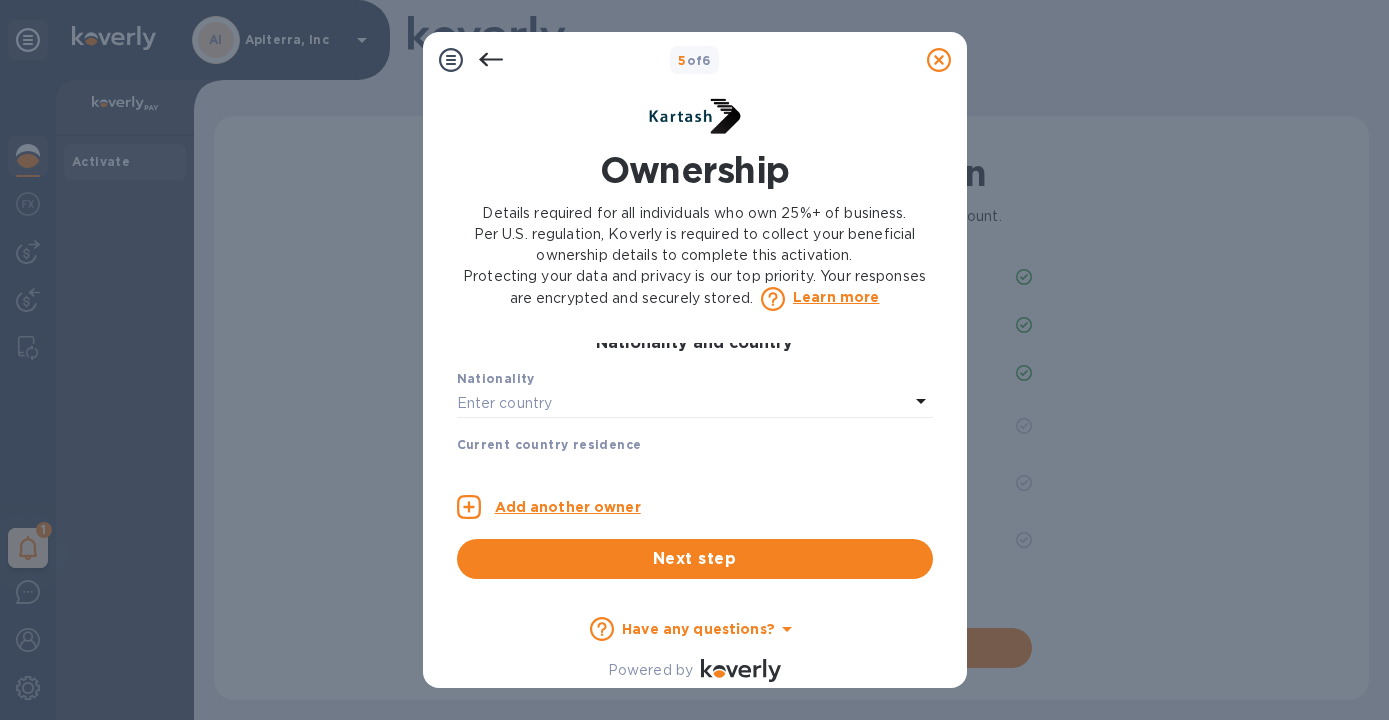 click on "Enter country" at bounding box center [505, 403] 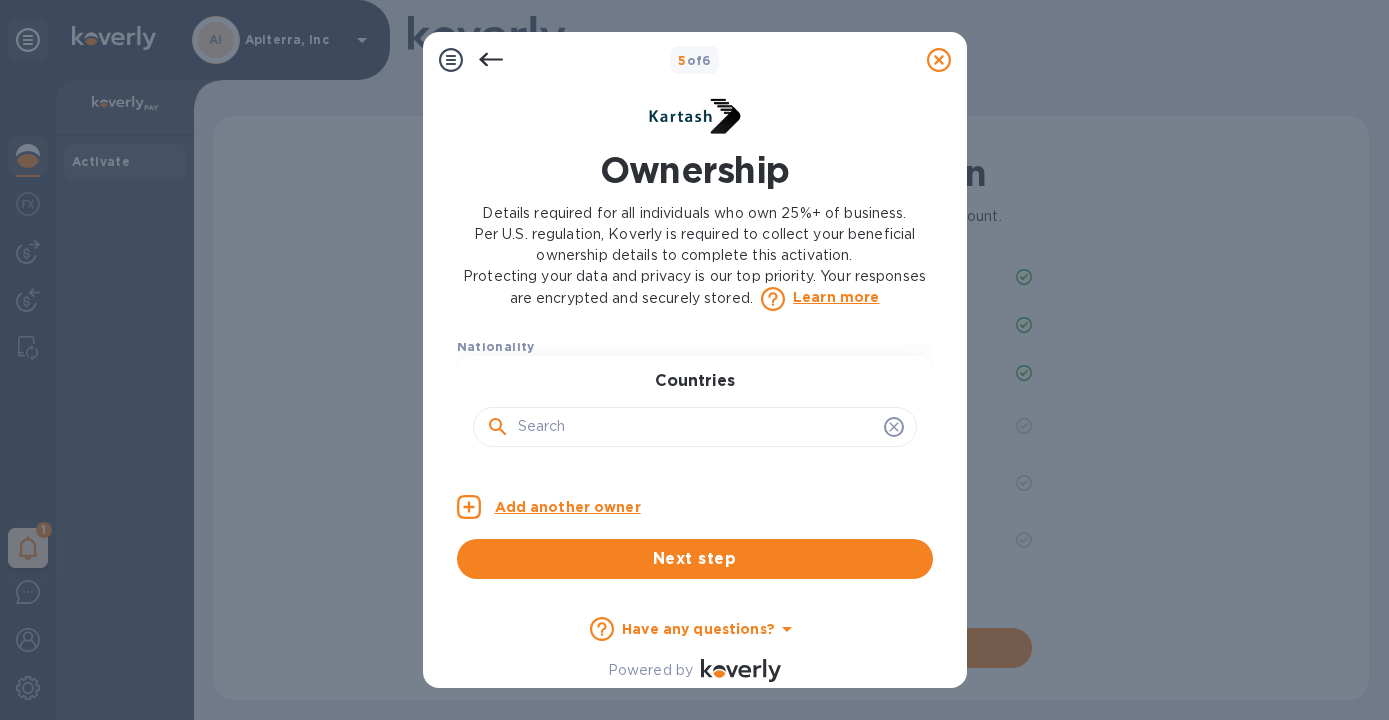 scroll, scrollTop: 501, scrollLeft: 0, axis: vertical 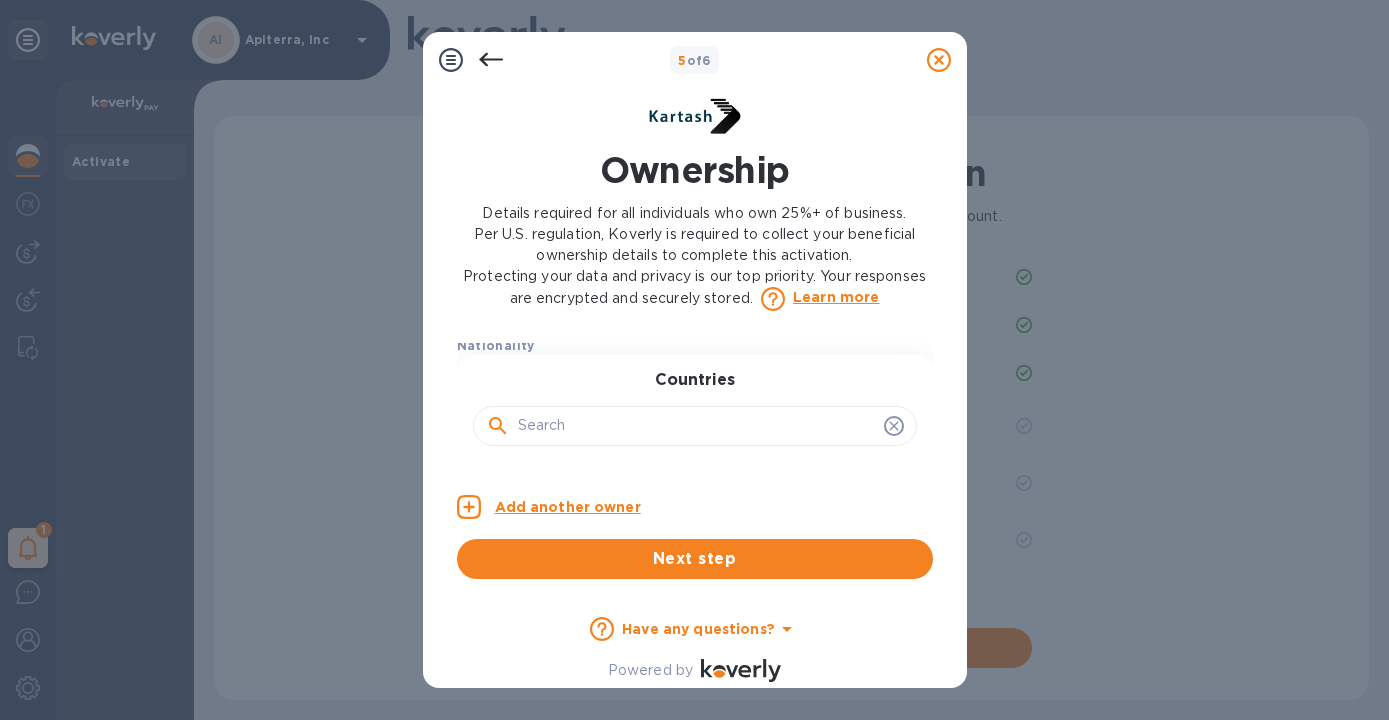 click at bounding box center [697, 426] 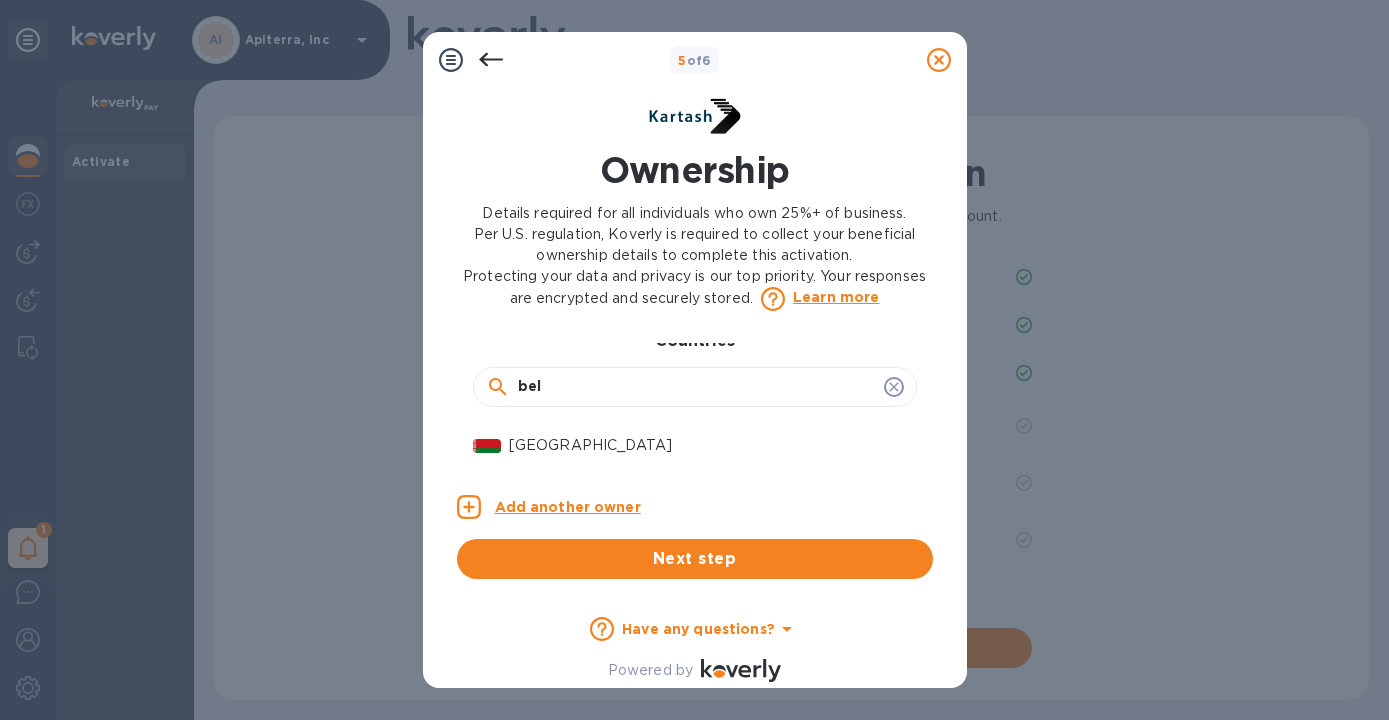 scroll, scrollTop: 552, scrollLeft: 0, axis: vertical 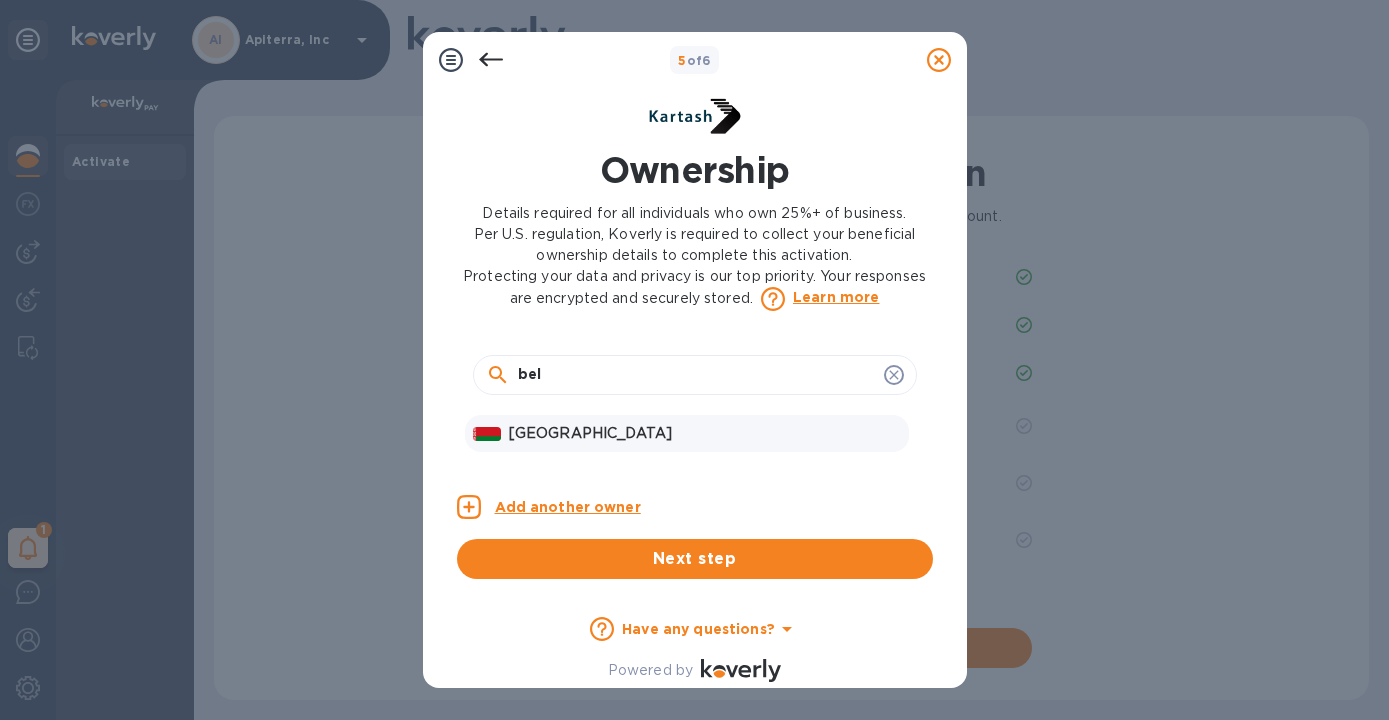 type on "bel" 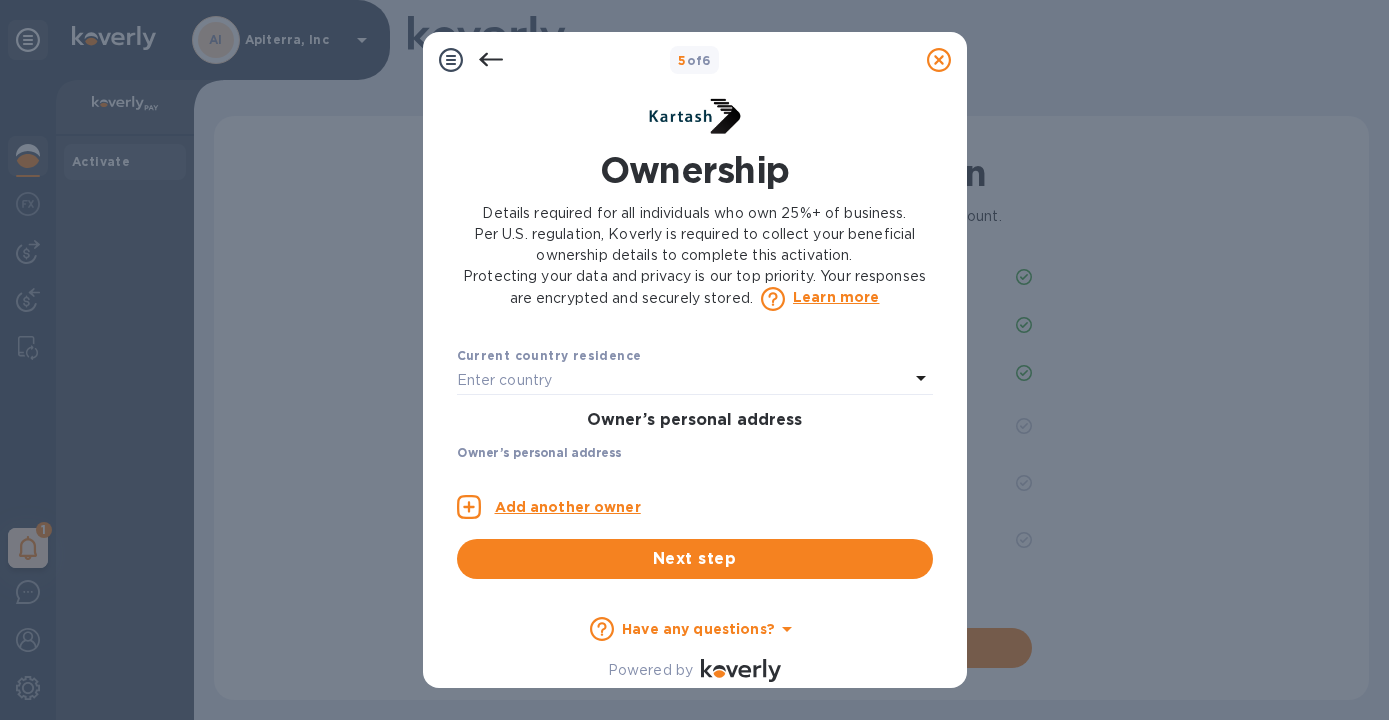 scroll, scrollTop: 555, scrollLeft: 0, axis: vertical 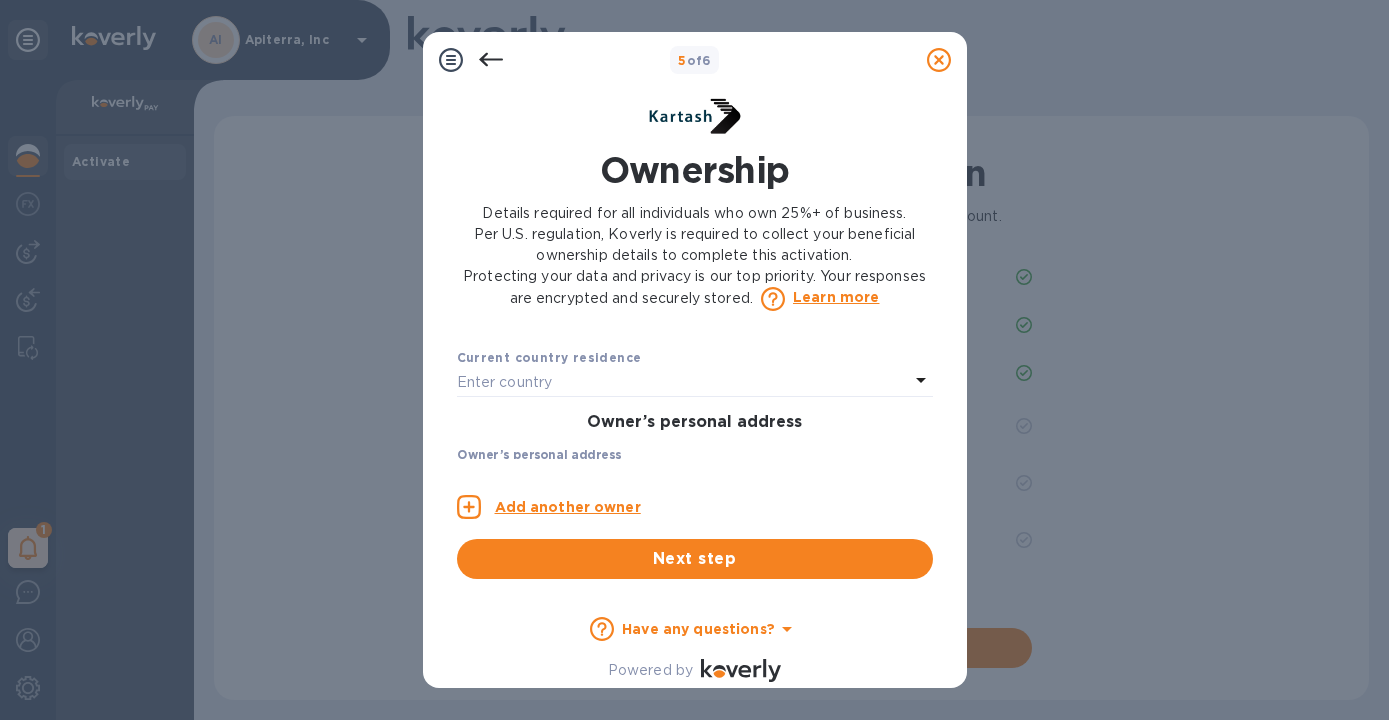 click on "Enter country" at bounding box center [505, 382] 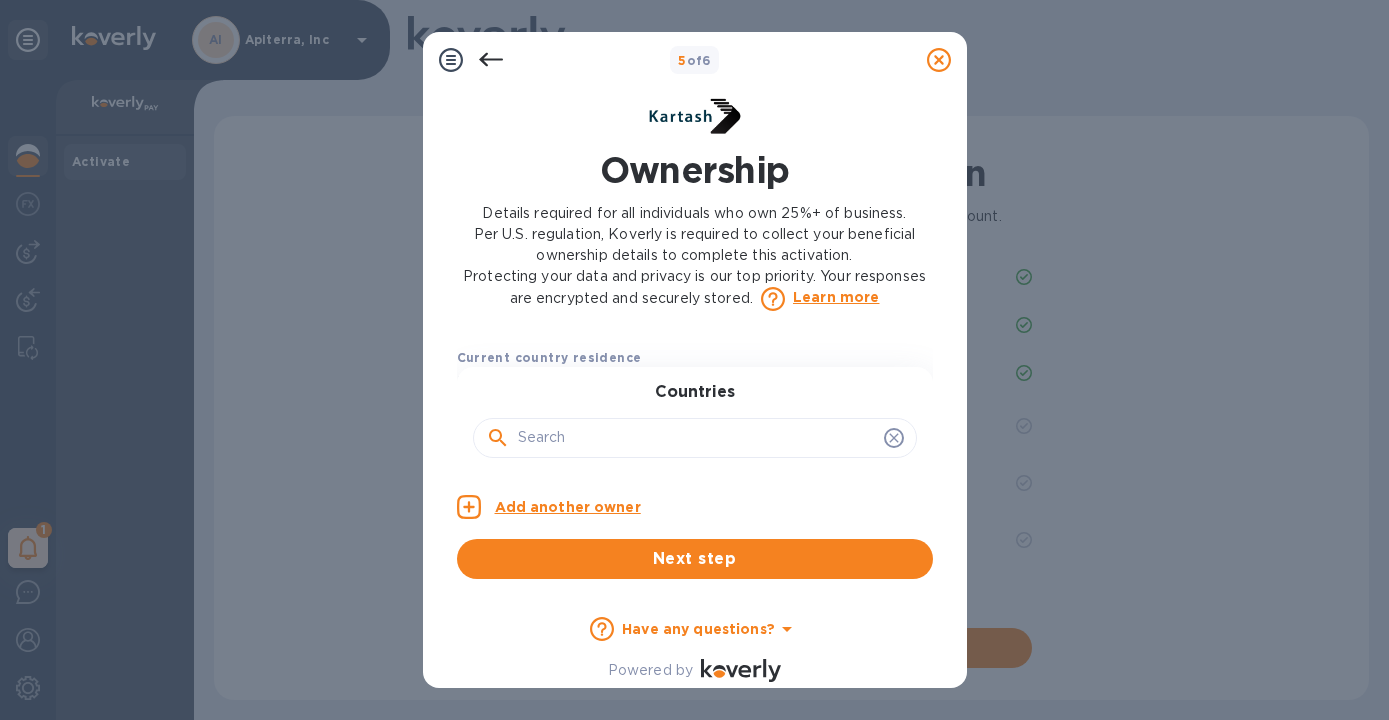 click at bounding box center (697, 438) 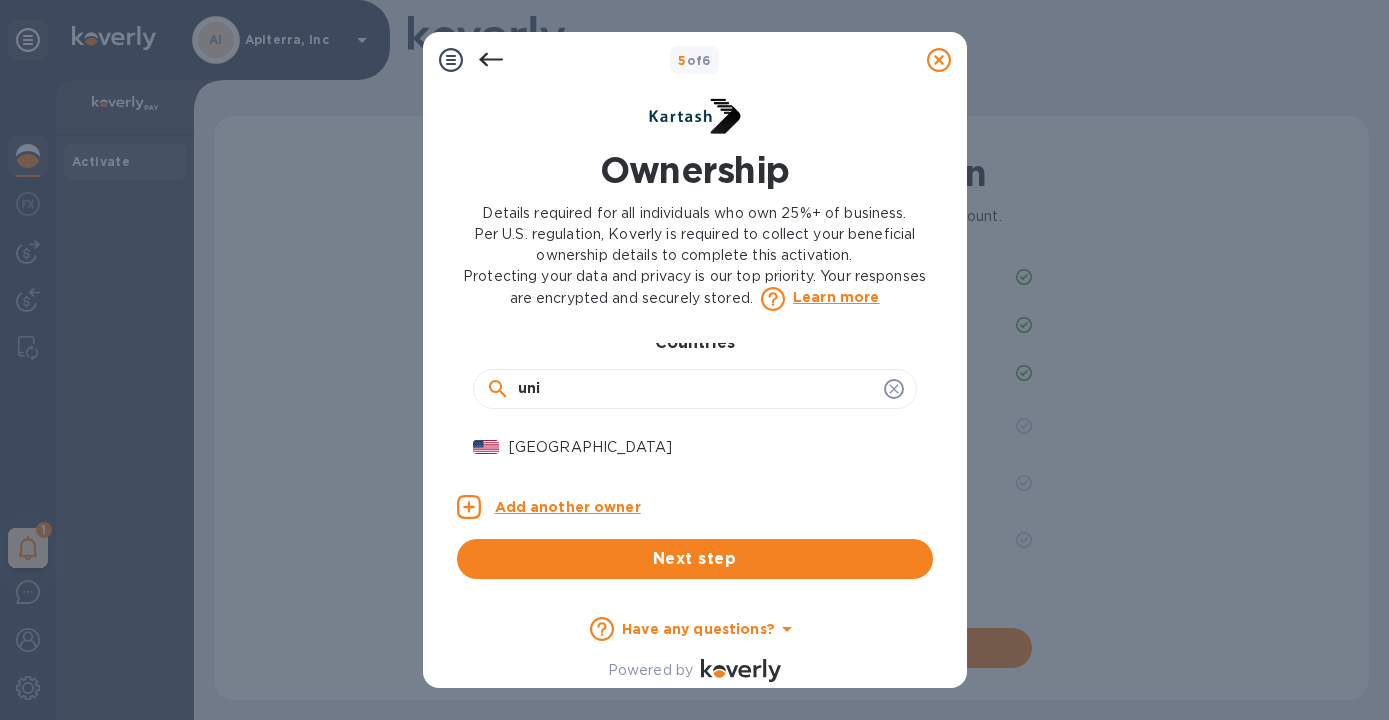 scroll, scrollTop: 607, scrollLeft: 0, axis: vertical 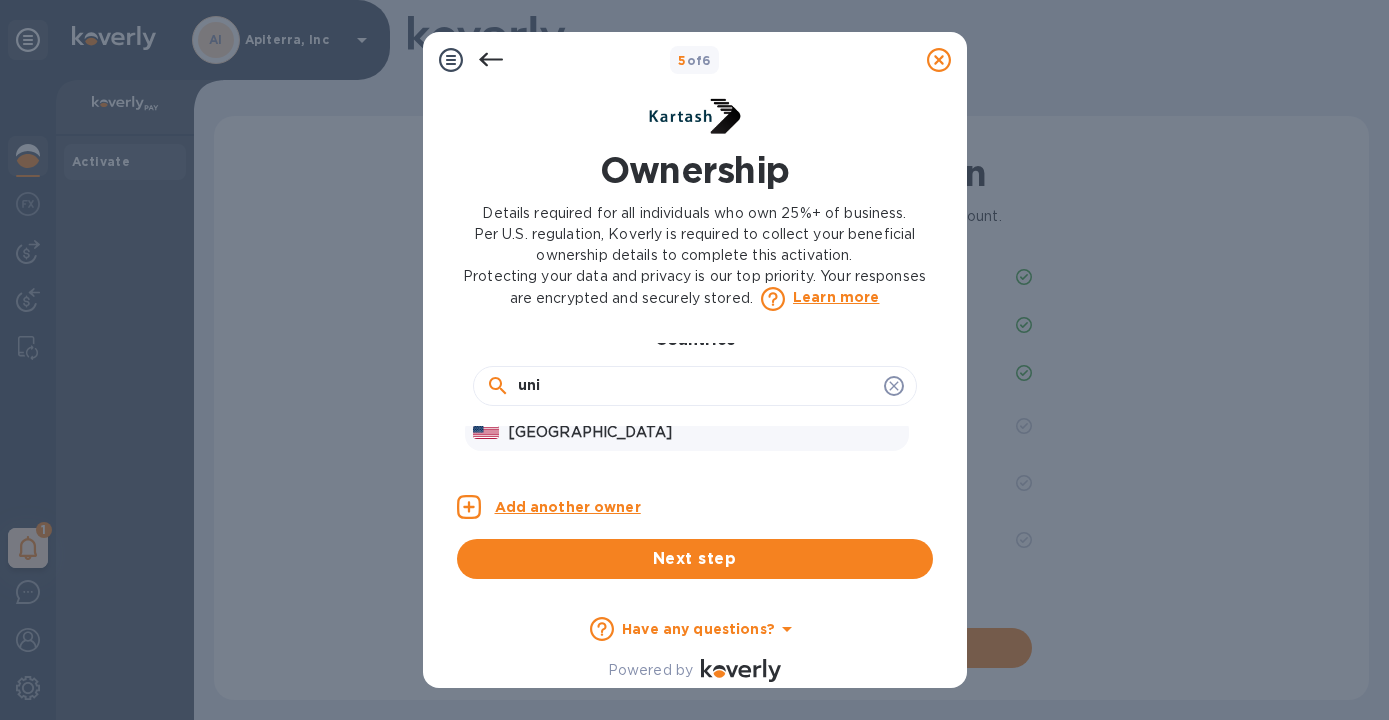 type on "uni" 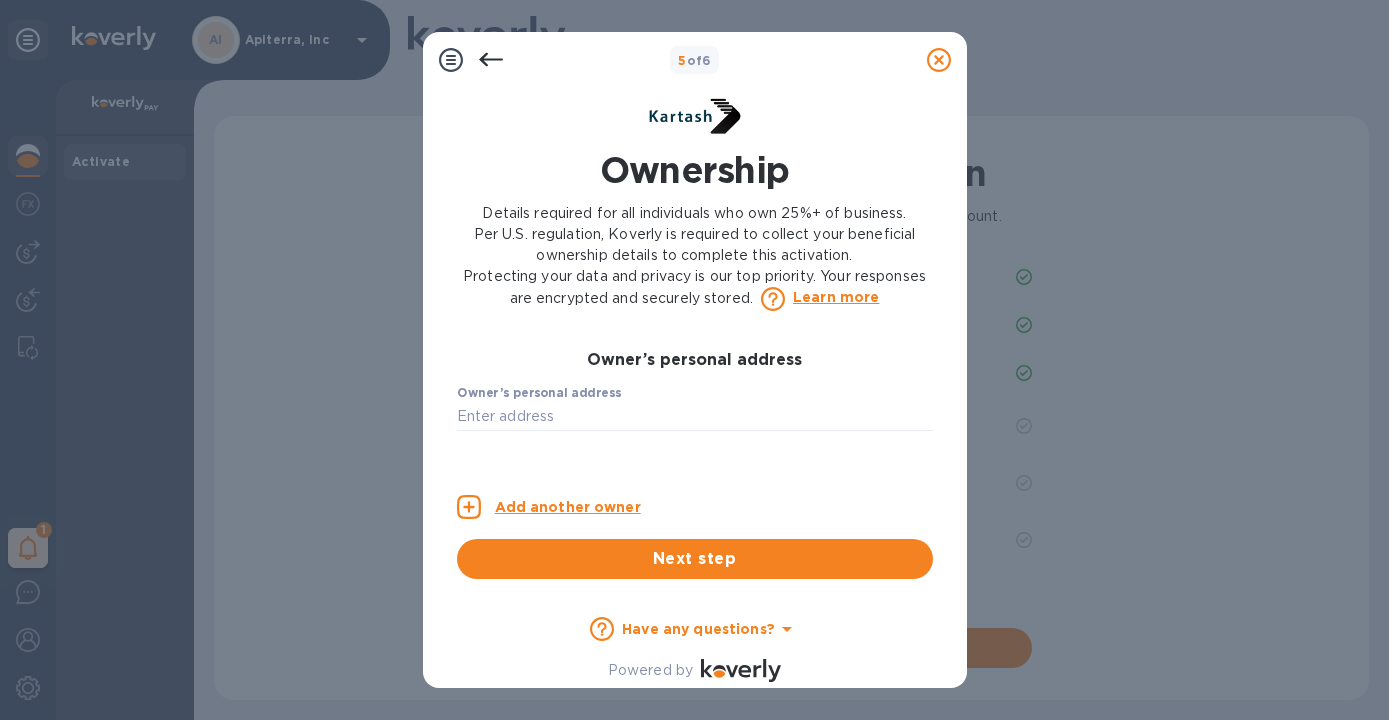 scroll, scrollTop: 637, scrollLeft: 0, axis: vertical 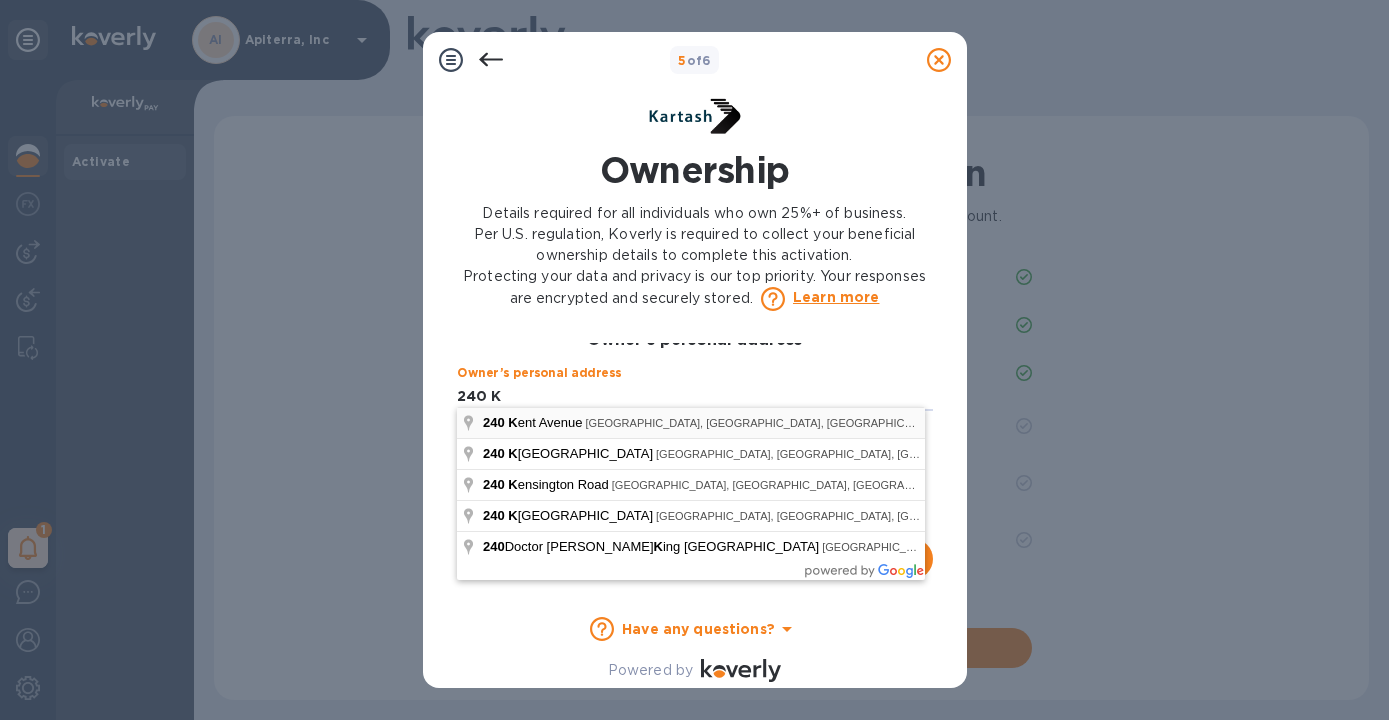 type on "[STREET_ADDRESS]" 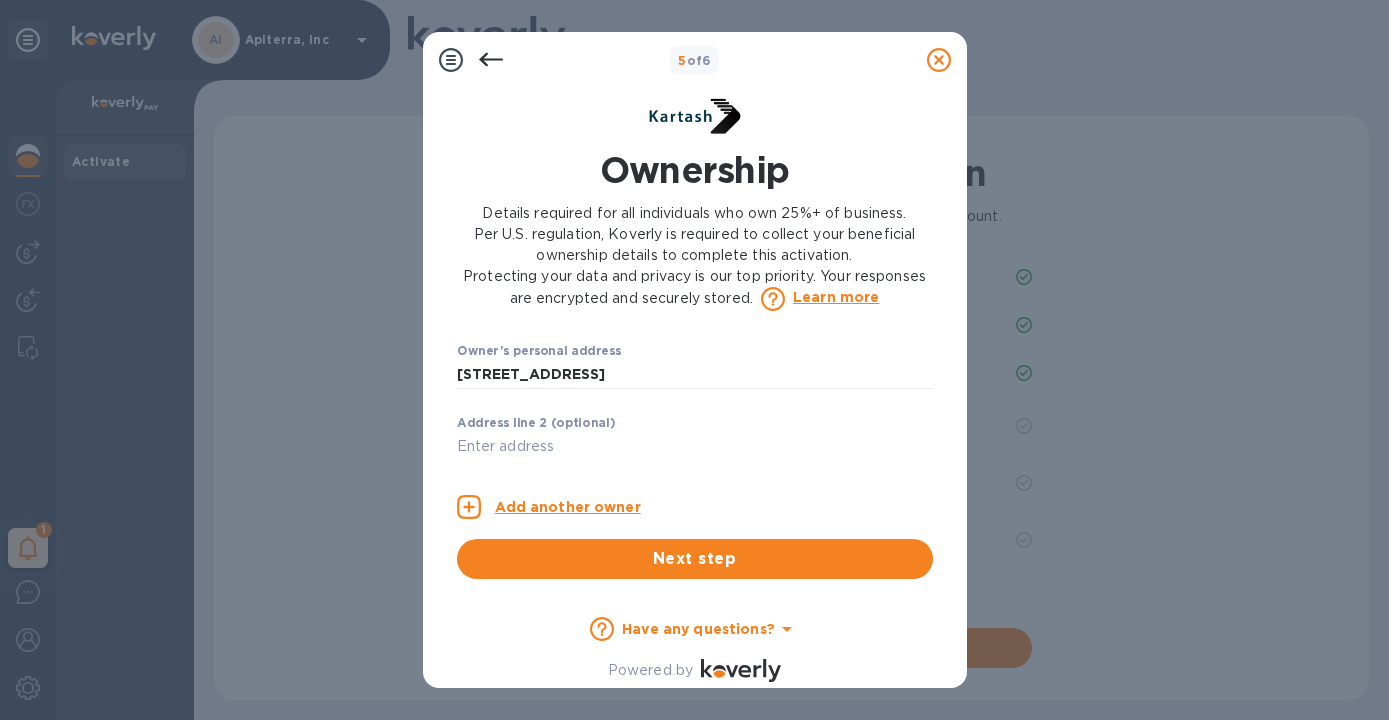 scroll, scrollTop: 673, scrollLeft: 0, axis: vertical 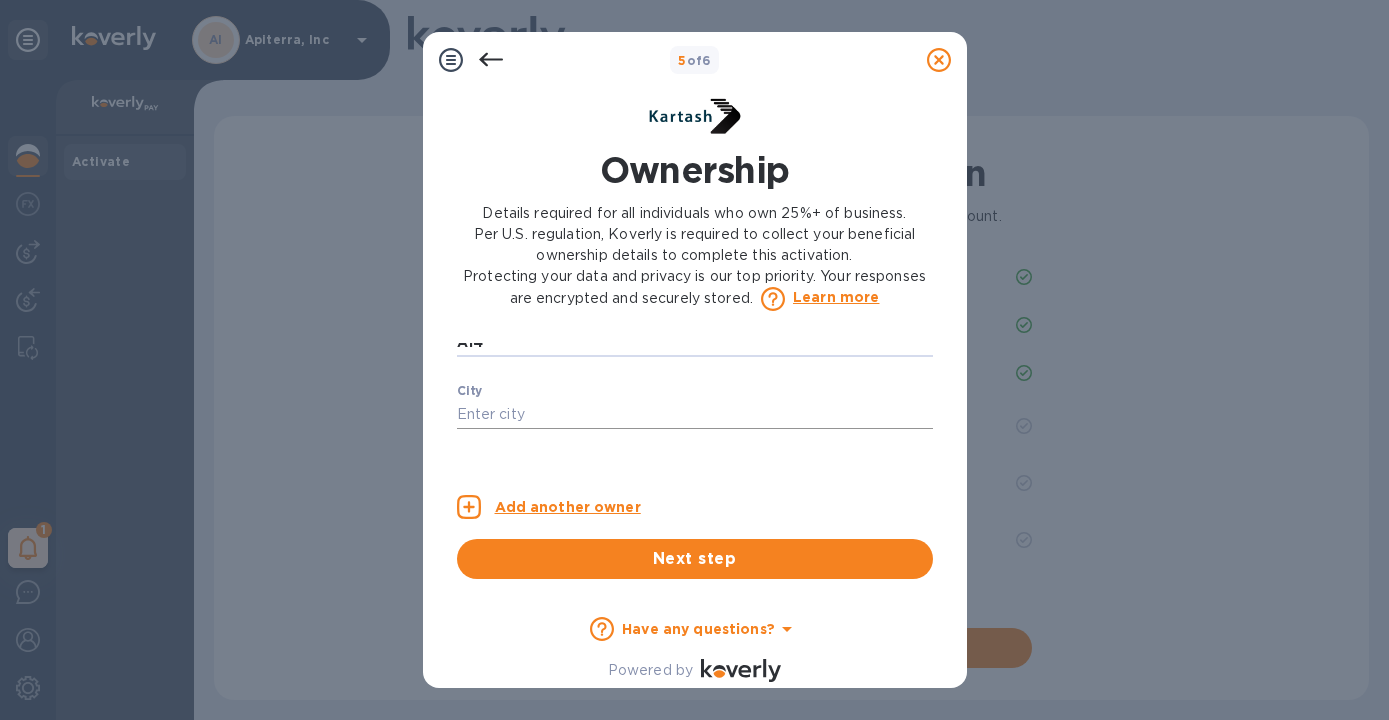 type on "A14" 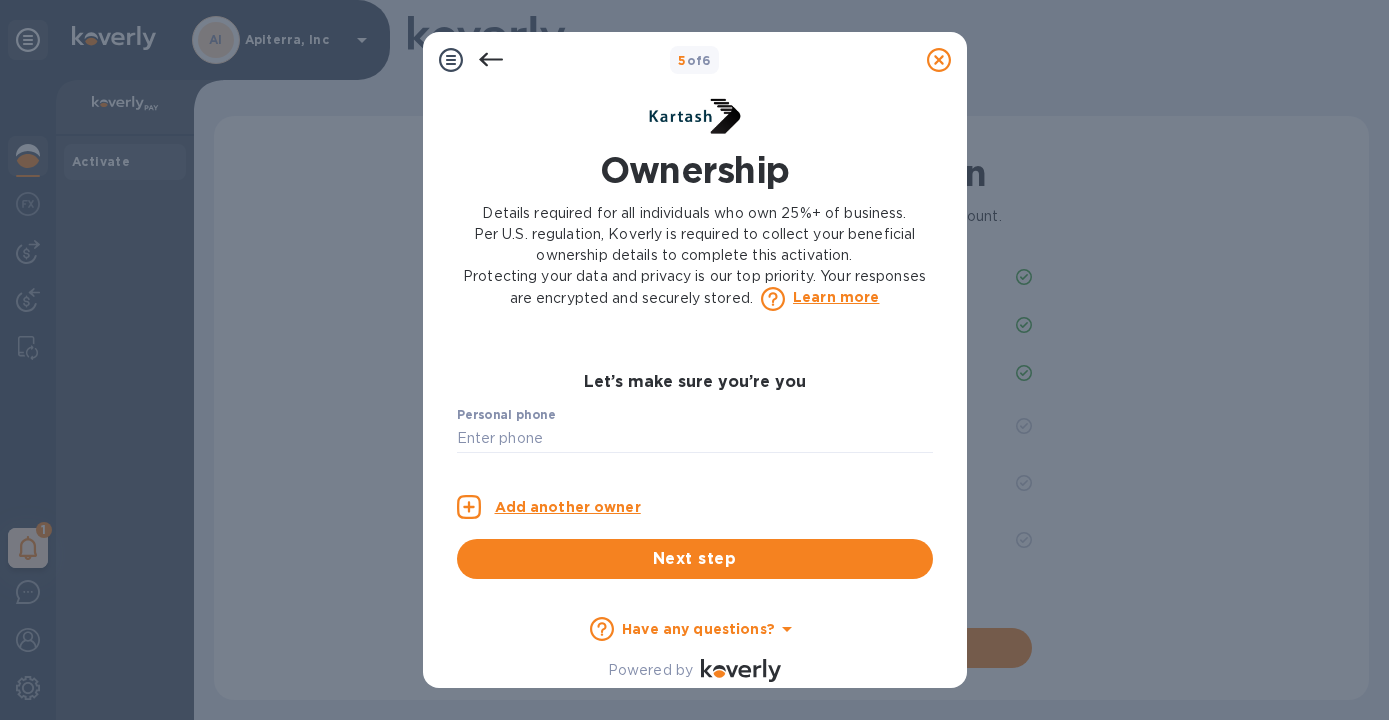 scroll, scrollTop: 1023, scrollLeft: 0, axis: vertical 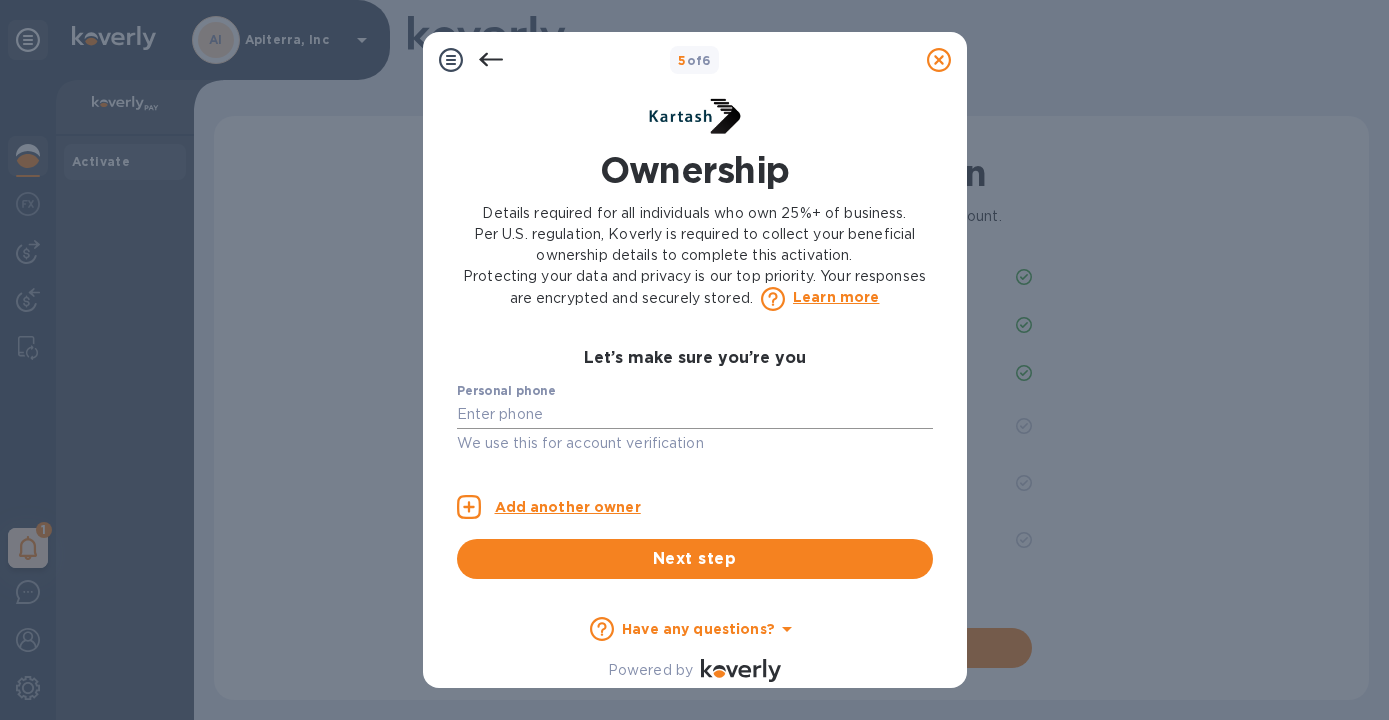 type on "[GEOGRAPHIC_DATA]" 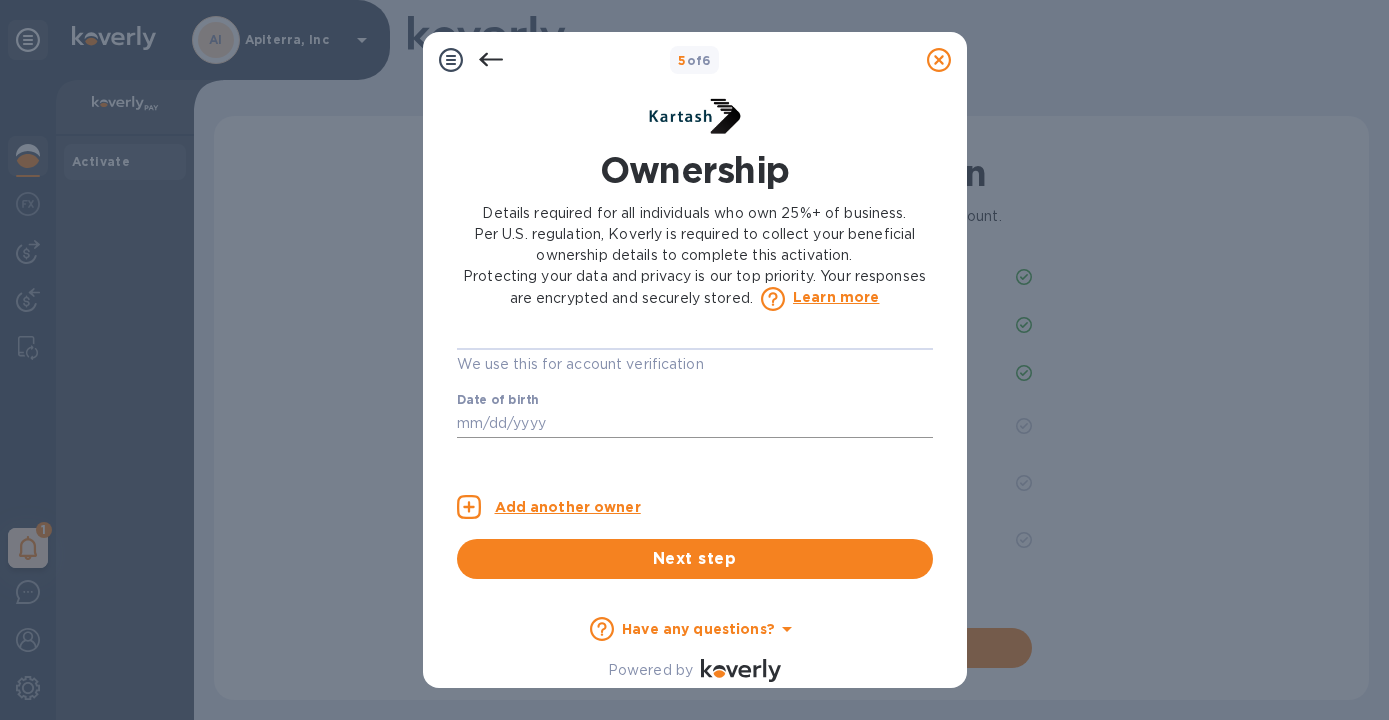scroll, scrollTop: 1100, scrollLeft: 0, axis: vertical 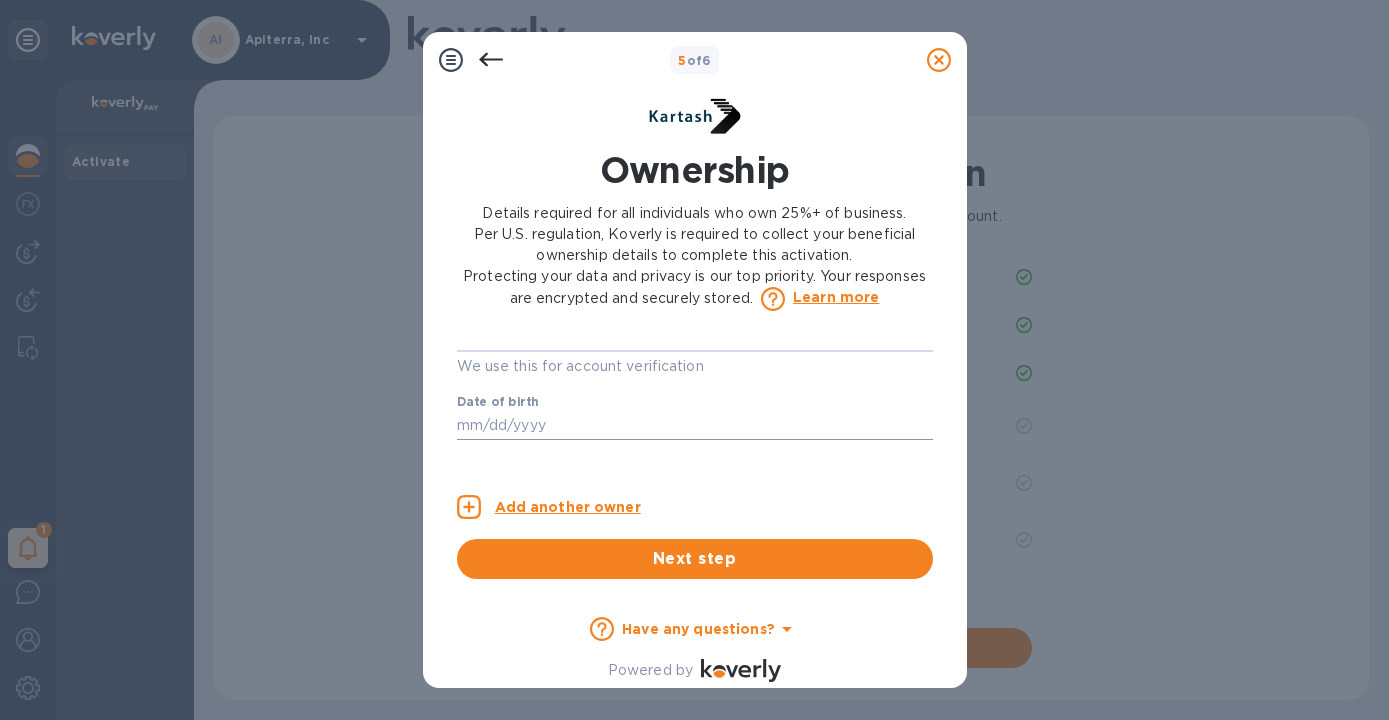 type on "***10" 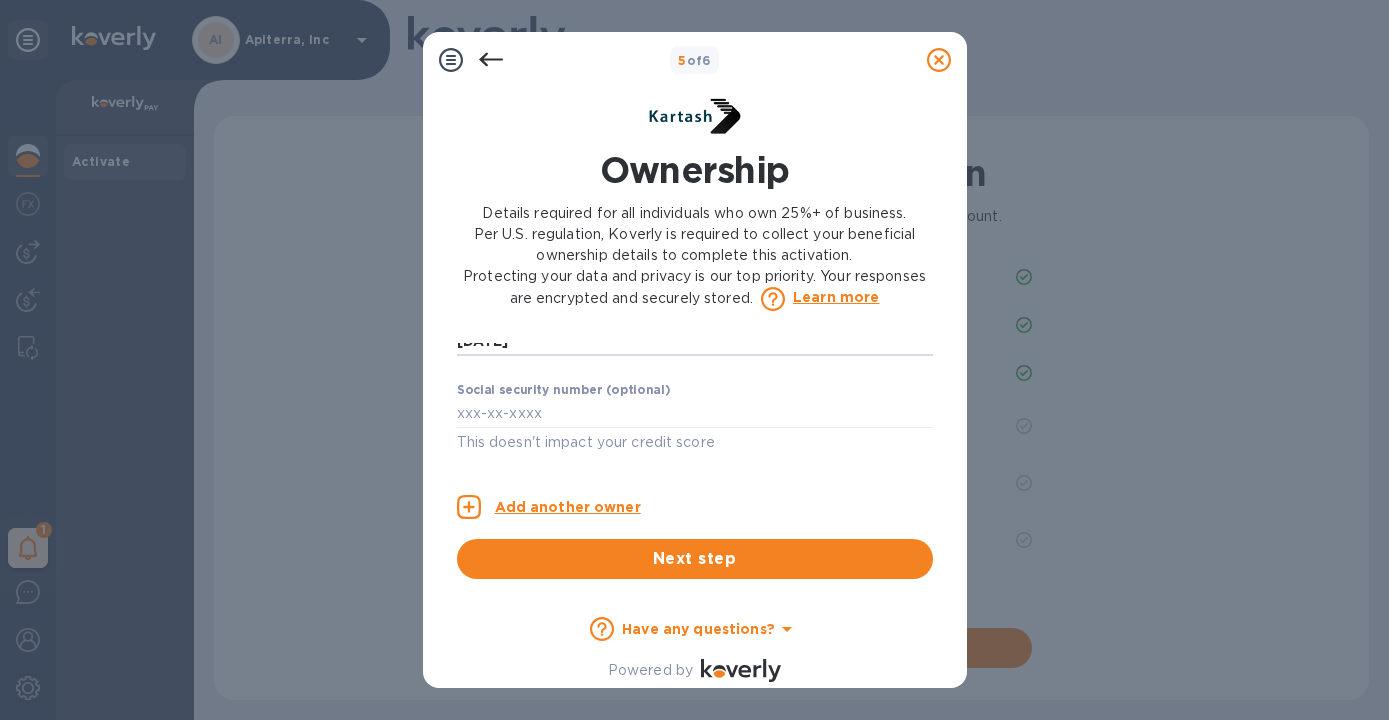 scroll, scrollTop: 1190, scrollLeft: 0, axis: vertical 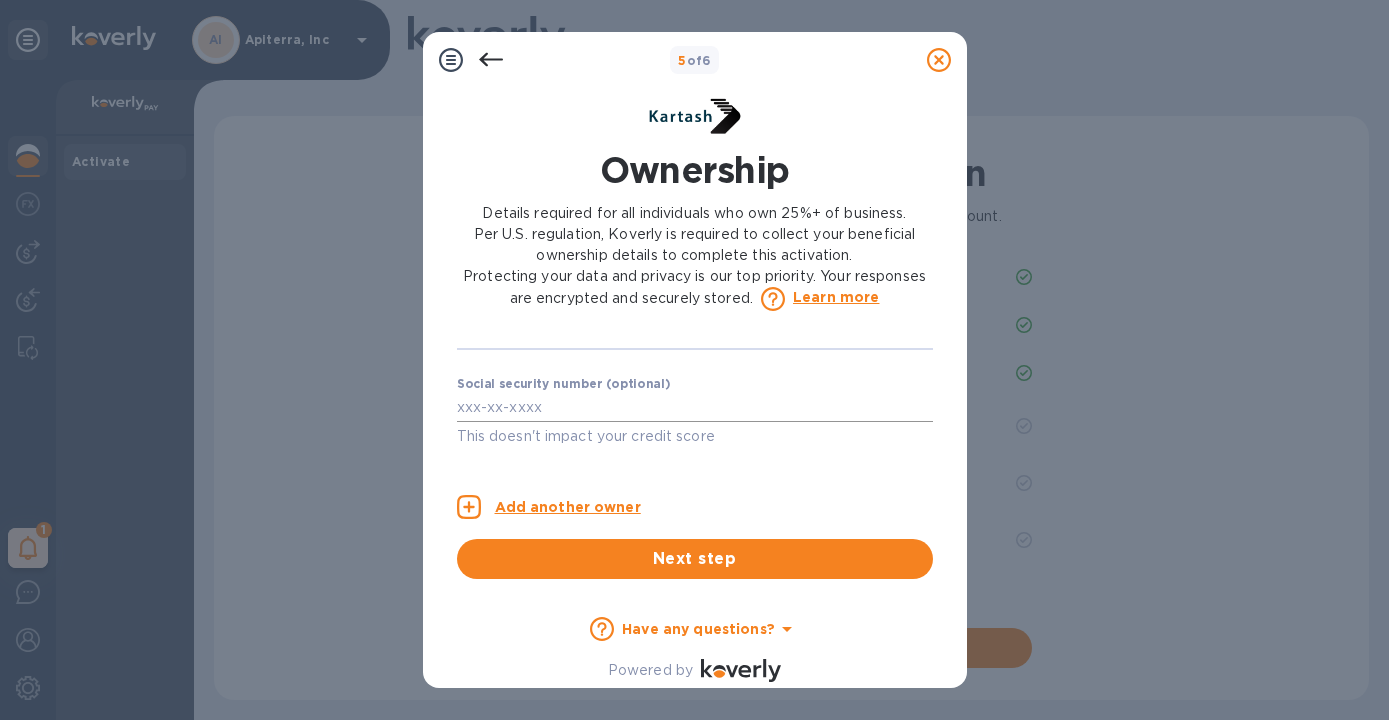 type on "***88" 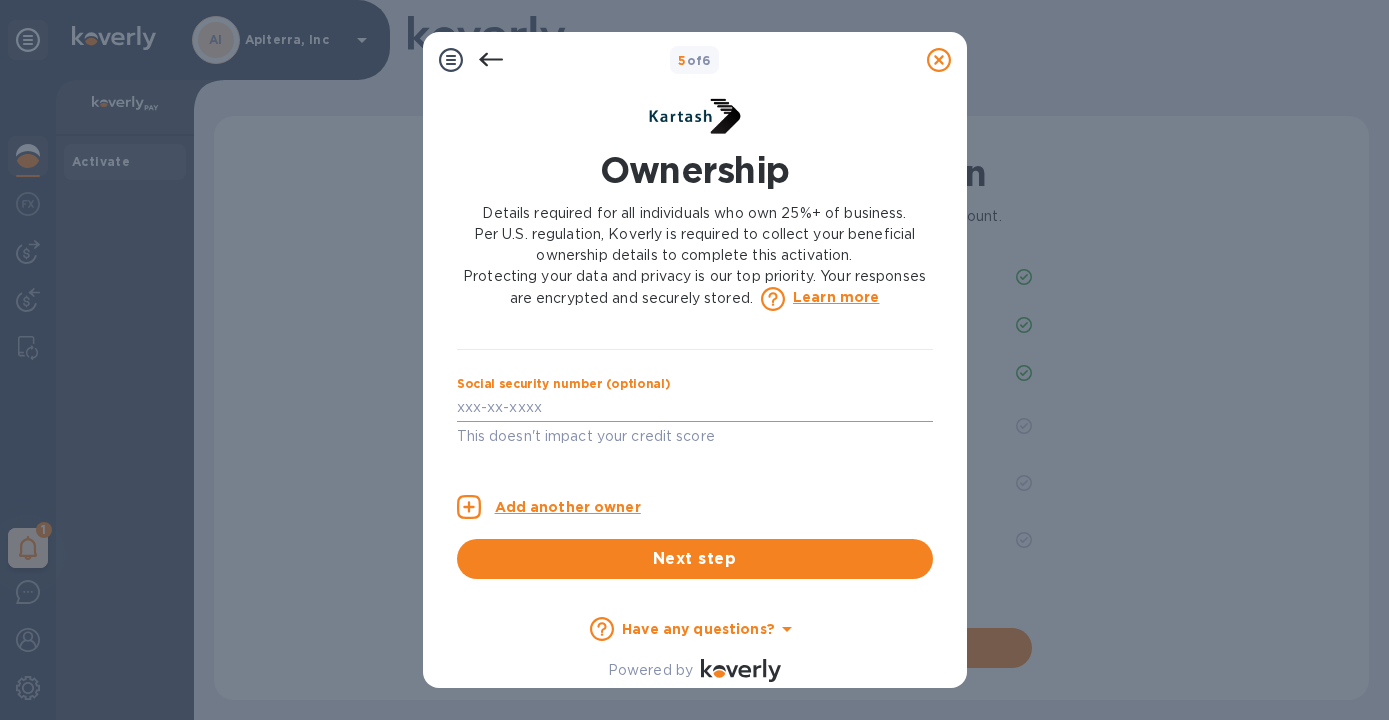 click at bounding box center [695, 408] 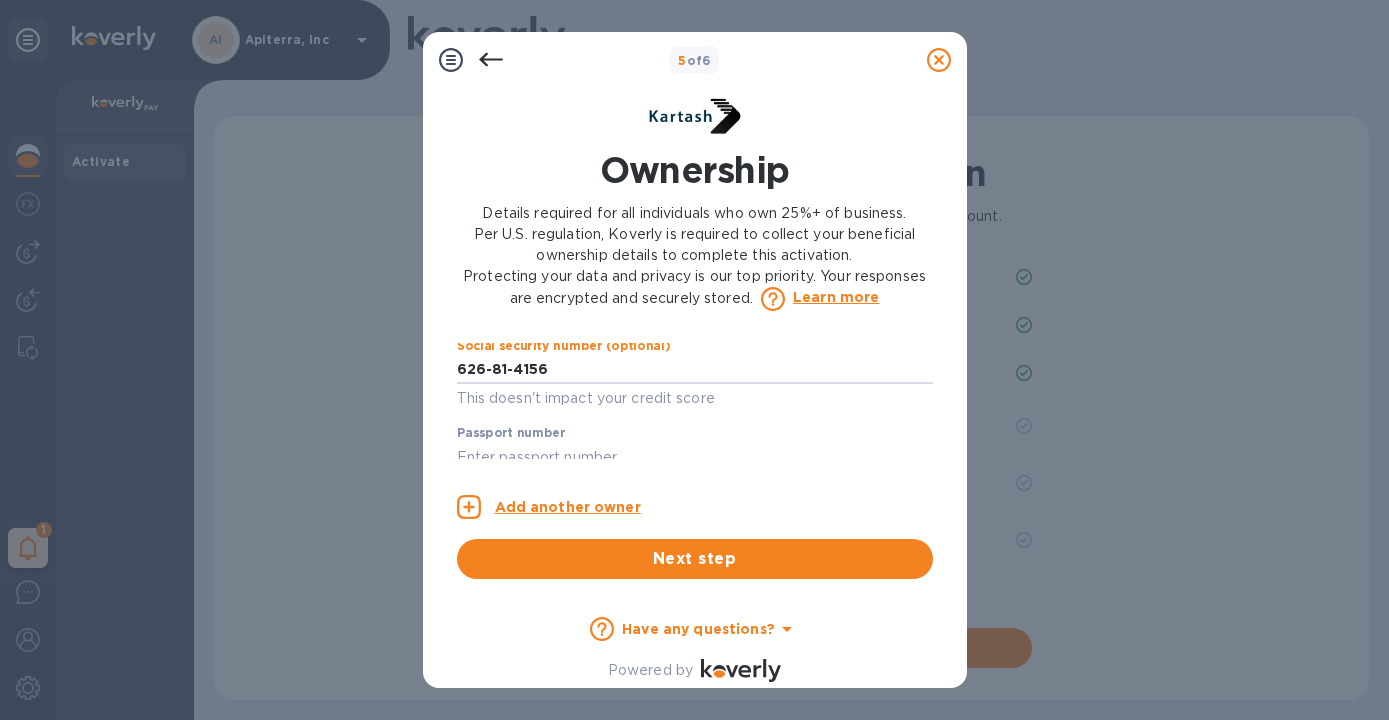 type on "***56" 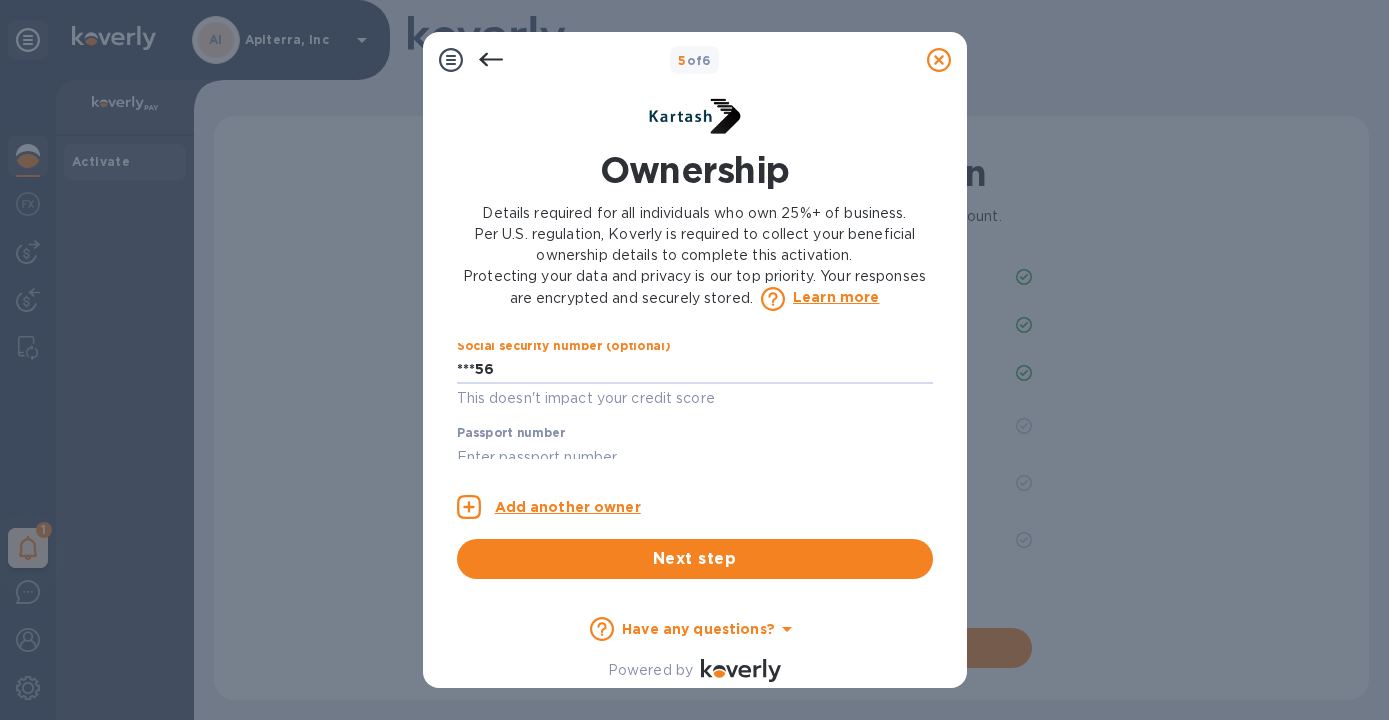 click at bounding box center [695, 457] 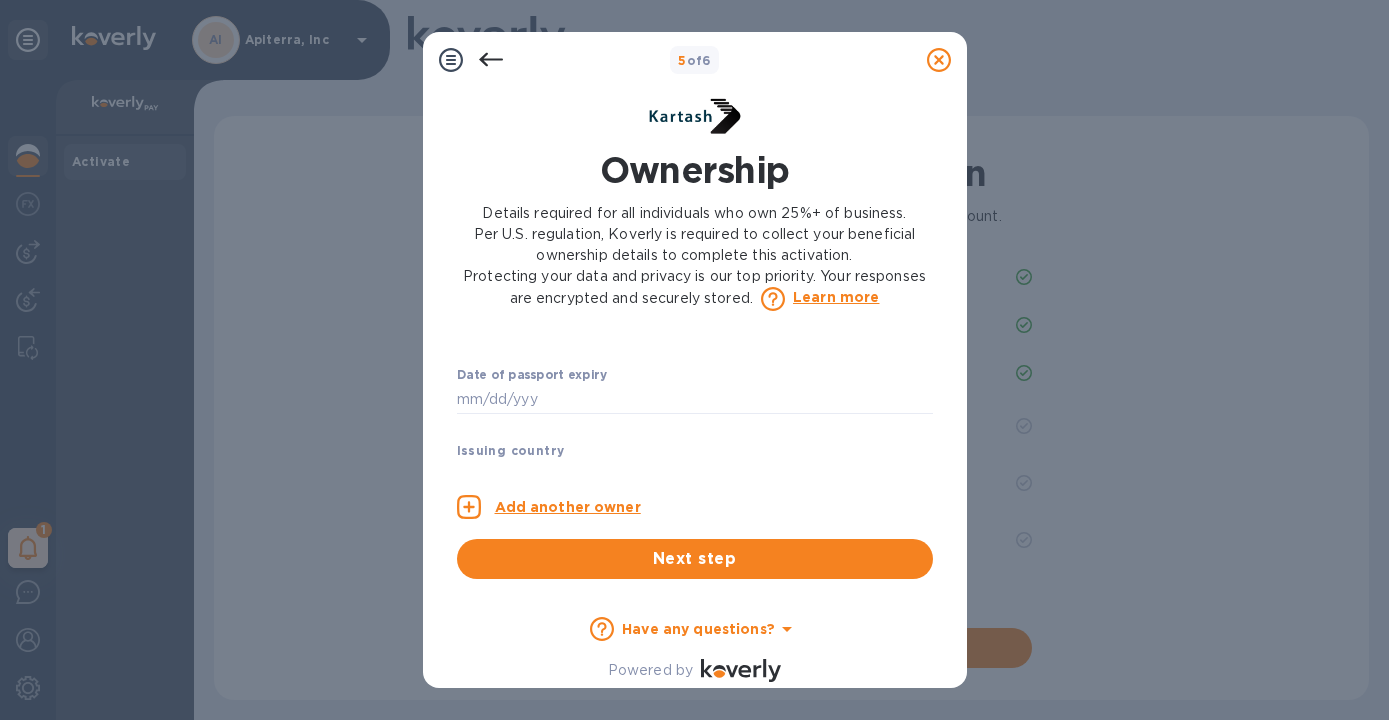 scroll, scrollTop: 1361, scrollLeft: 0, axis: vertical 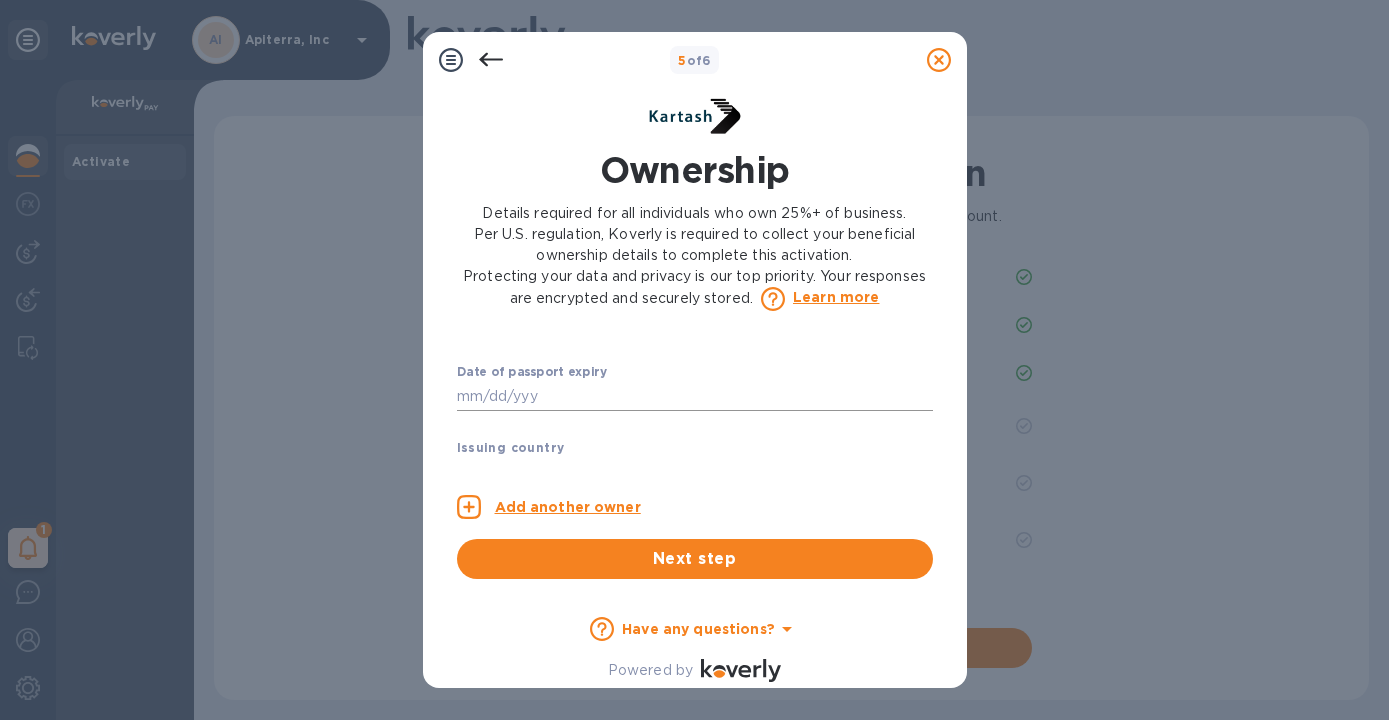 type on "***05" 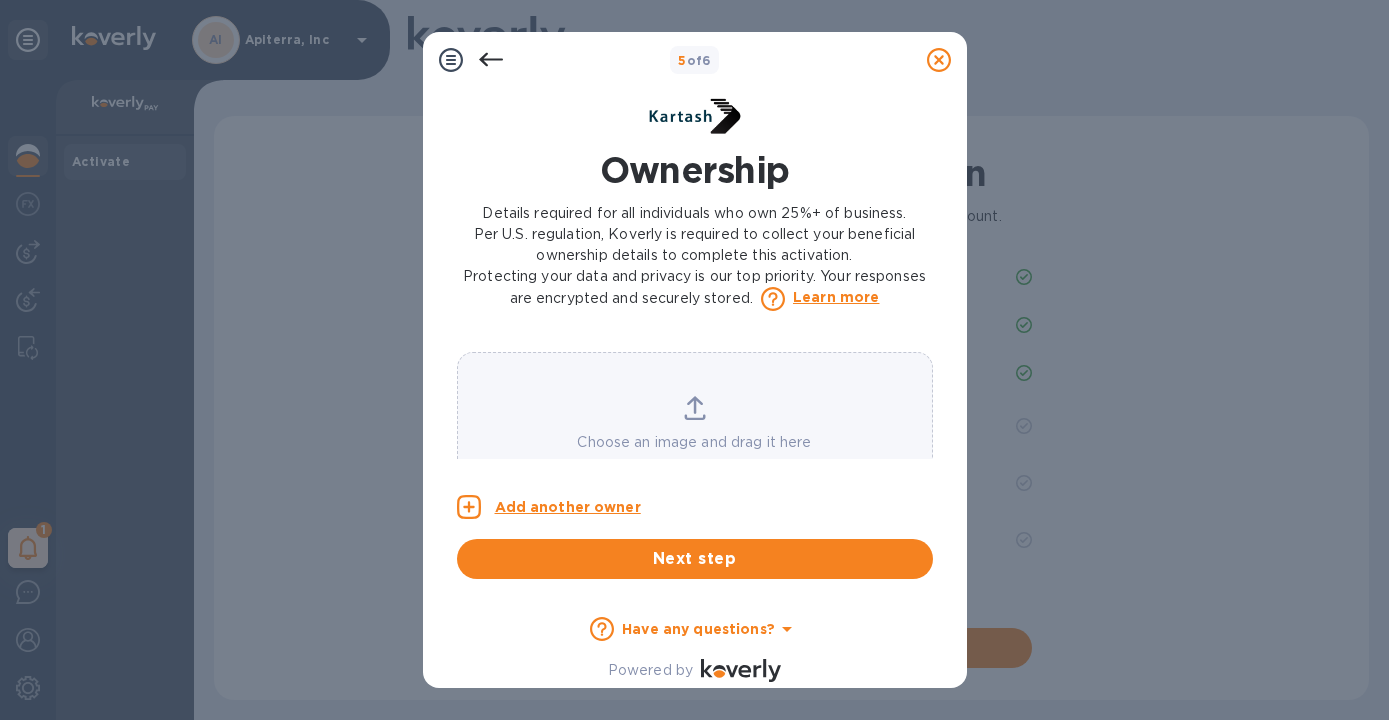 scroll, scrollTop: 1534, scrollLeft: 0, axis: vertical 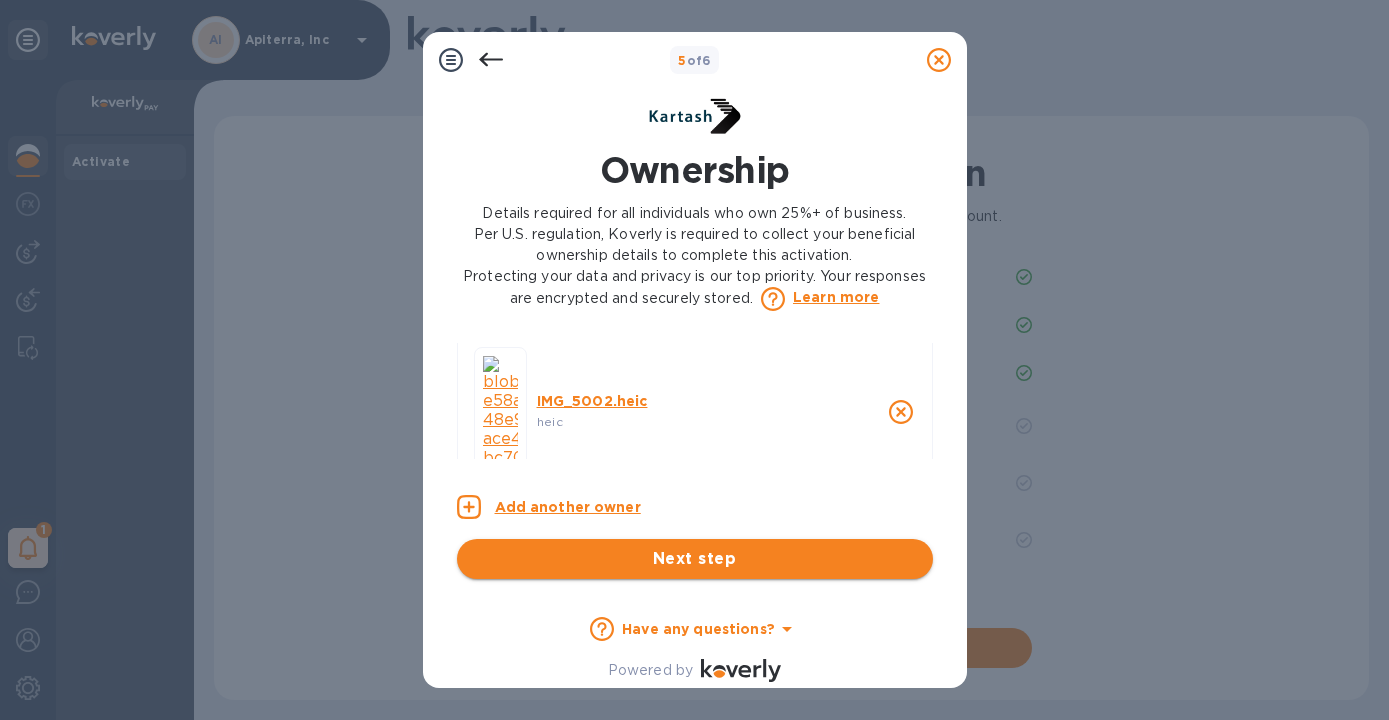 click on "Next step" at bounding box center [695, 559] 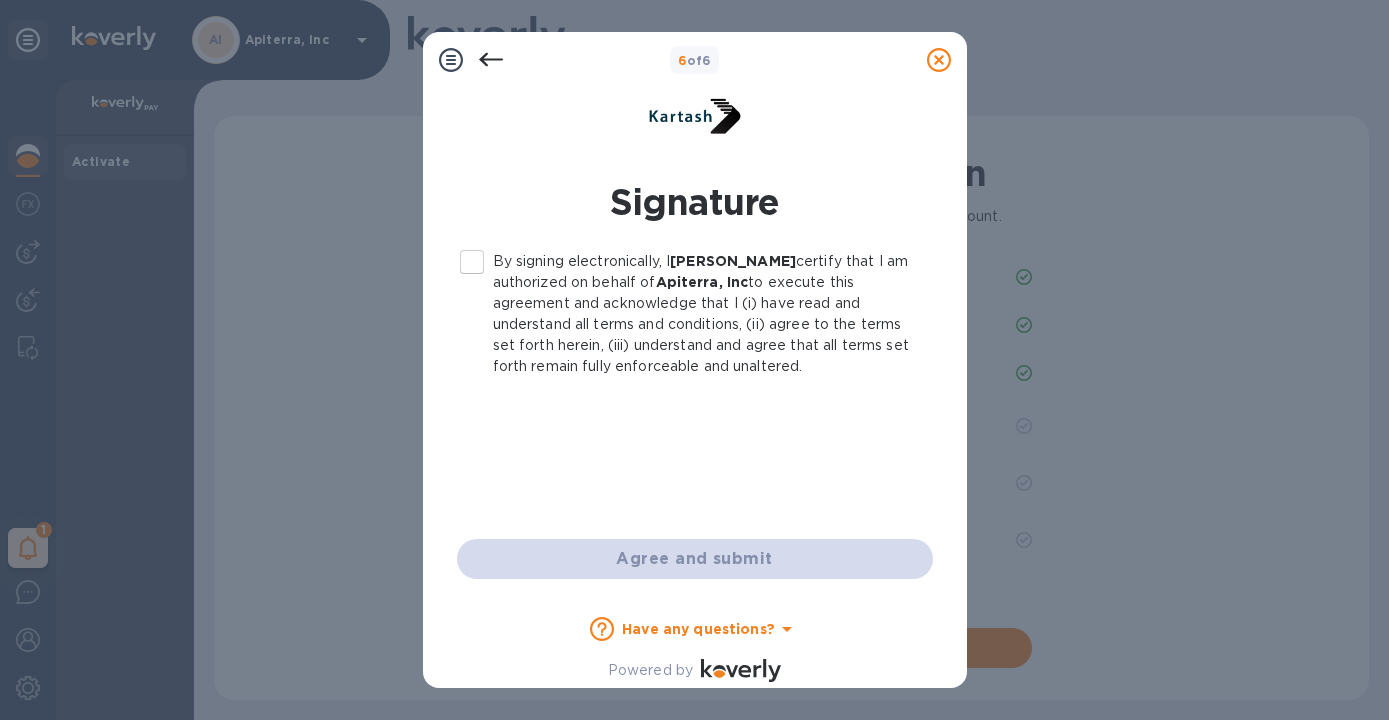 click on "By signing electronically, I  [PERSON_NAME]  certify that I am authorized on behalf of  Apiterra, Inc  to execute this agreement and acknowledge that I (i) have read and understand all terms and conditions, (ii) agree to the terms set forth herein, (iii) understand and agree that all terms set forth remain fully enforceable and unaltered." at bounding box center (472, 262) 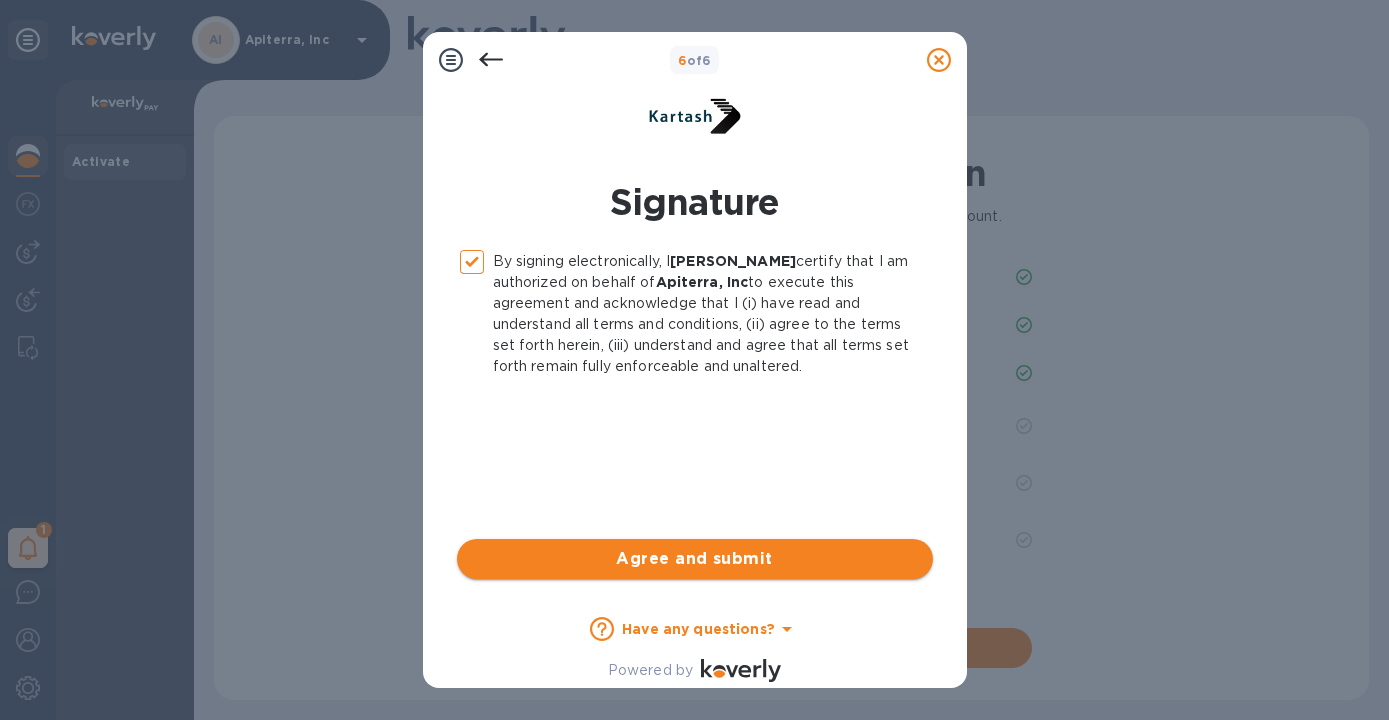 click on "Agree and submit" at bounding box center (695, 559) 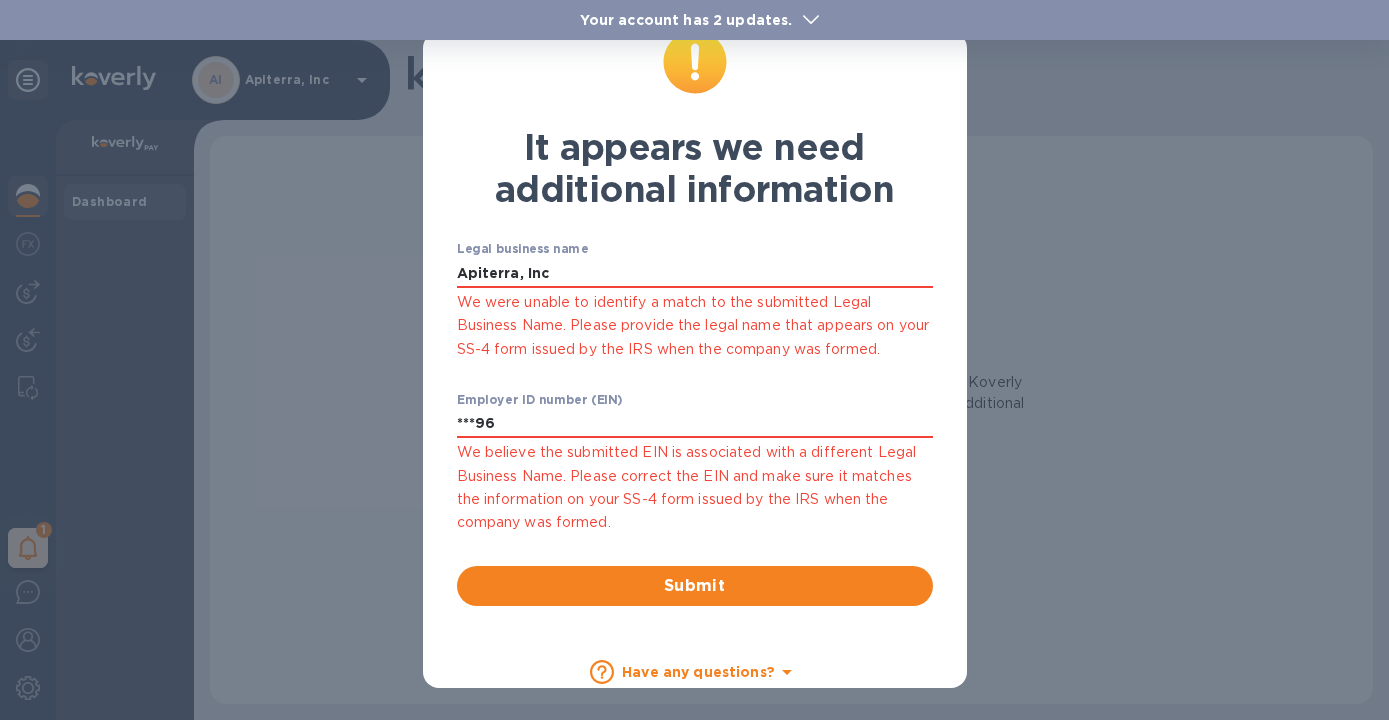 scroll, scrollTop: 148, scrollLeft: 0, axis: vertical 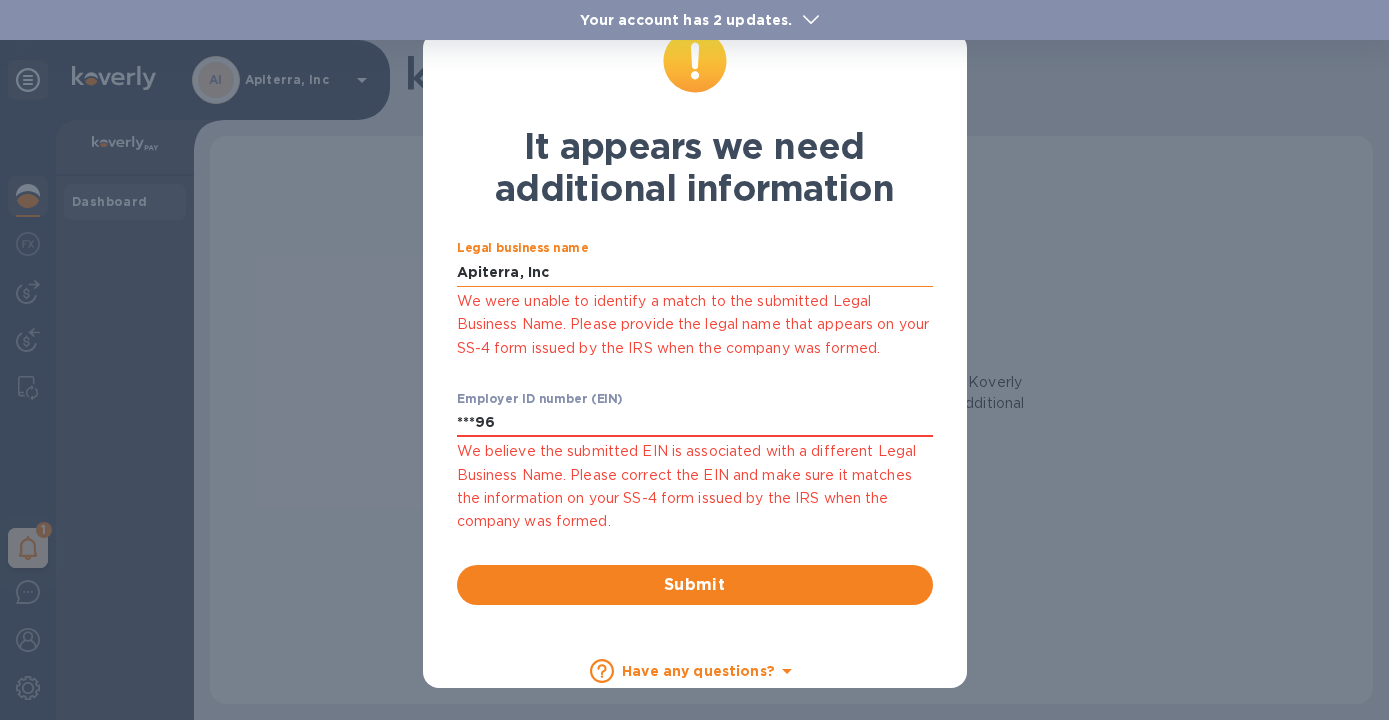drag, startPoint x: 516, startPoint y: 274, endPoint x: 584, endPoint y: 274, distance: 68 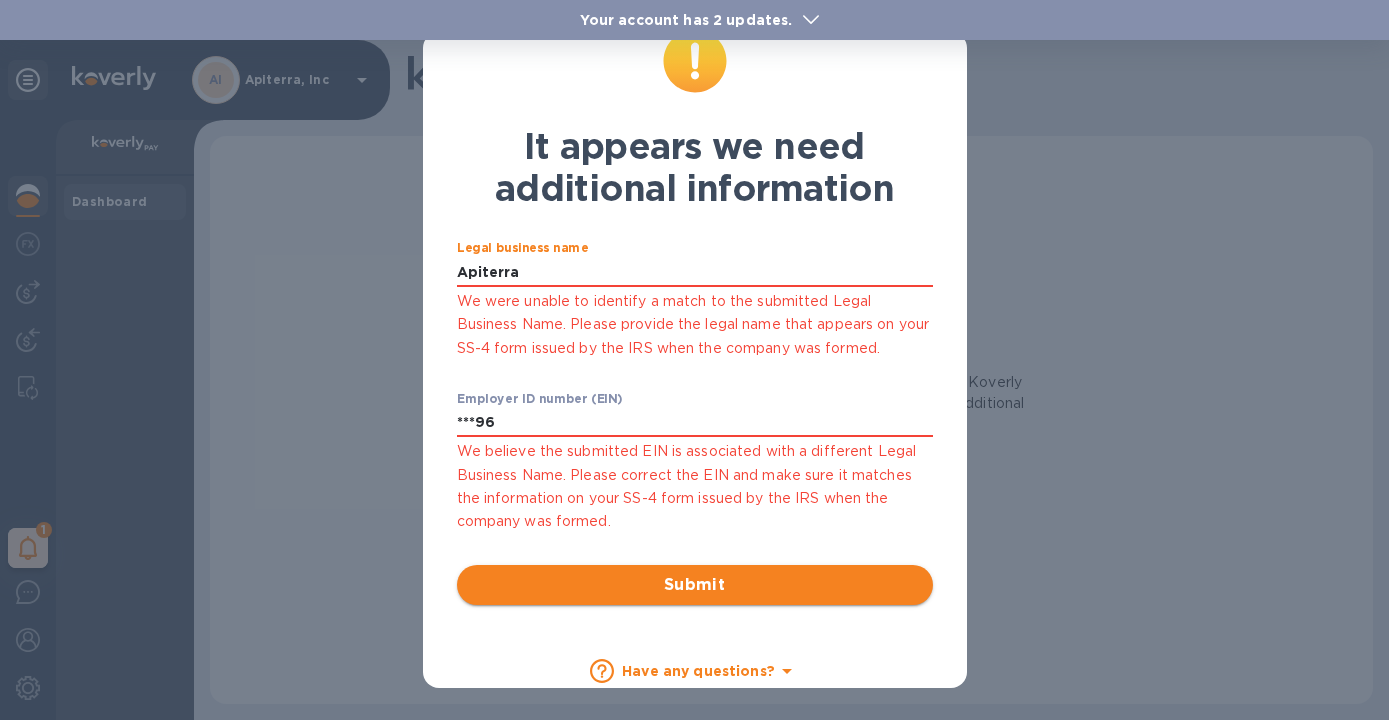type on "Apiterra" 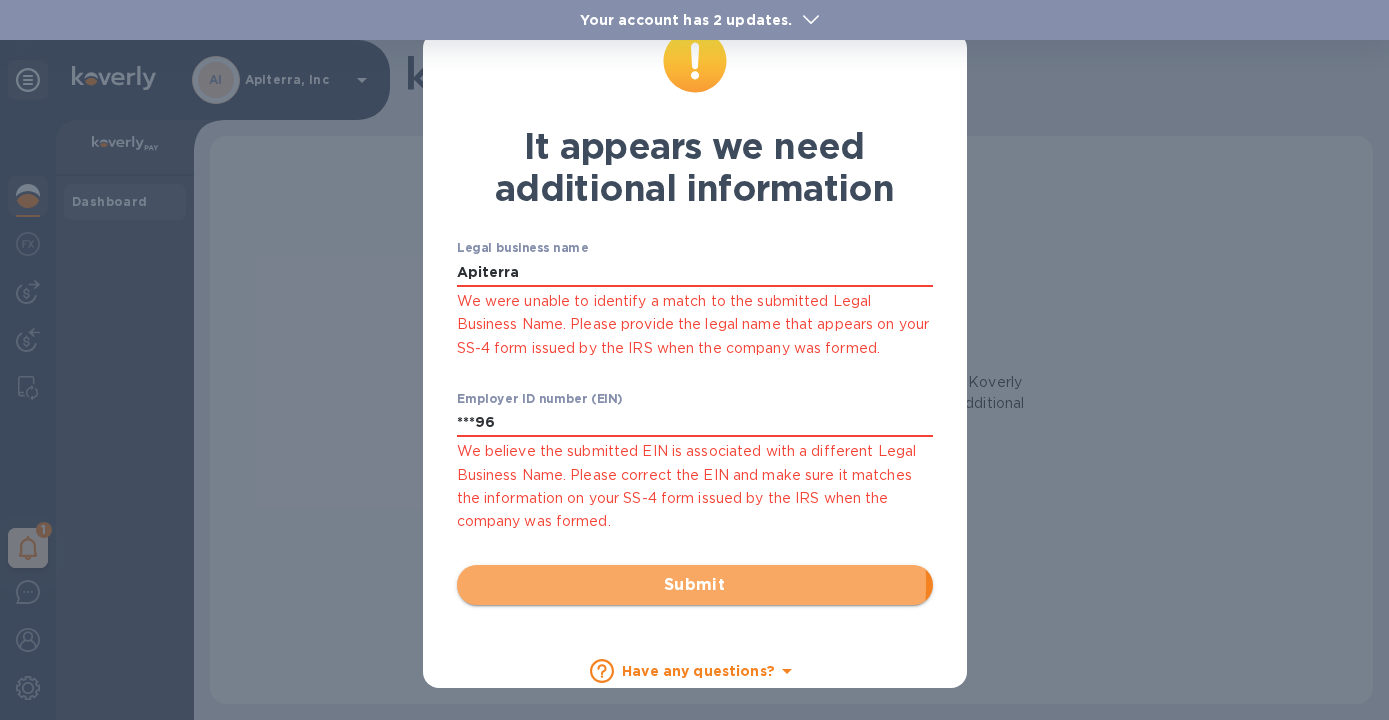 click on "Submit" at bounding box center [695, 585] 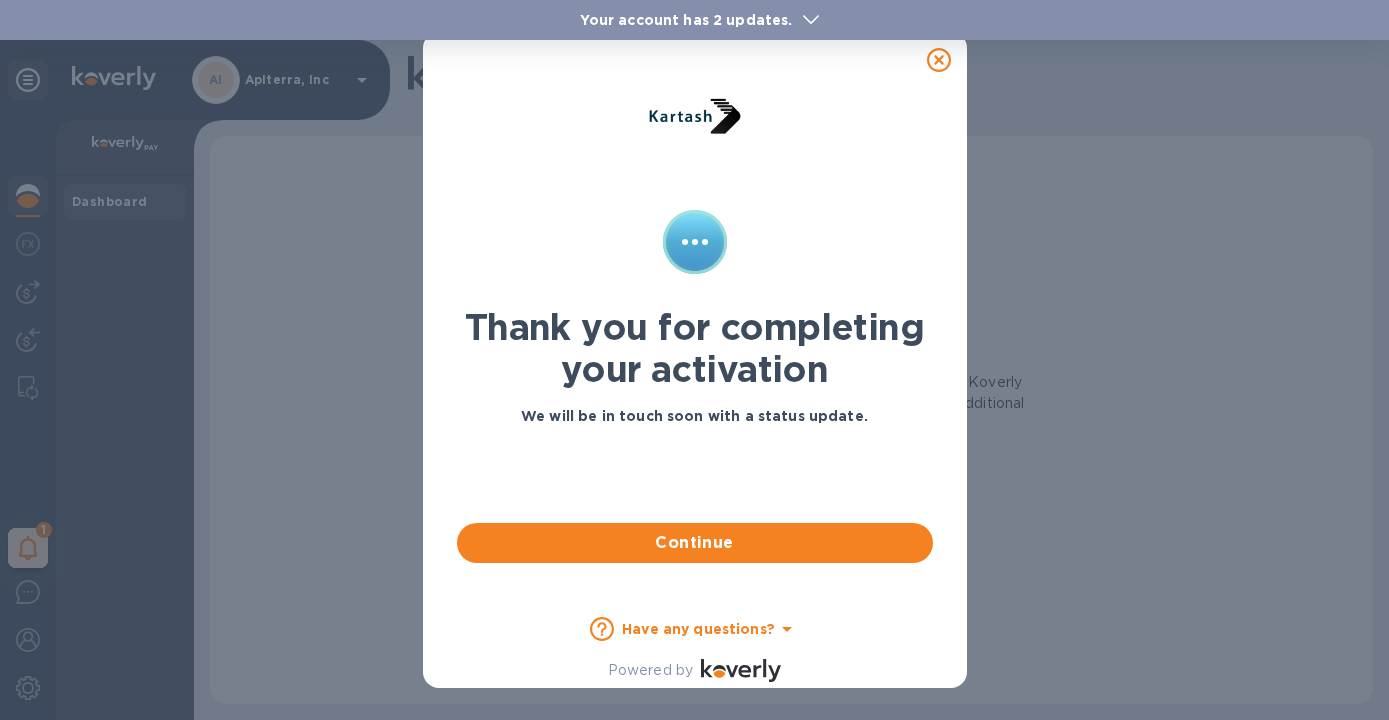 scroll, scrollTop: 0, scrollLeft: 0, axis: both 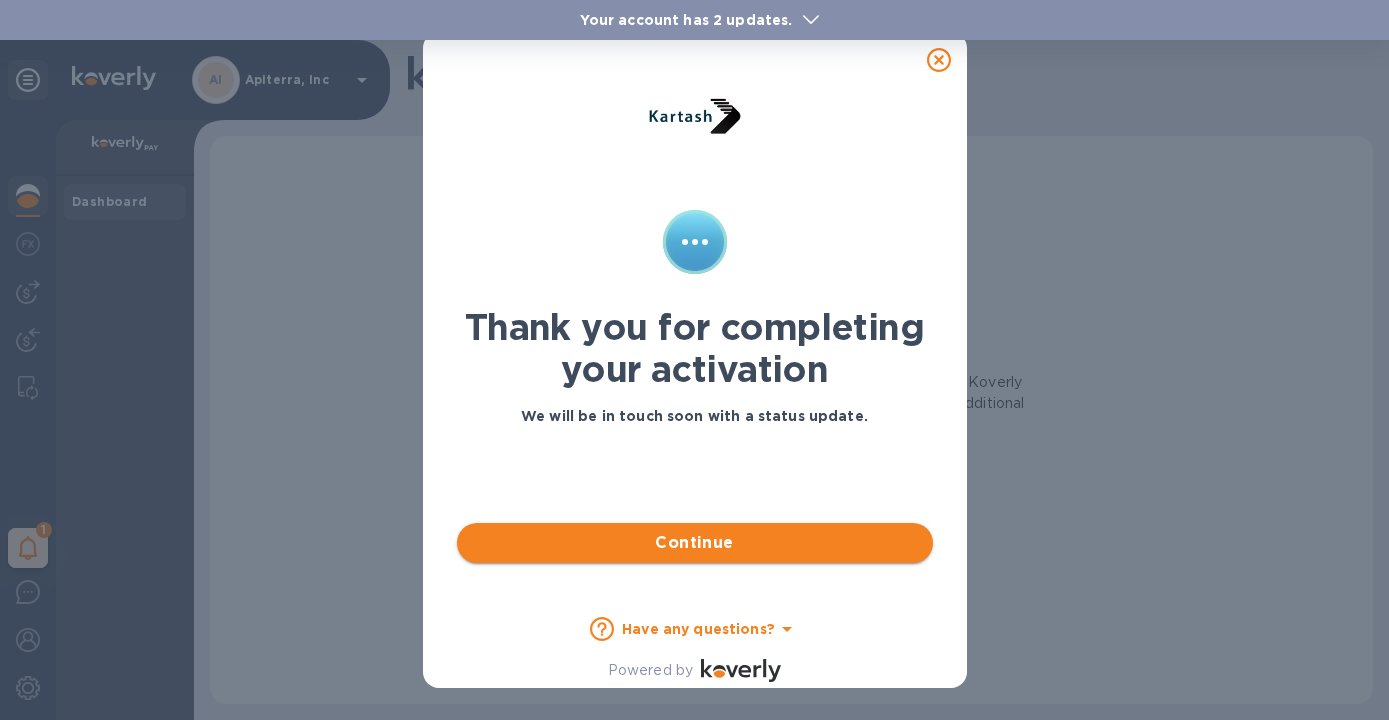 click on "Continue" at bounding box center [695, 543] 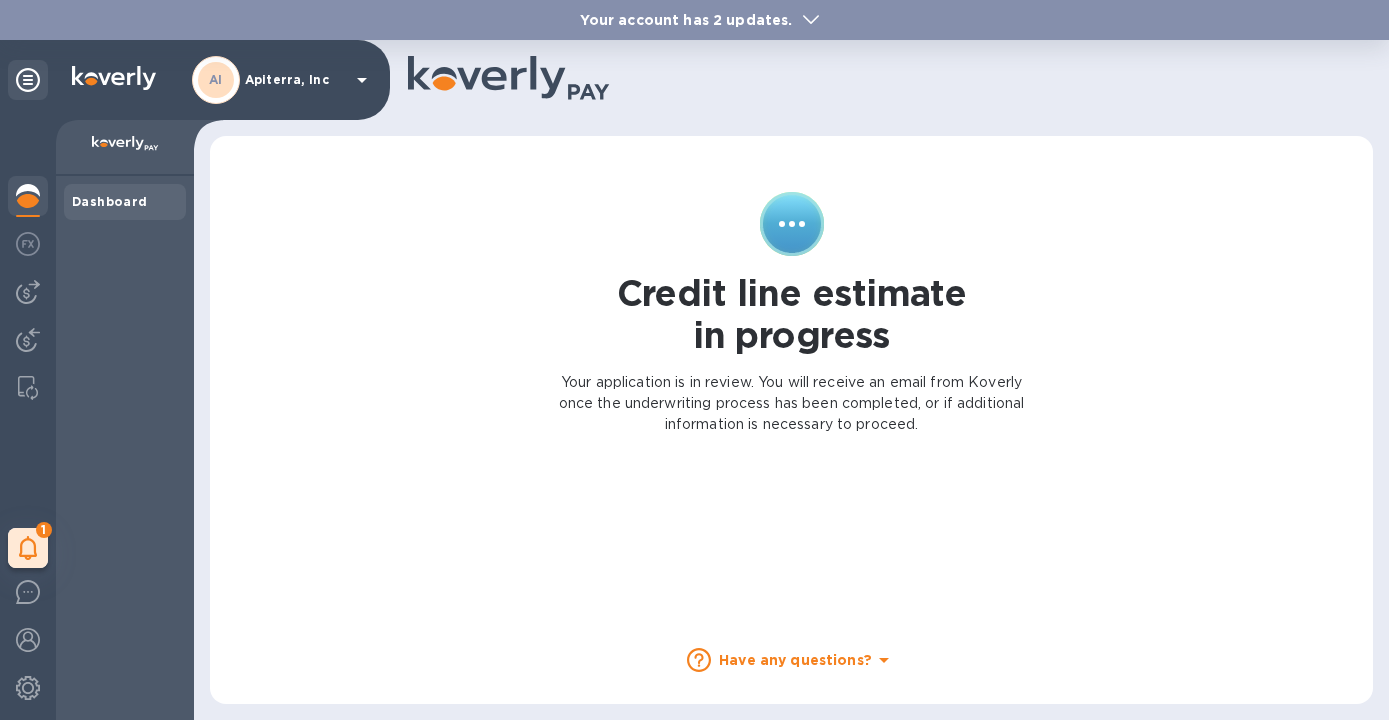 scroll, scrollTop: 0, scrollLeft: 0, axis: both 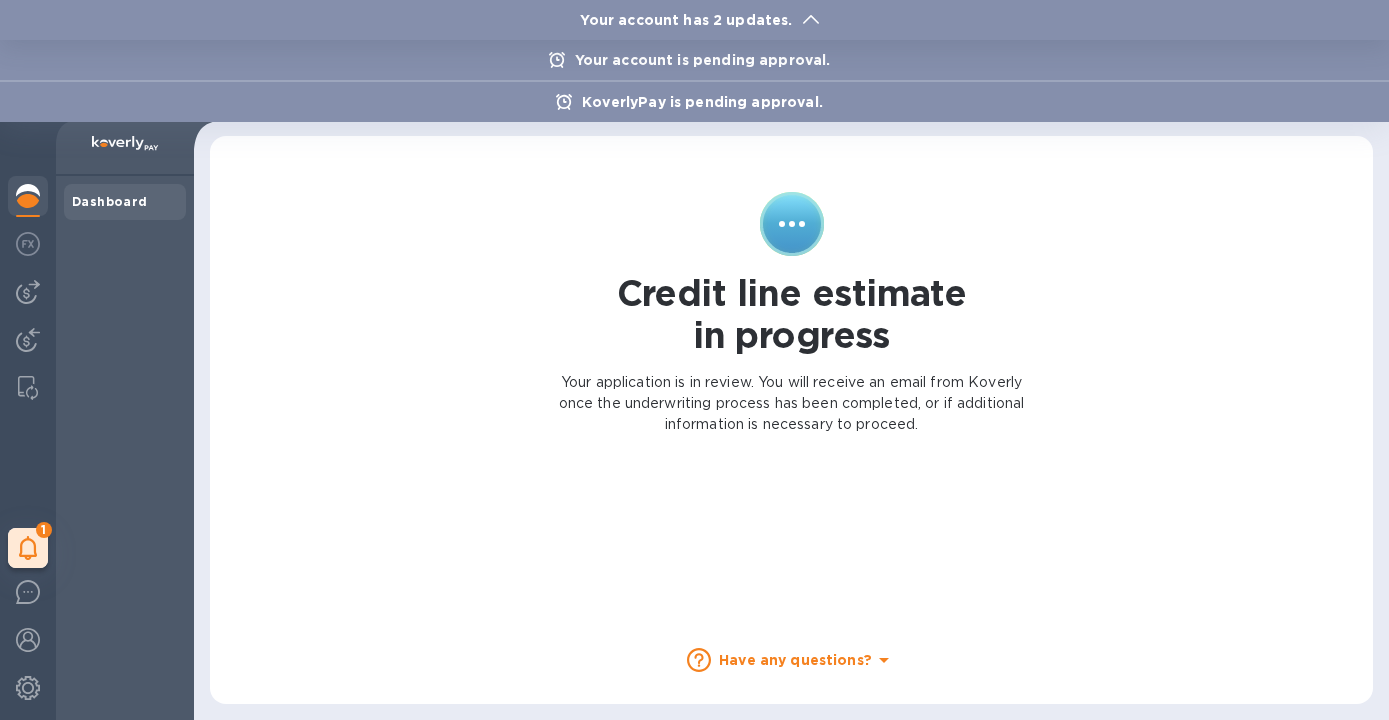 click at bounding box center [694, 360] 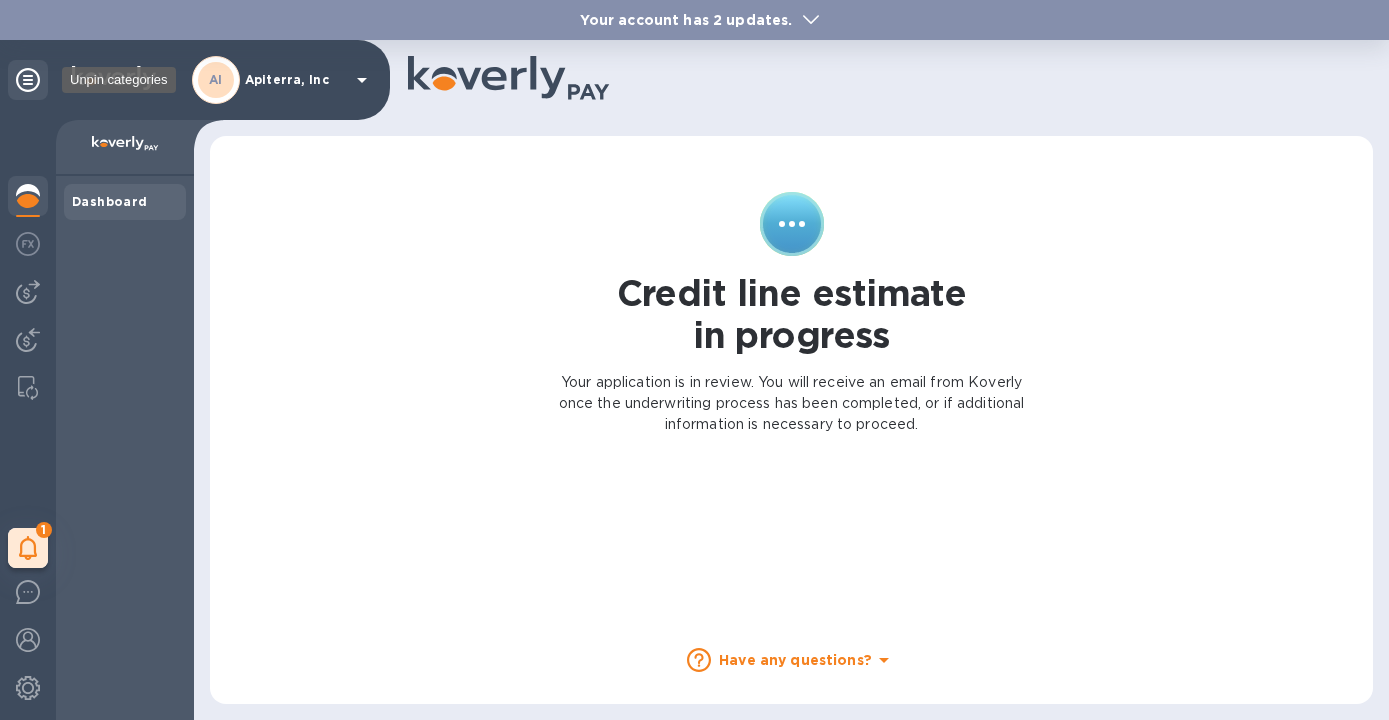 click 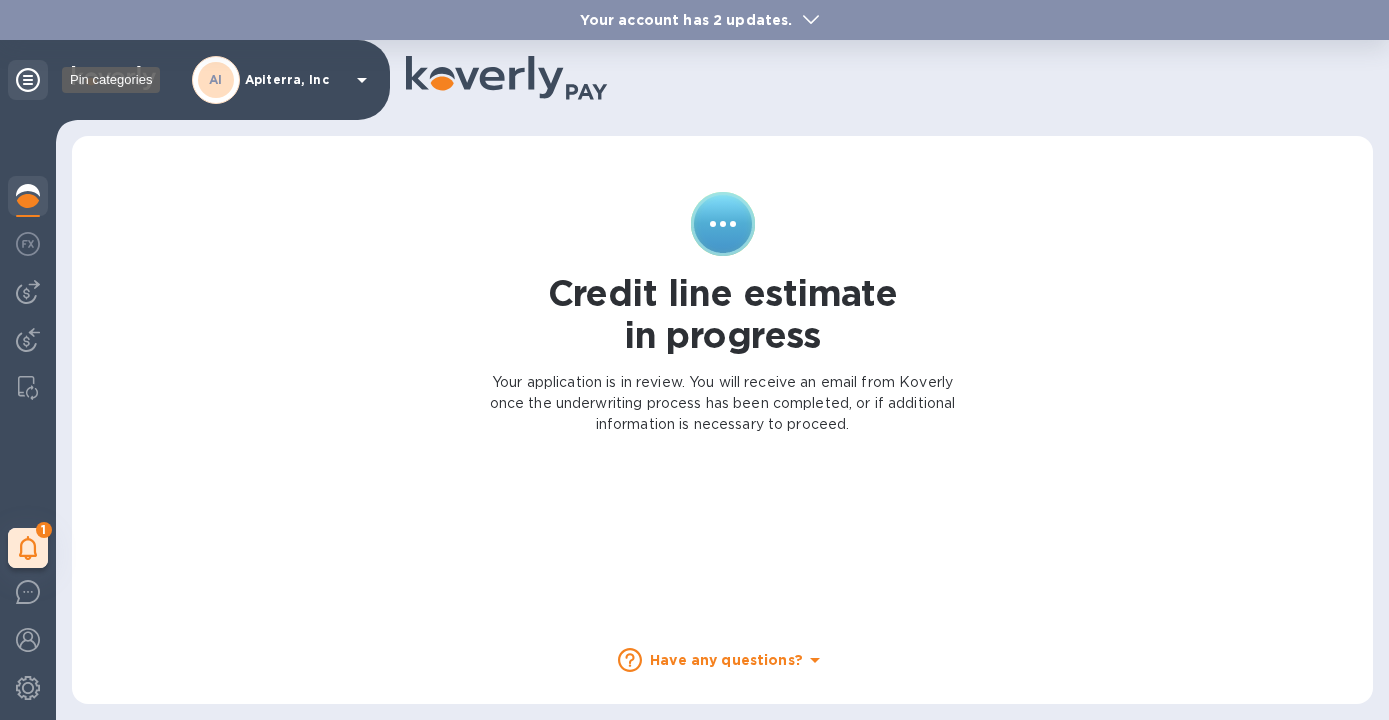 click 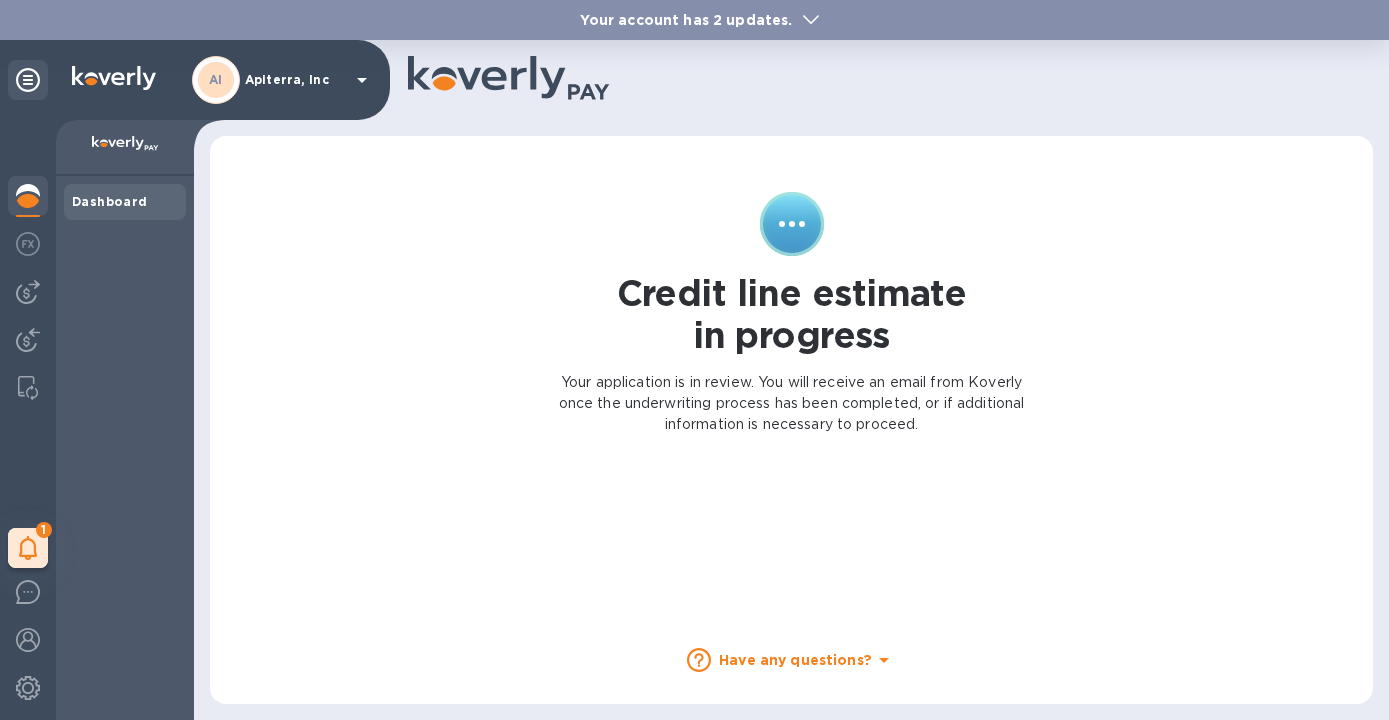 click on "Dashboard" at bounding box center [110, 201] 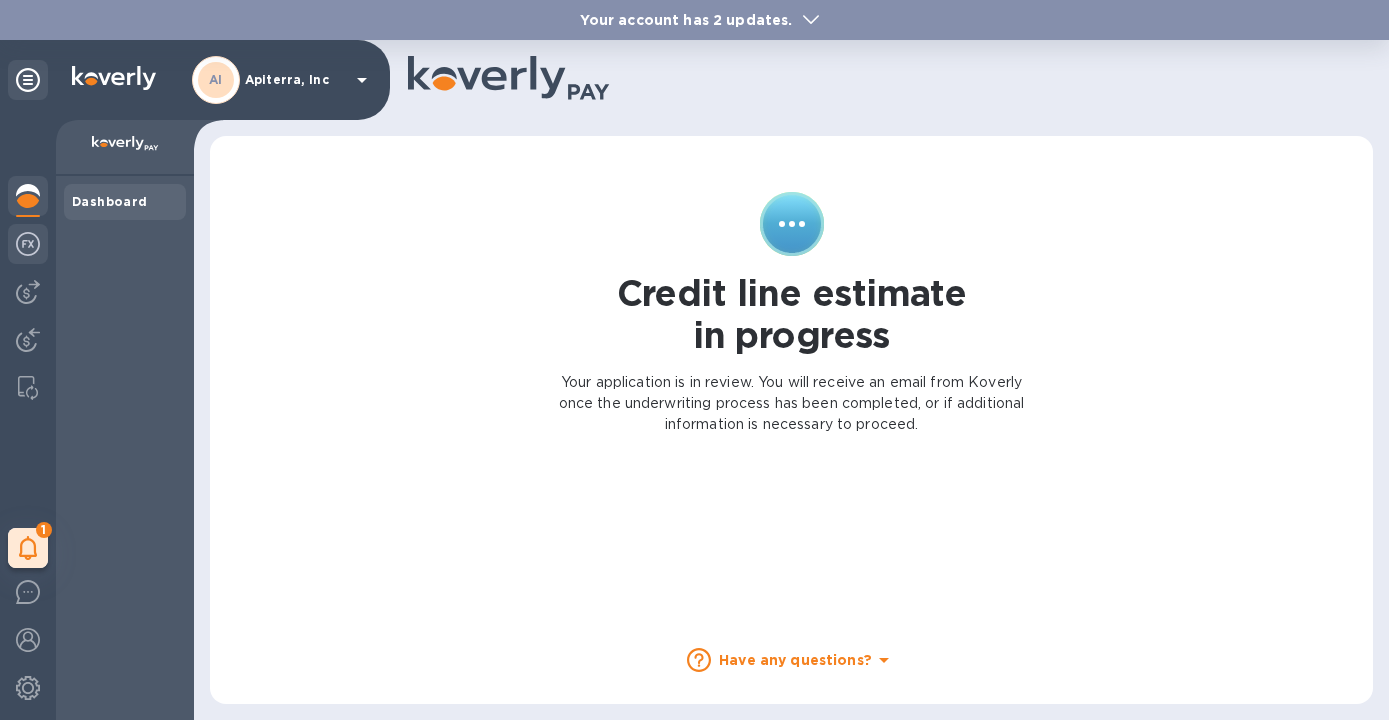 click at bounding box center (28, 244) 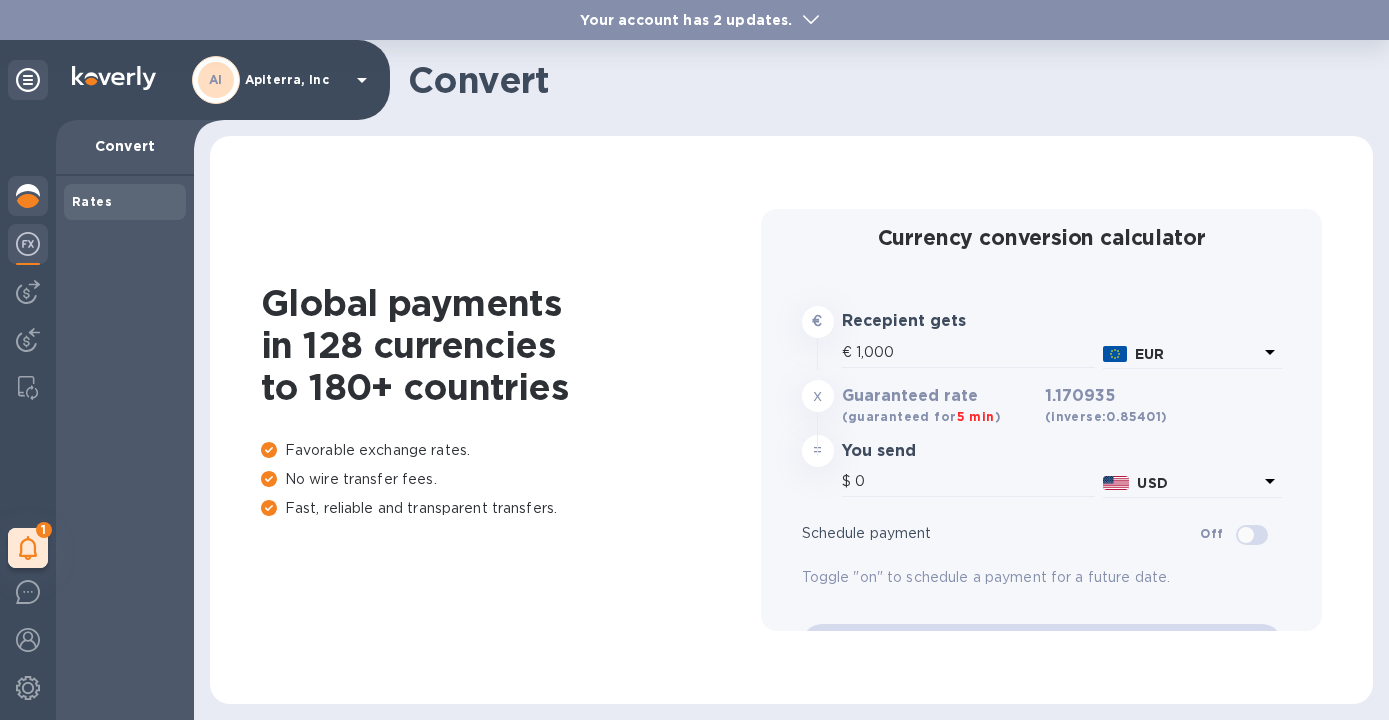 type on "1,170.94" 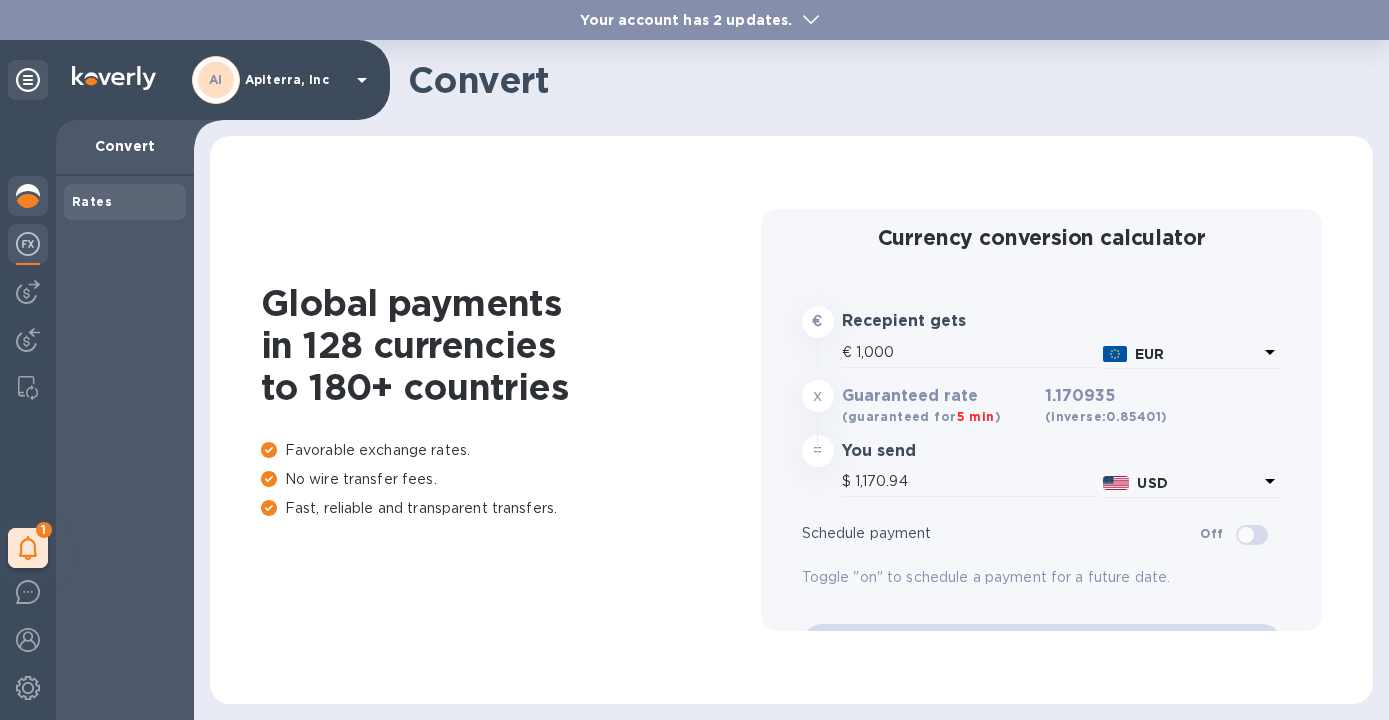 click at bounding box center (28, 196) 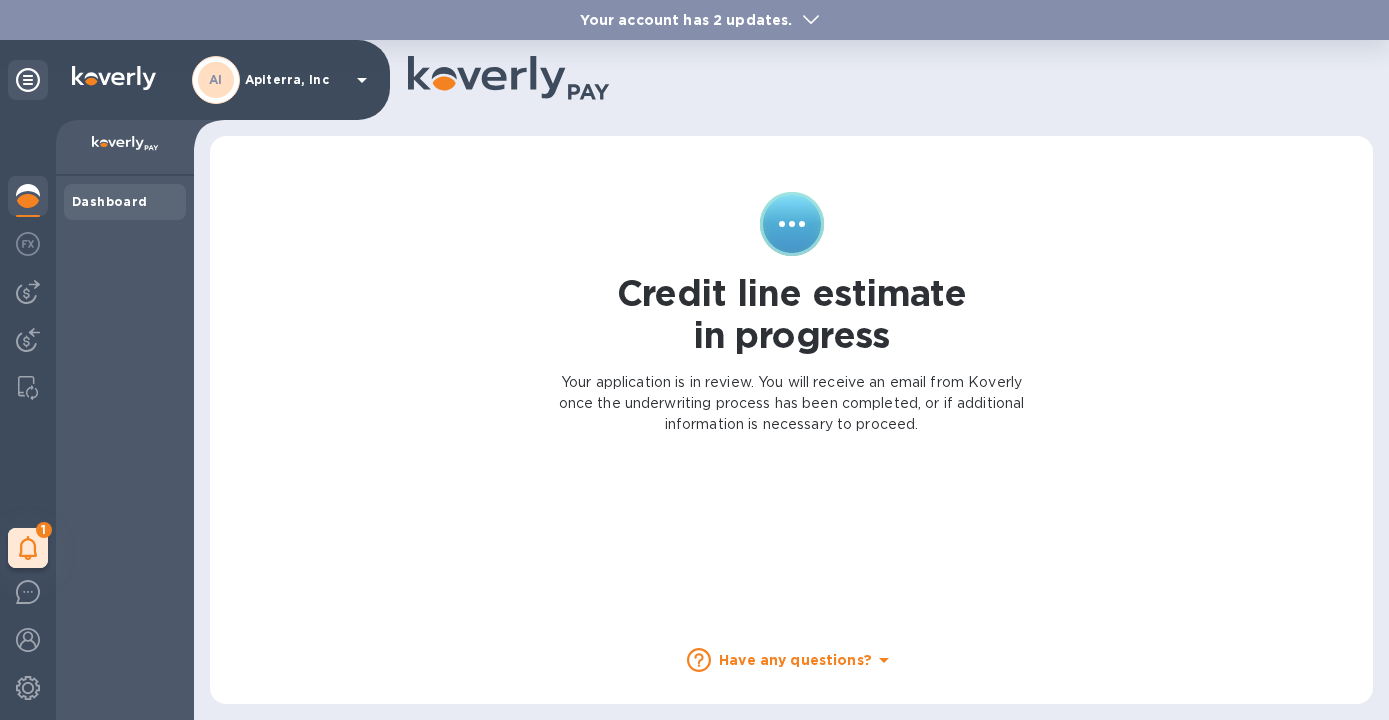 click 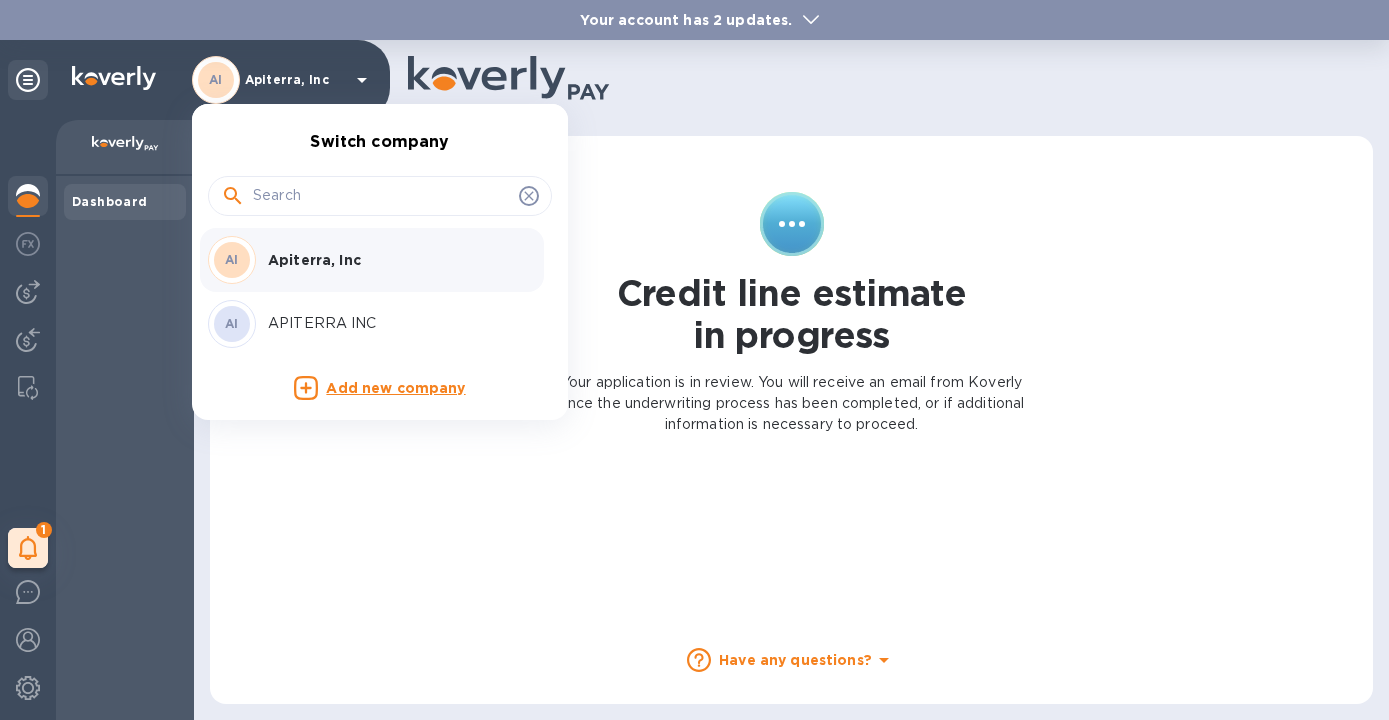 click on "APITERRA INC" at bounding box center (394, 323) 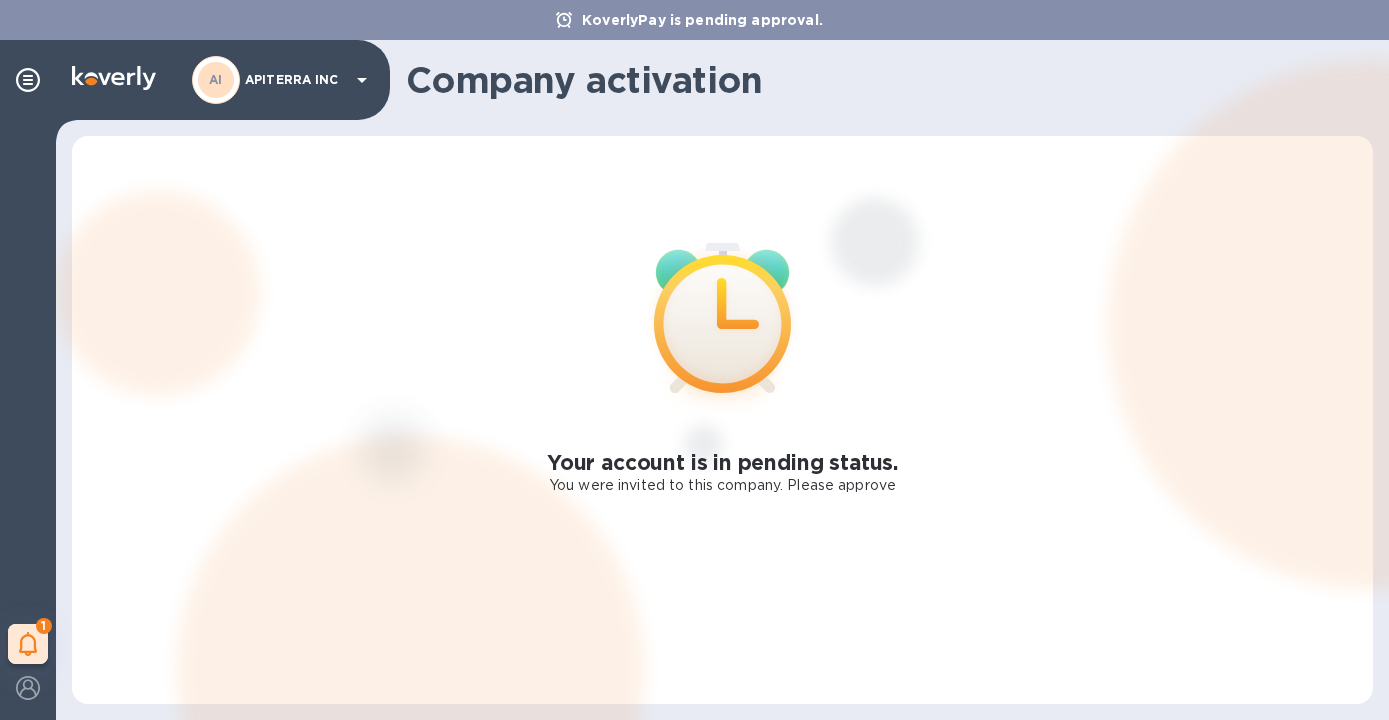 click on "APITERRA INC" at bounding box center [295, 80] 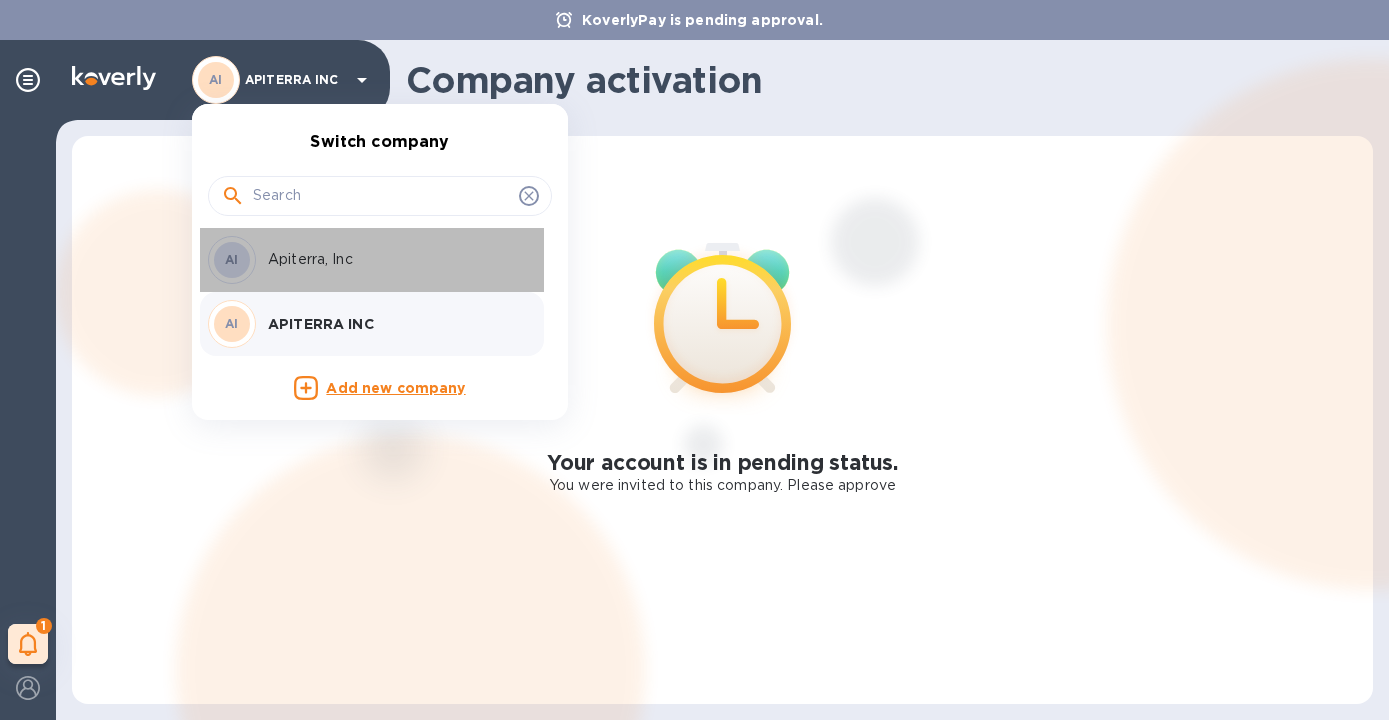 click on "Apiterra, Inc" at bounding box center [394, 259] 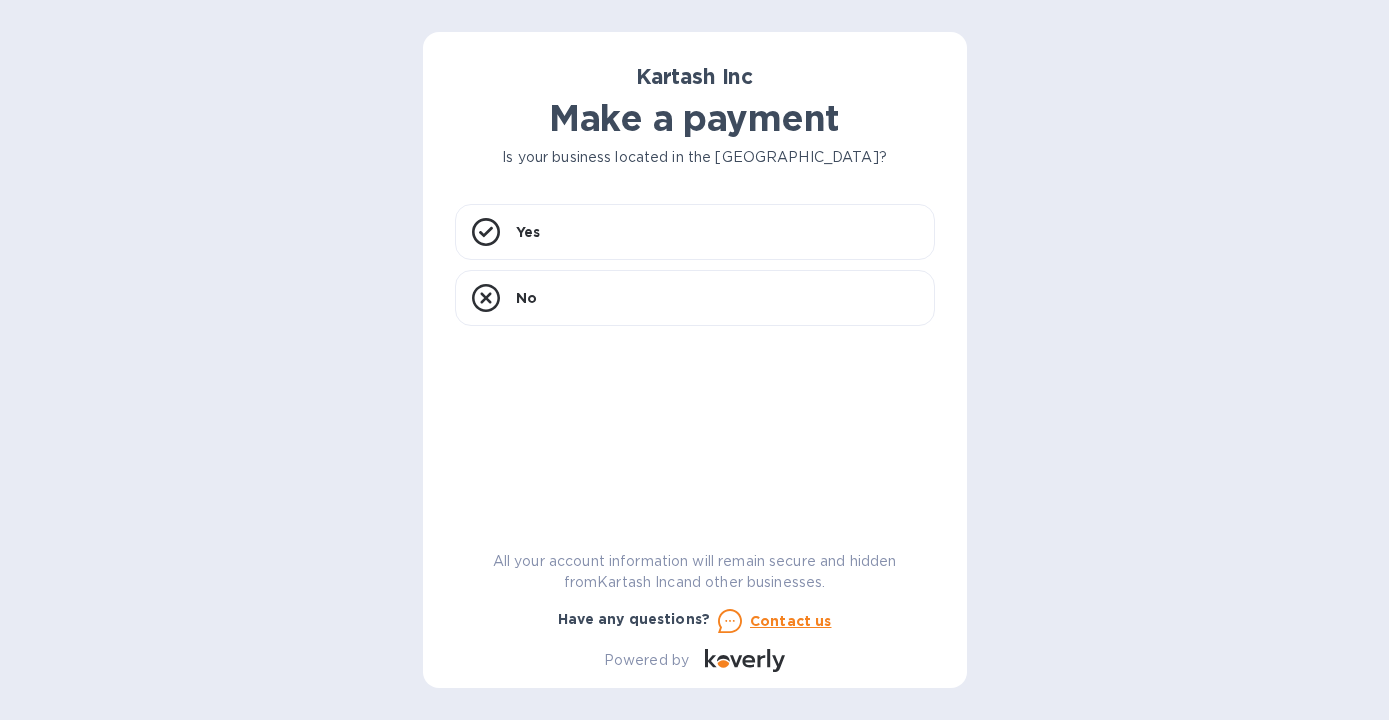 scroll, scrollTop: 0, scrollLeft: 0, axis: both 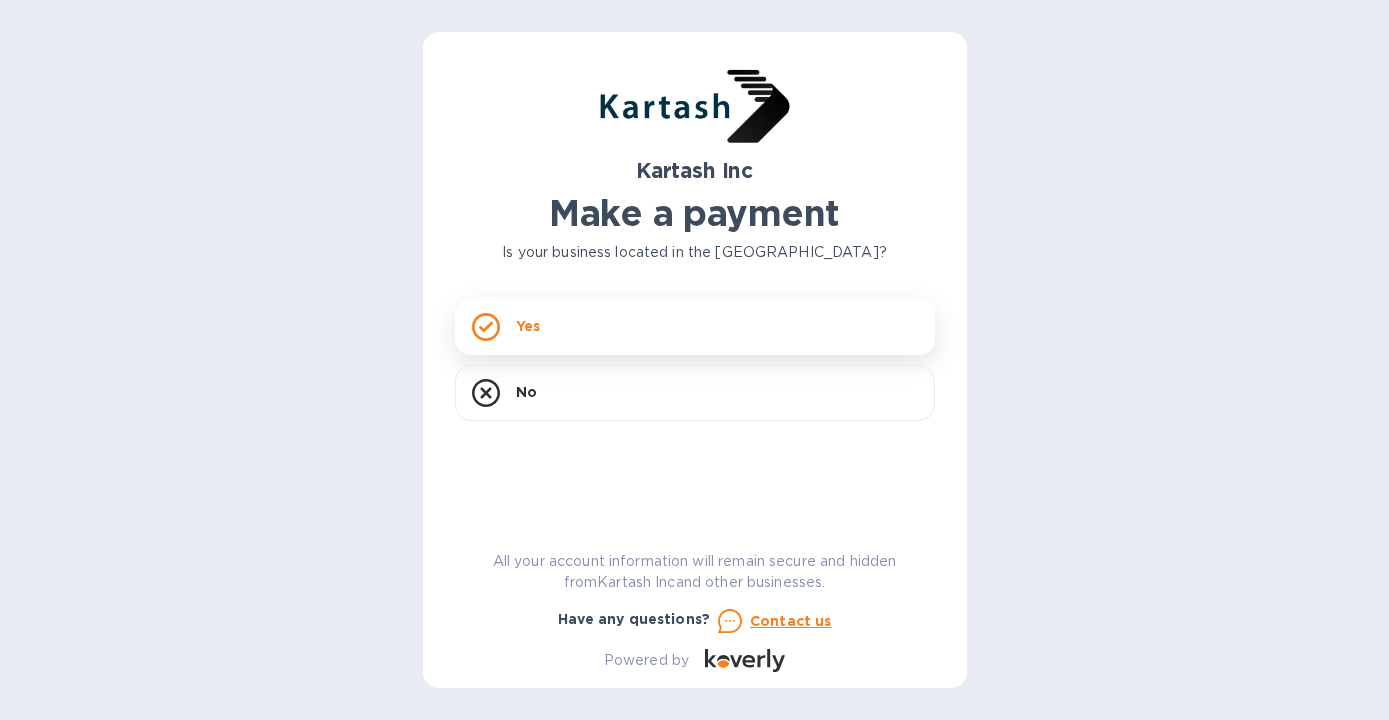 click on "Yes" at bounding box center (695, 327) 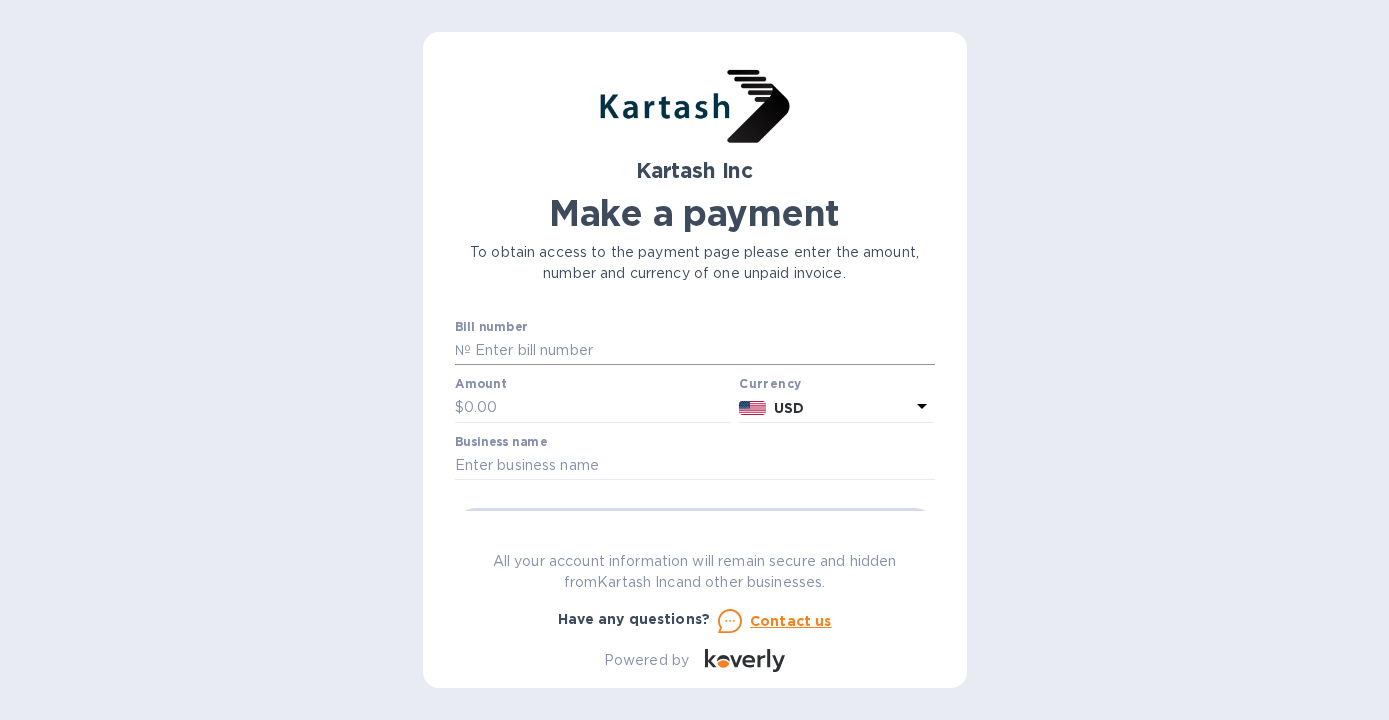 click at bounding box center (703, 351) 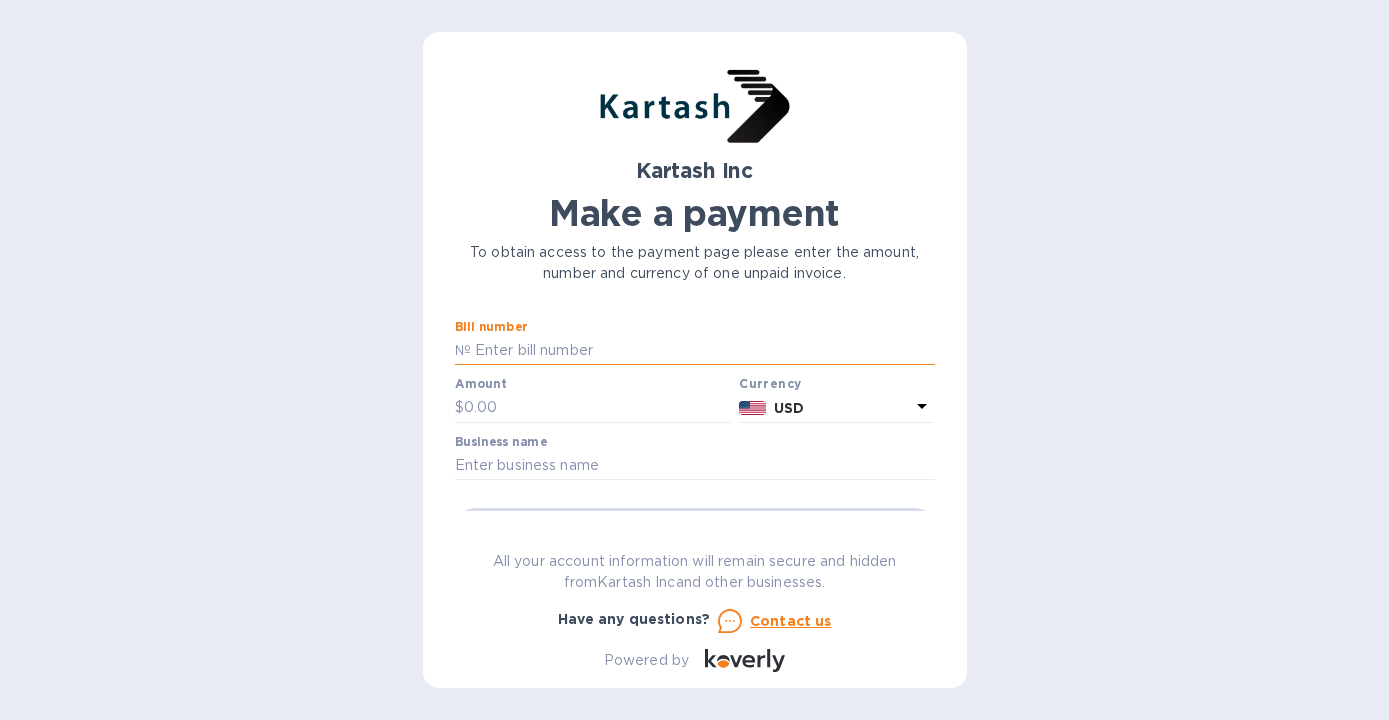 click at bounding box center [703, 351] 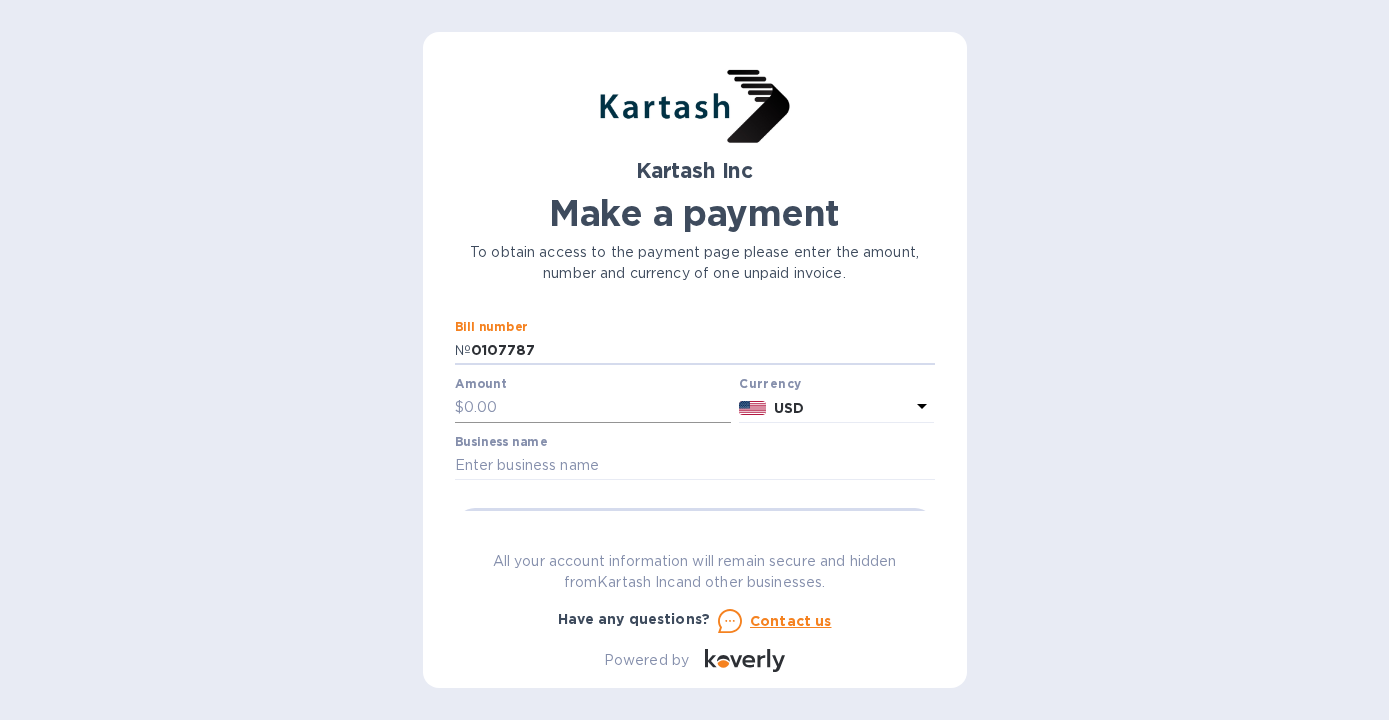 type on "0107787" 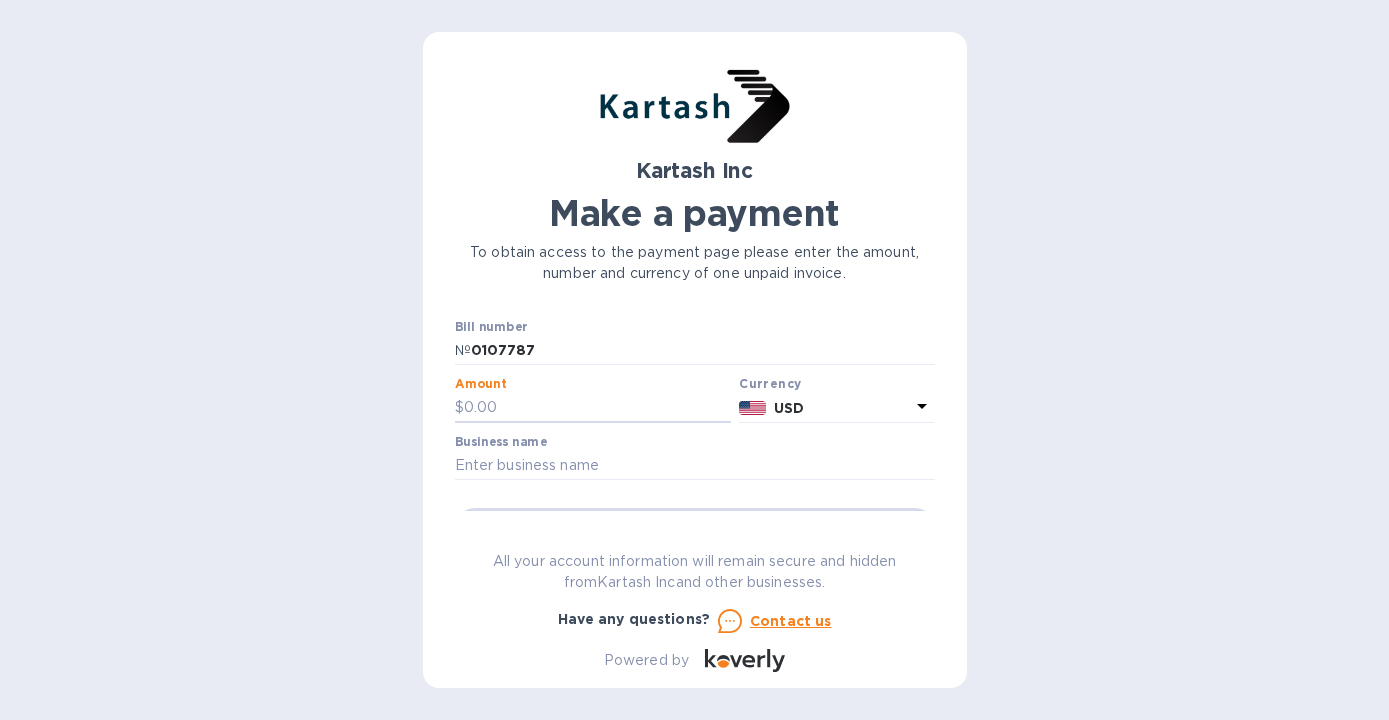 paste on "5,730.52" 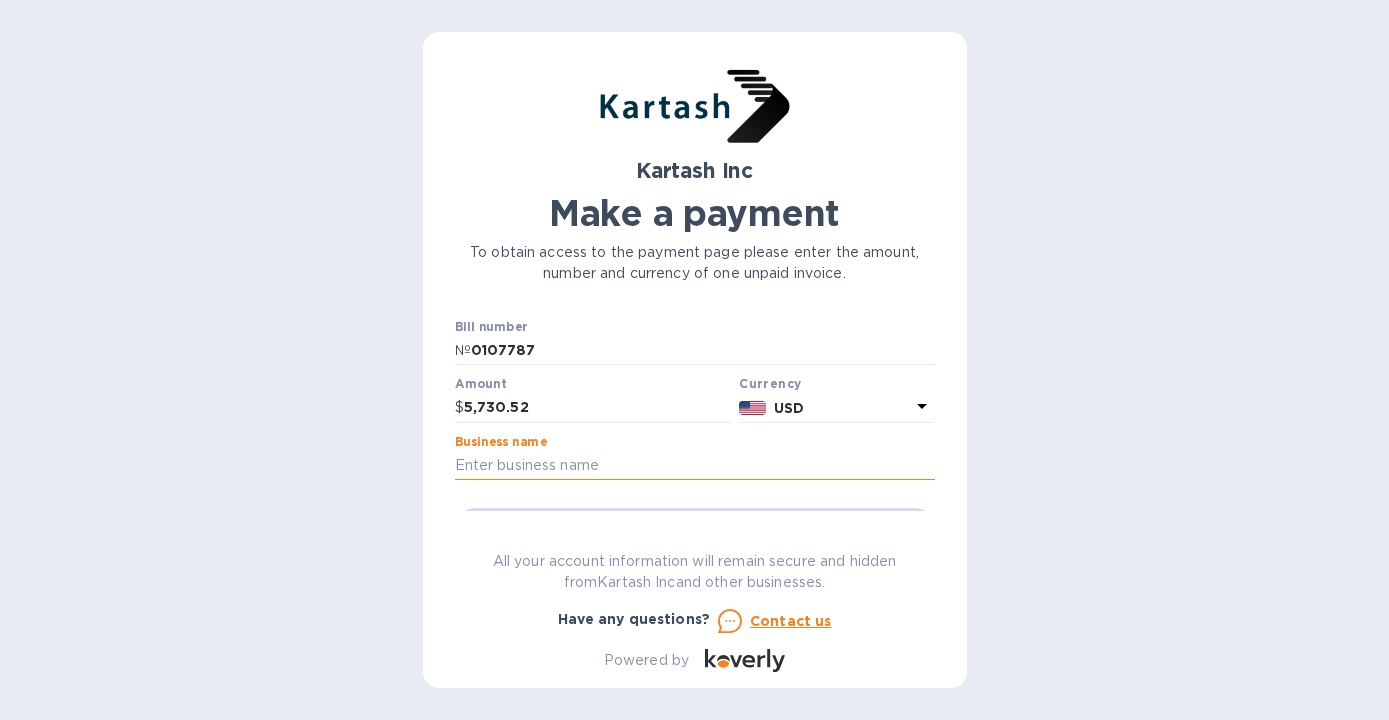 click at bounding box center [695, 466] 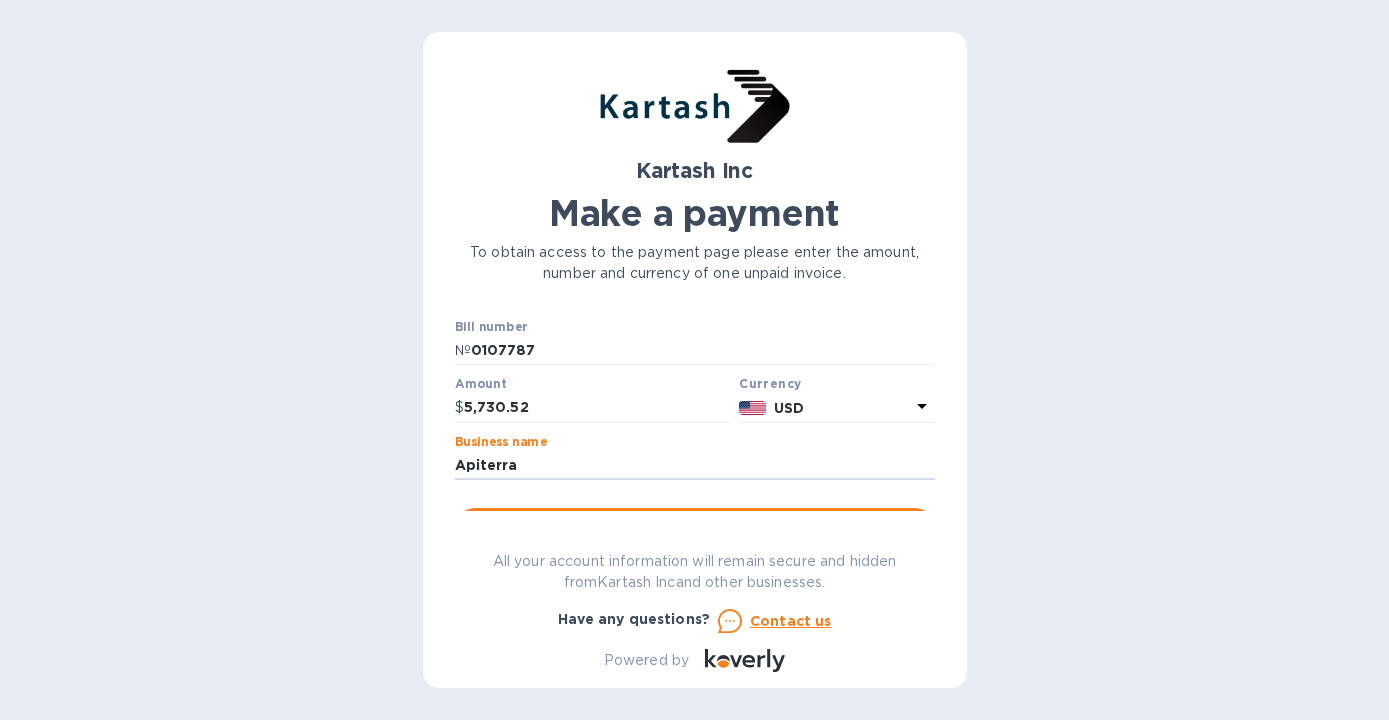 scroll, scrollTop: 37, scrollLeft: 0, axis: vertical 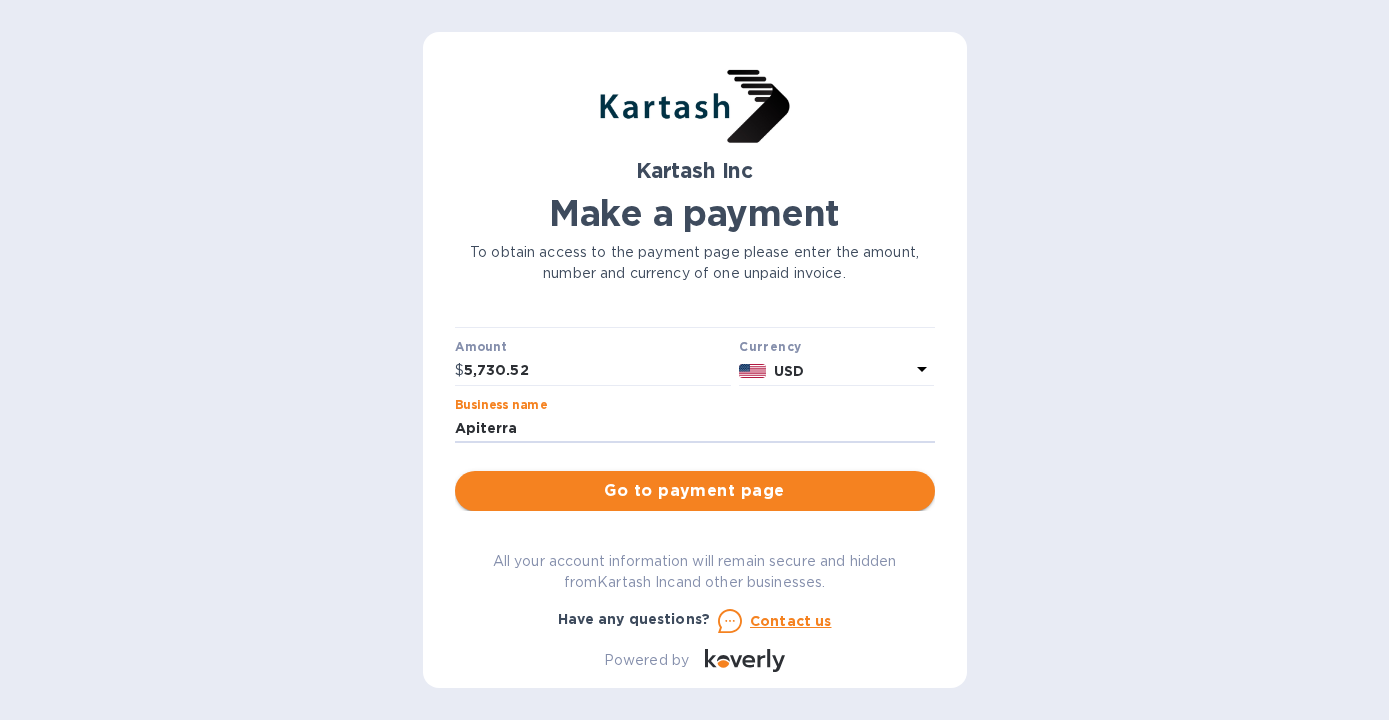 type on "Apiterra" 